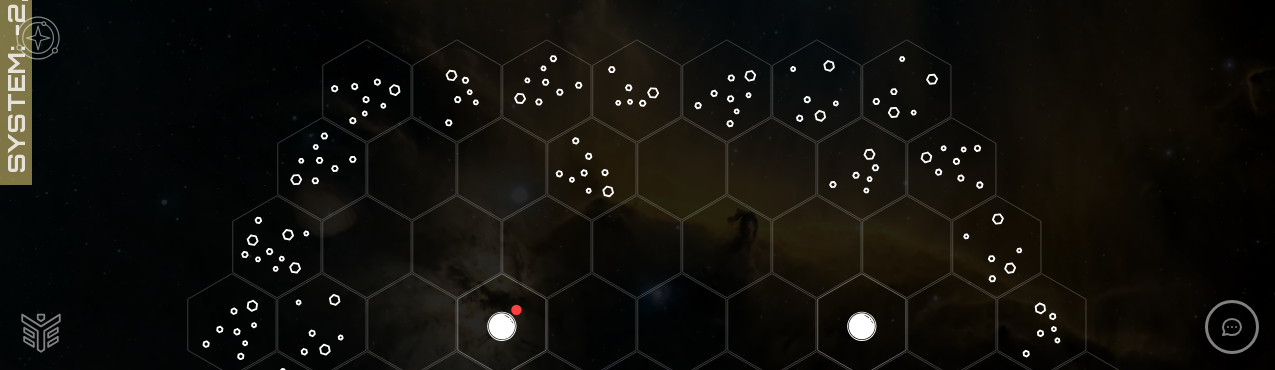 scroll, scrollTop: 0, scrollLeft: 0, axis: both 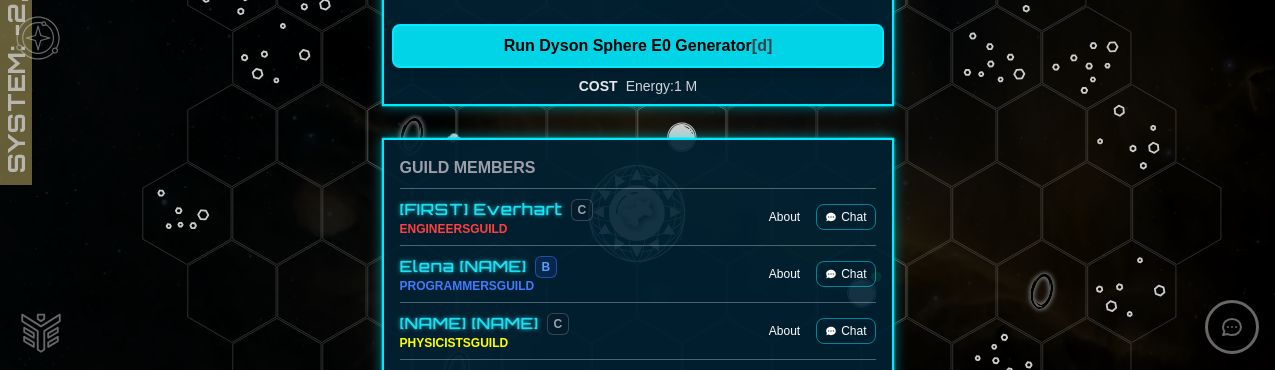 click on "Run Dyson Sphere E0 Generator  [d]" at bounding box center [638, 46] 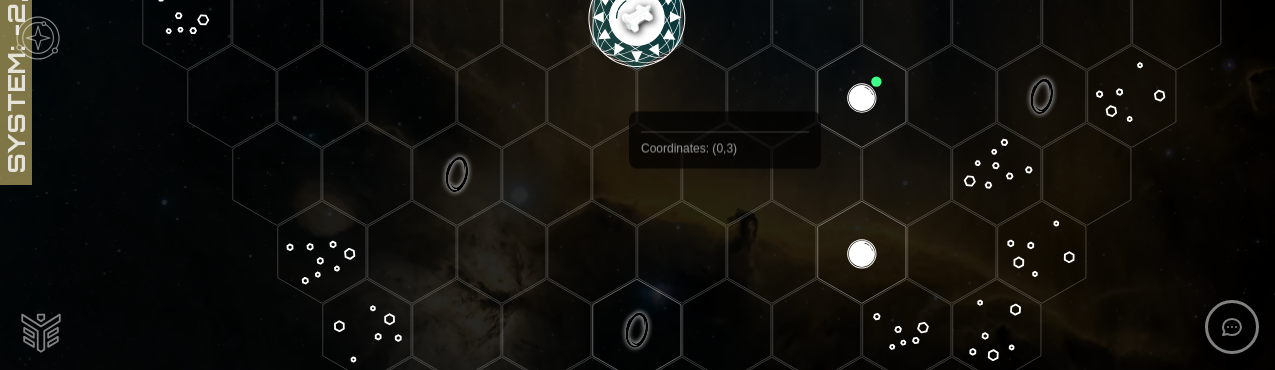 scroll, scrollTop: 589, scrollLeft: 0, axis: vertical 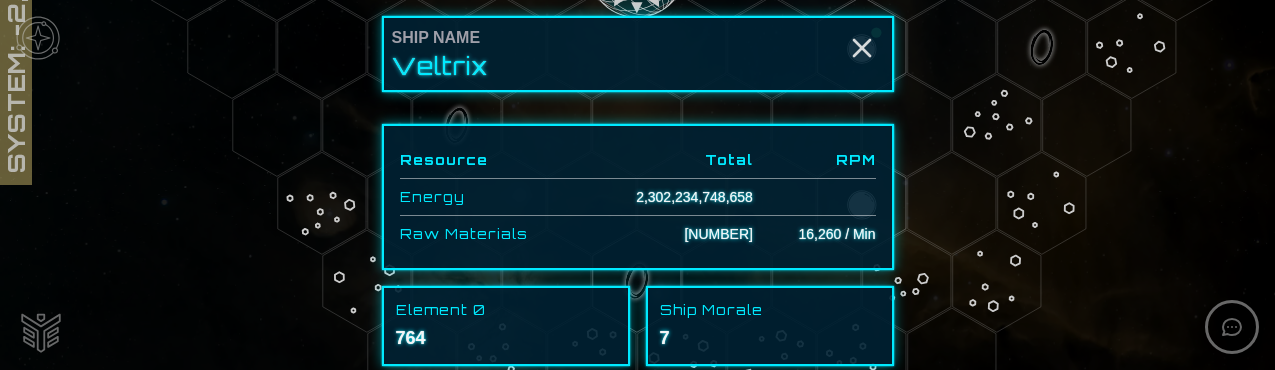 click on "[NUMBER]" at bounding box center (664, 234) 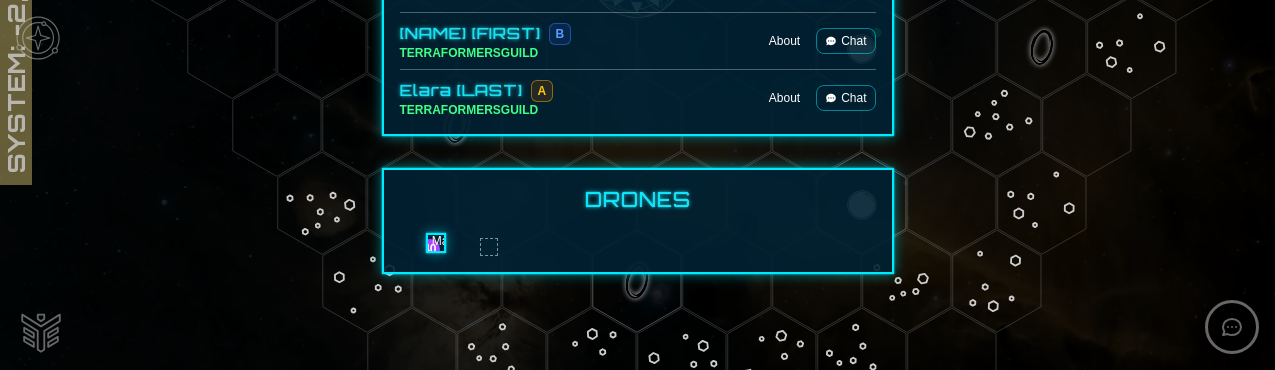 scroll, scrollTop: 2780, scrollLeft: 0, axis: vertical 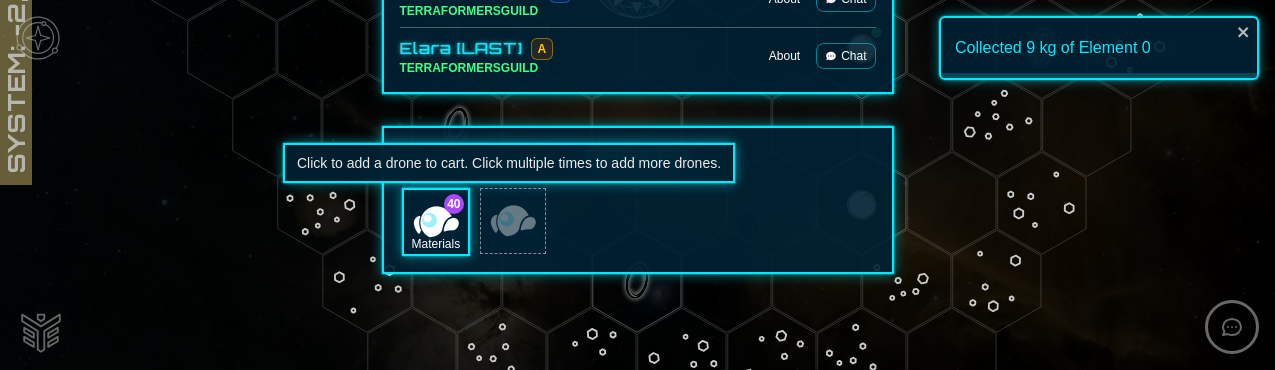 click at bounding box center (513, 221) 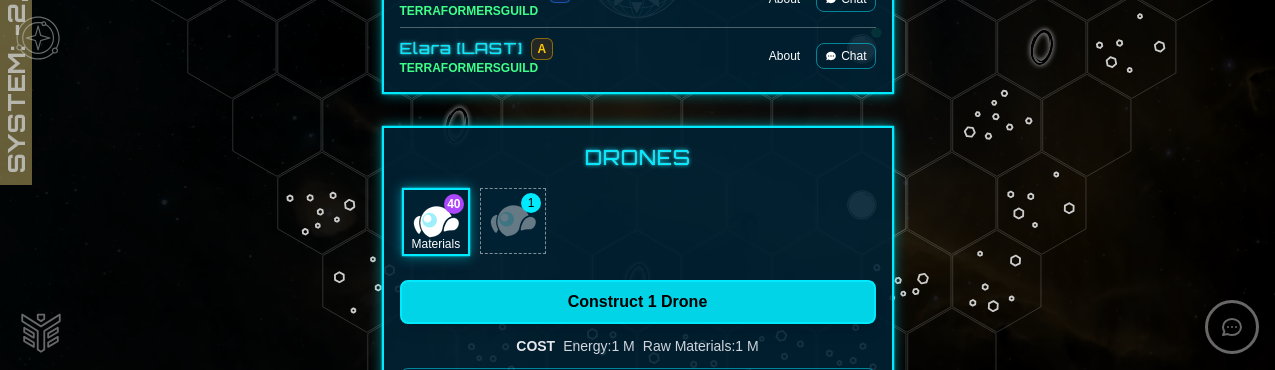 click on "Construct 1 Drone" at bounding box center [638, 302] 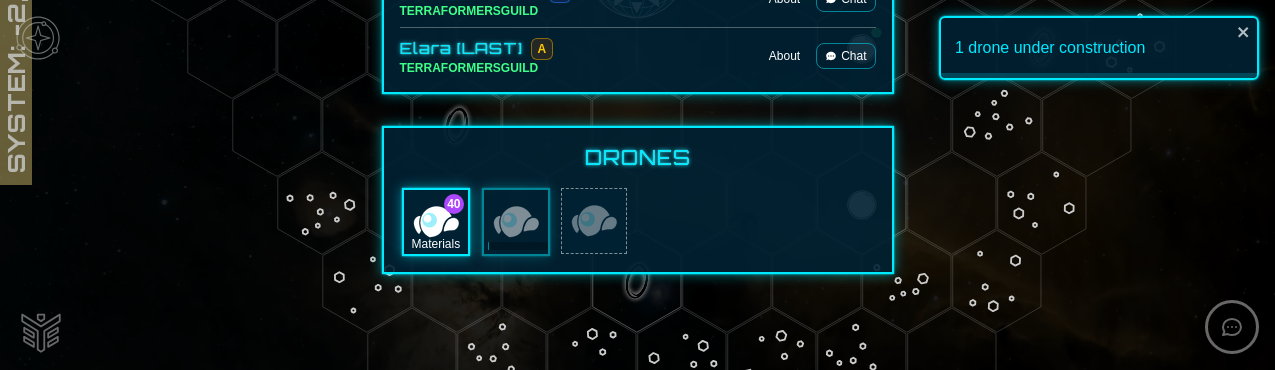 click at bounding box center (594, 221) 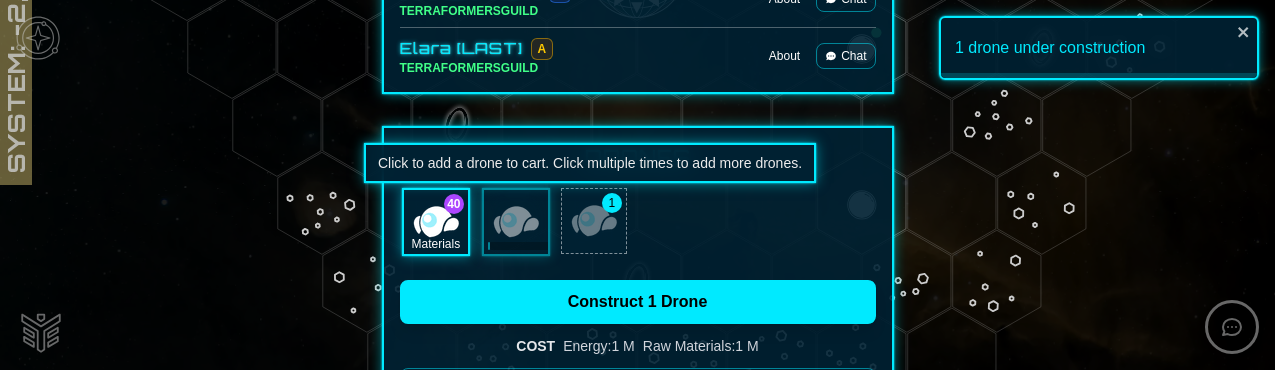 click at bounding box center [594, 221] 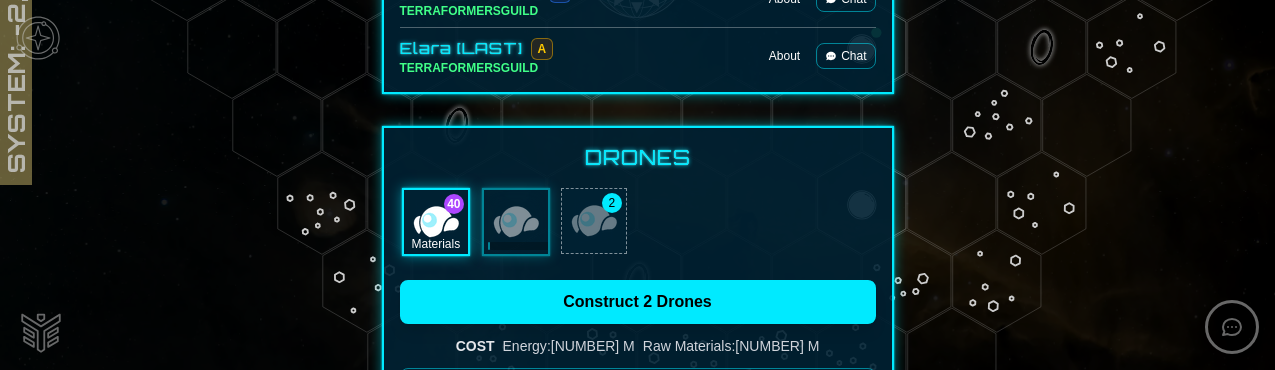 click at bounding box center [594, 221] 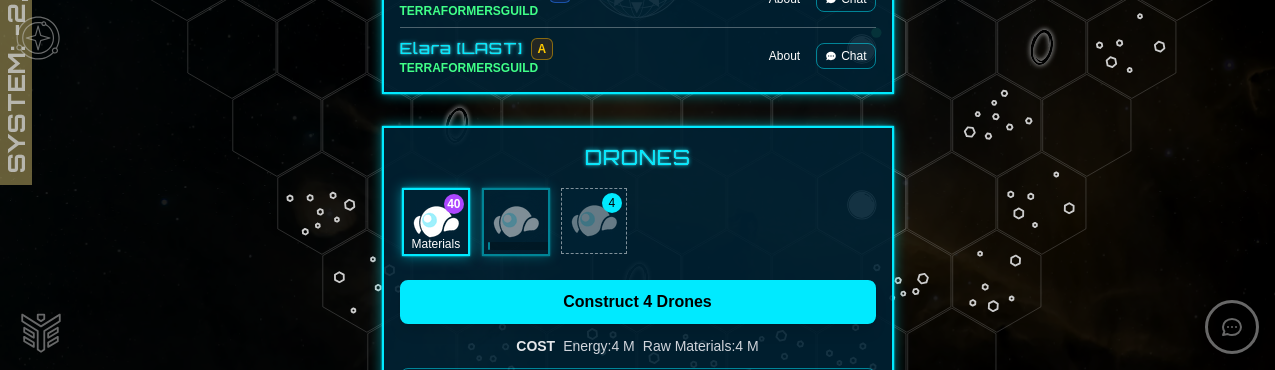 click at bounding box center [594, 221] 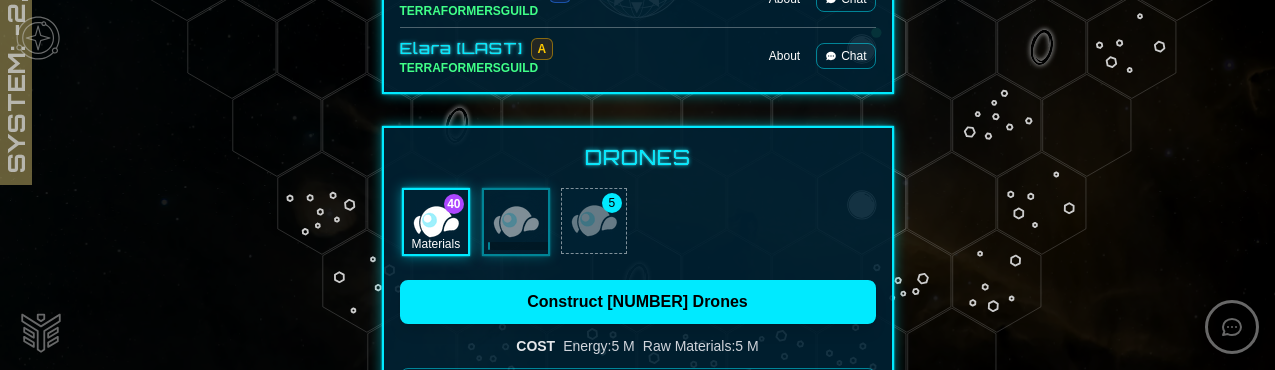 click at bounding box center [594, 221] 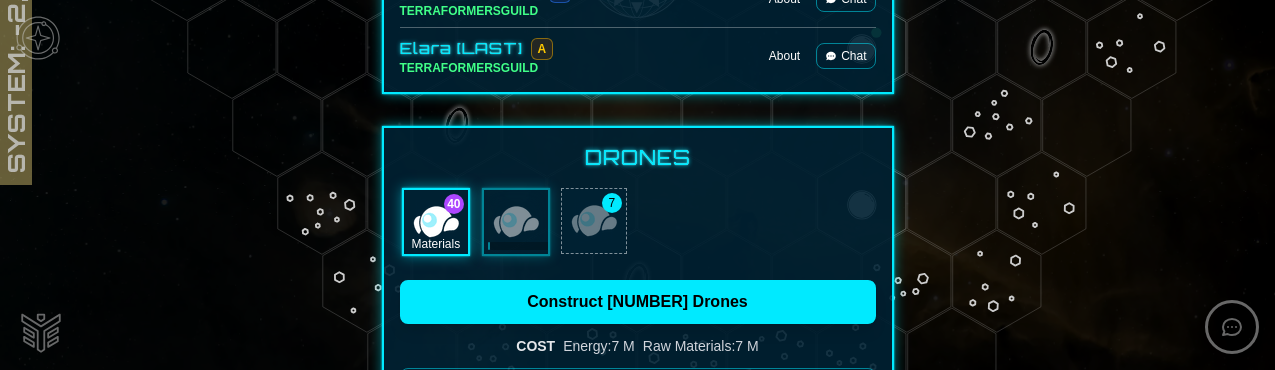 click at bounding box center (594, 221) 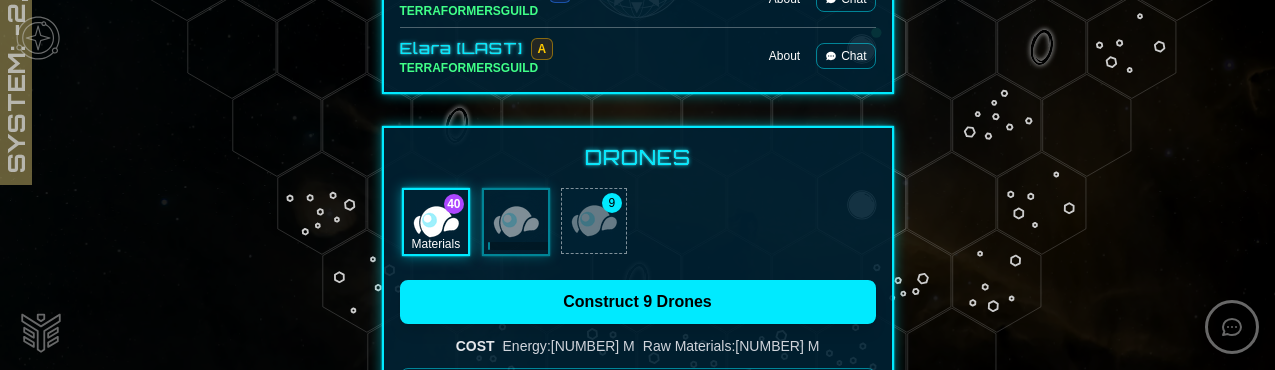 click at bounding box center [594, 221] 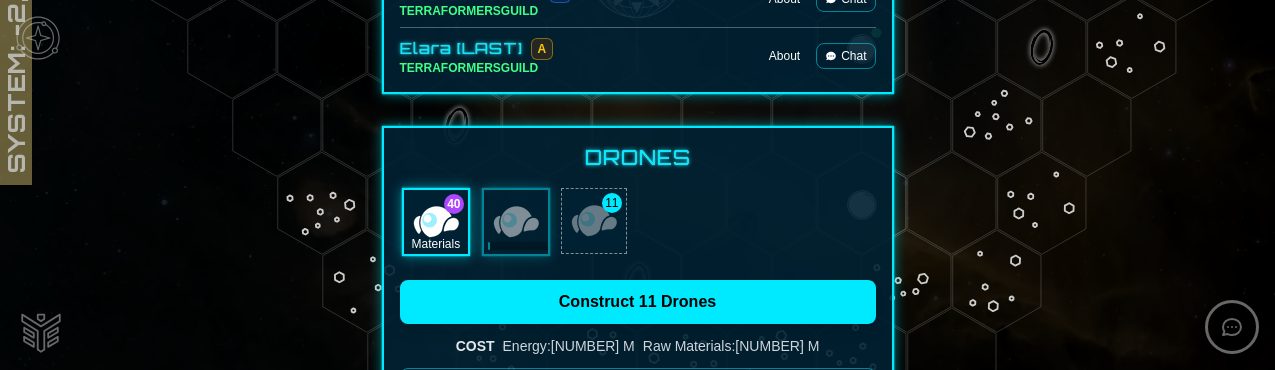 click at bounding box center [594, 221] 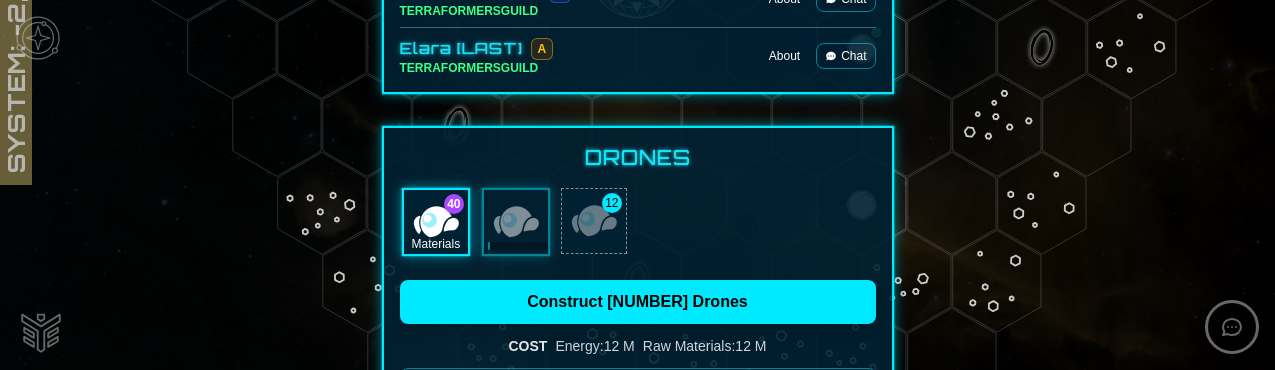 click at bounding box center [594, 221] 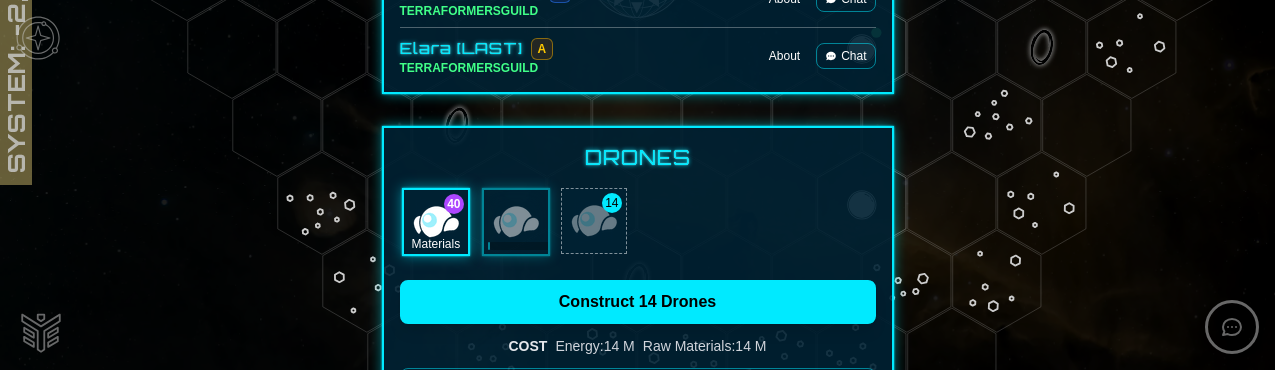 click at bounding box center (594, 221) 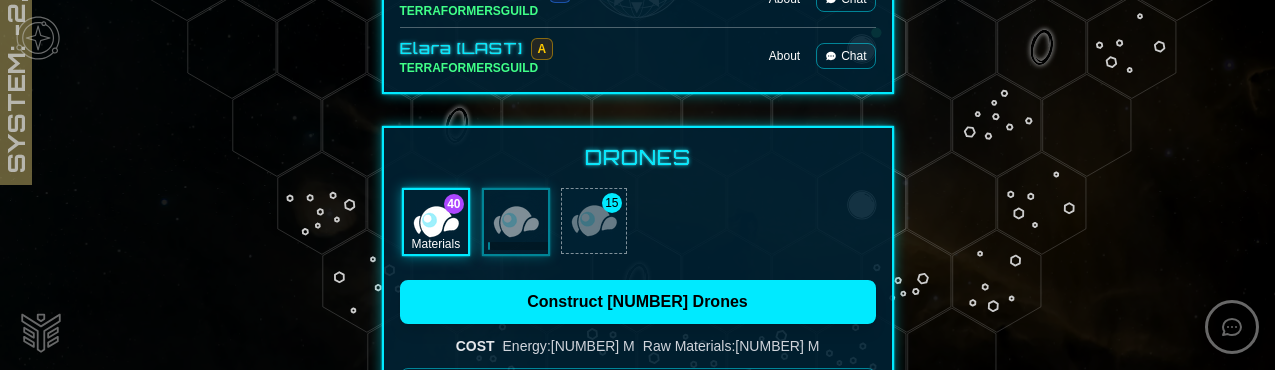 click at bounding box center [594, 221] 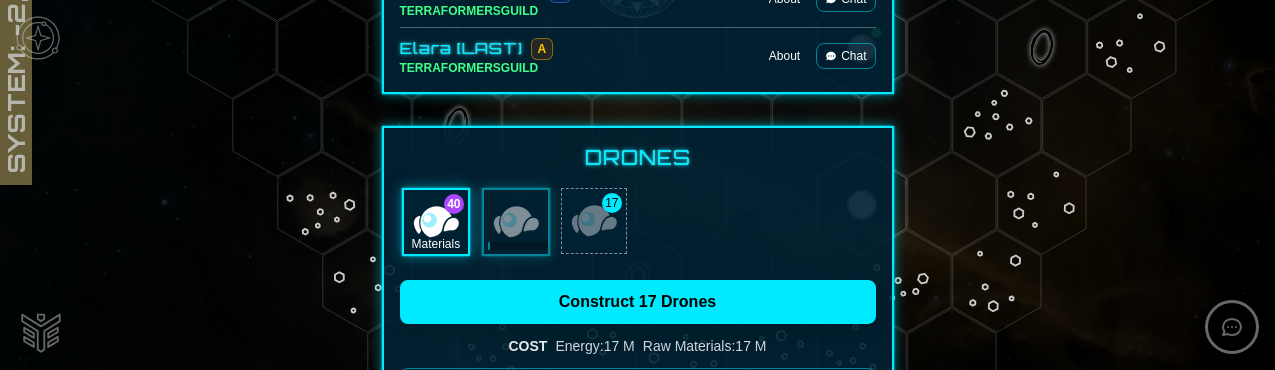 click at bounding box center (594, 221) 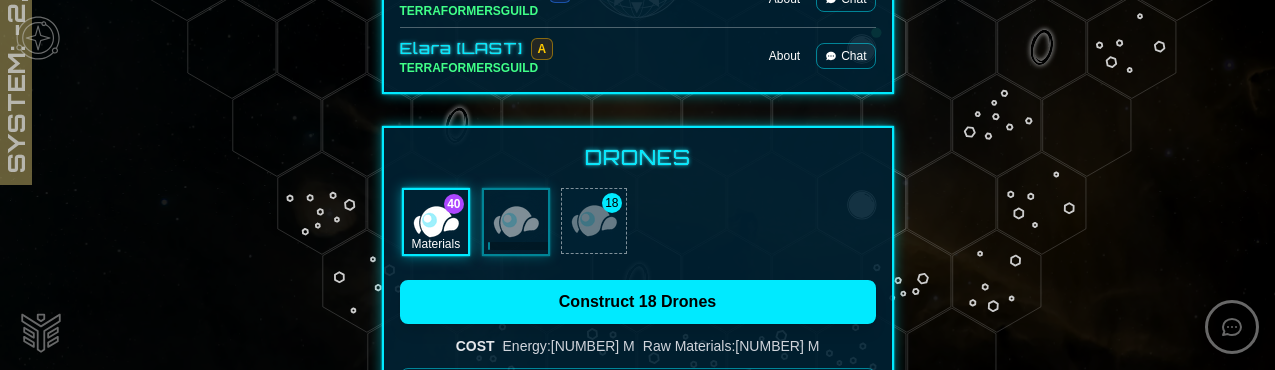 click at bounding box center [594, 221] 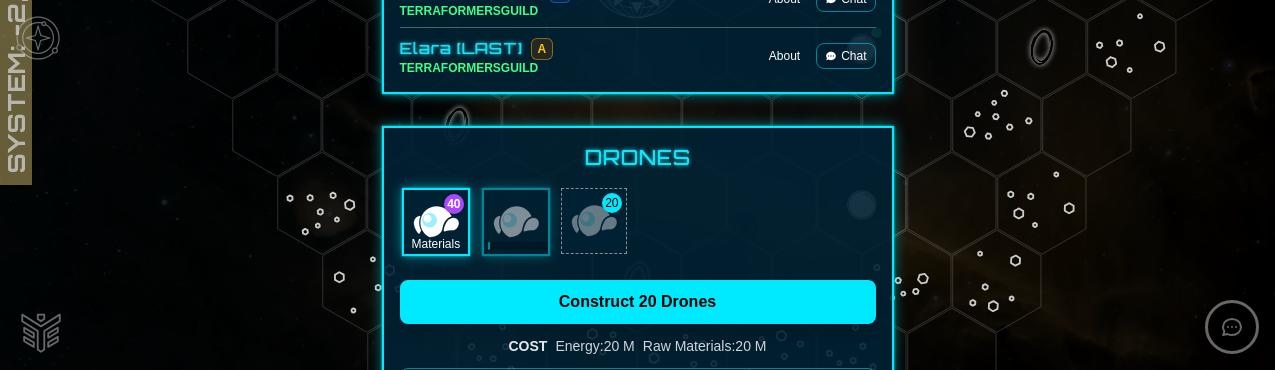 click at bounding box center (594, 221) 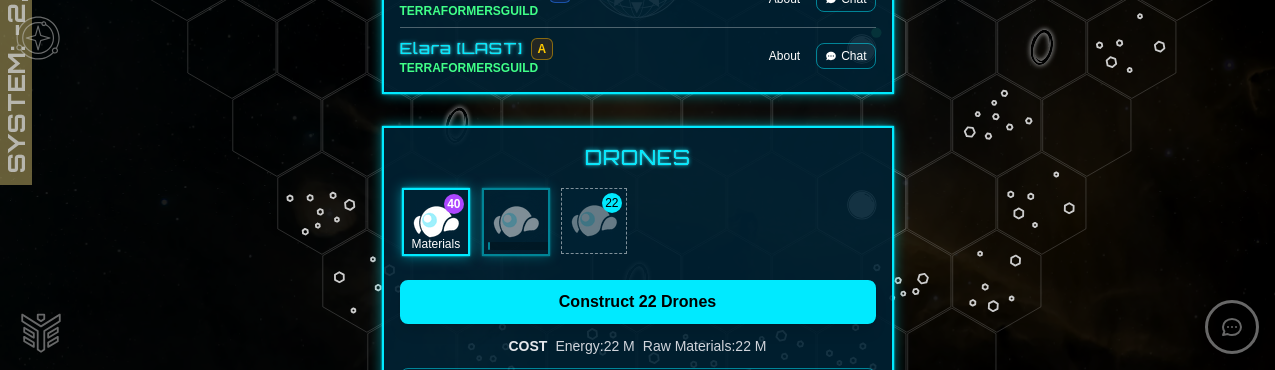 click at bounding box center (594, 221) 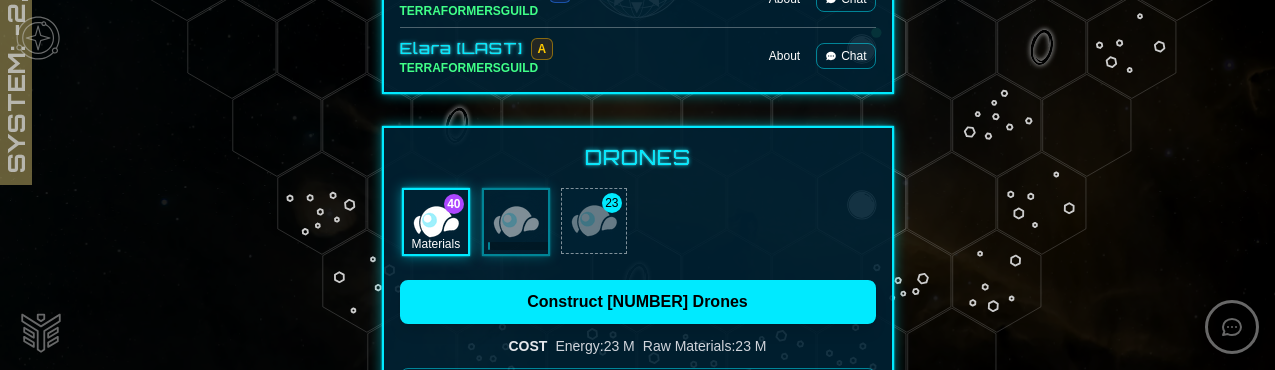 click at bounding box center [594, 221] 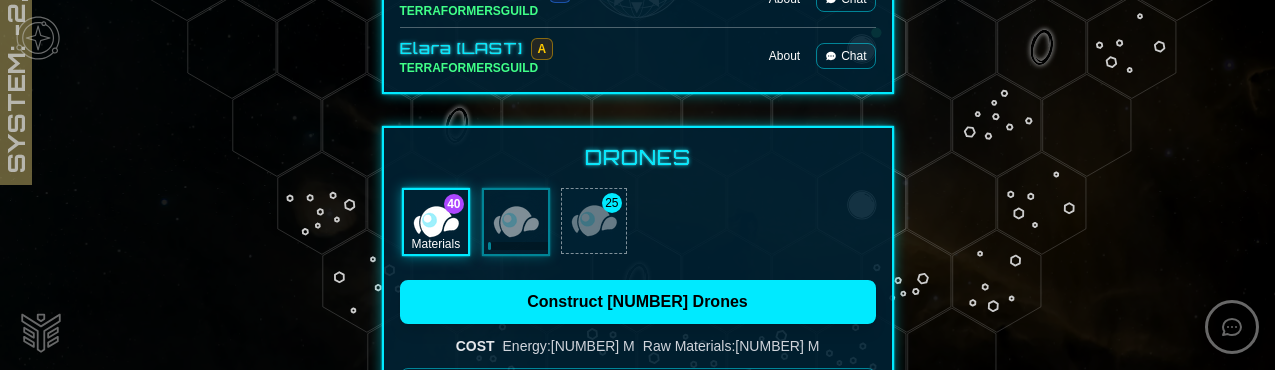 click at bounding box center [594, 221] 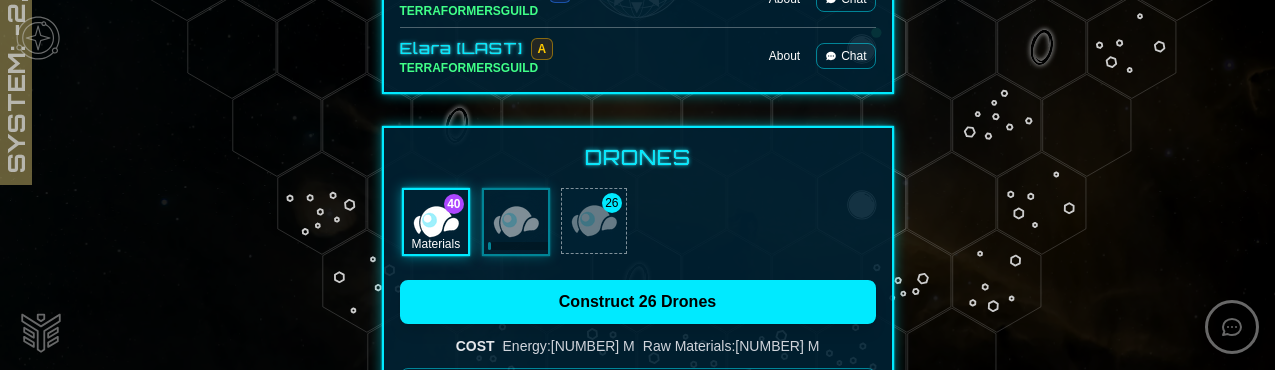 click at bounding box center [594, 221] 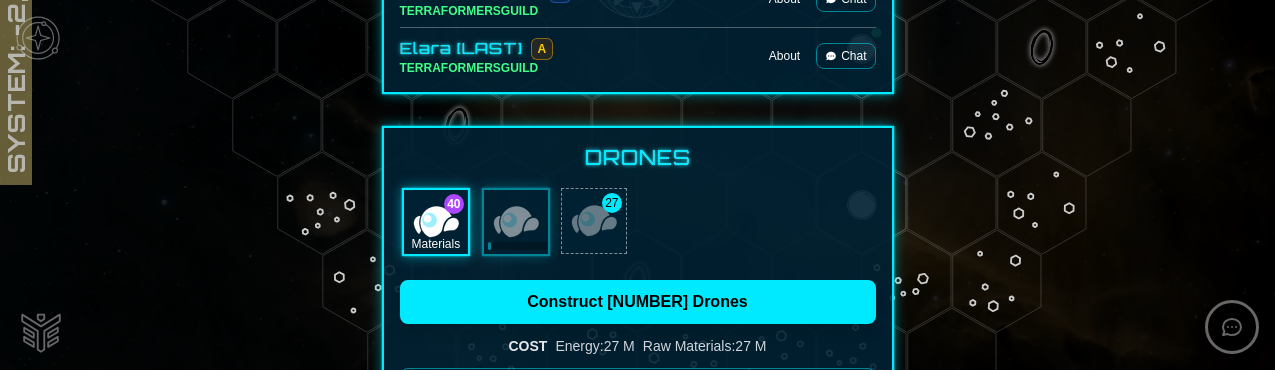 click at bounding box center (594, 221) 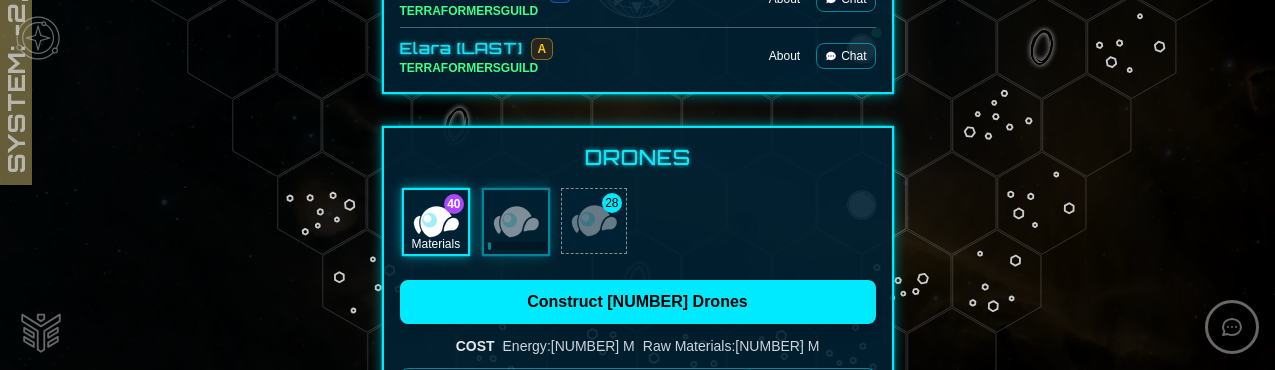 click at bounding box center (594, 221) 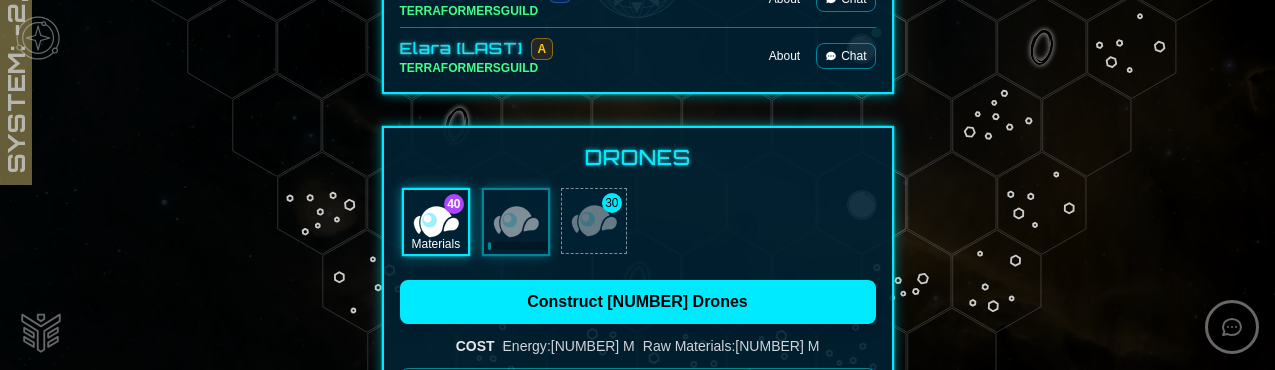 click at bounding box center (594, 221) 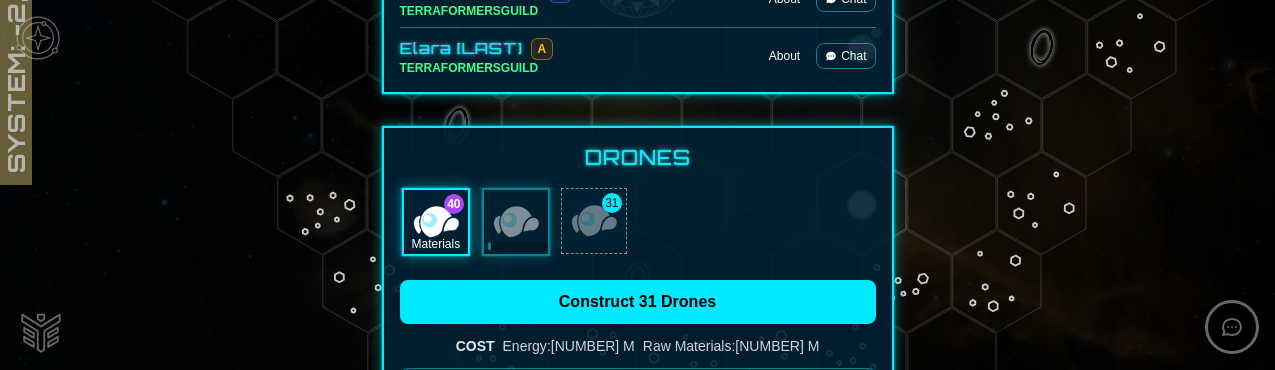 click at bounding box center (594, 221) 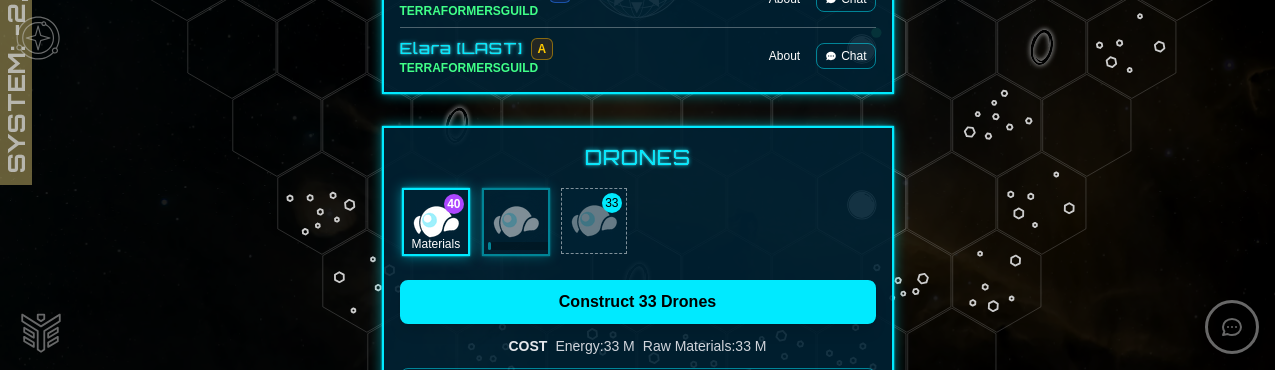 click at bounding box center (594, 221) 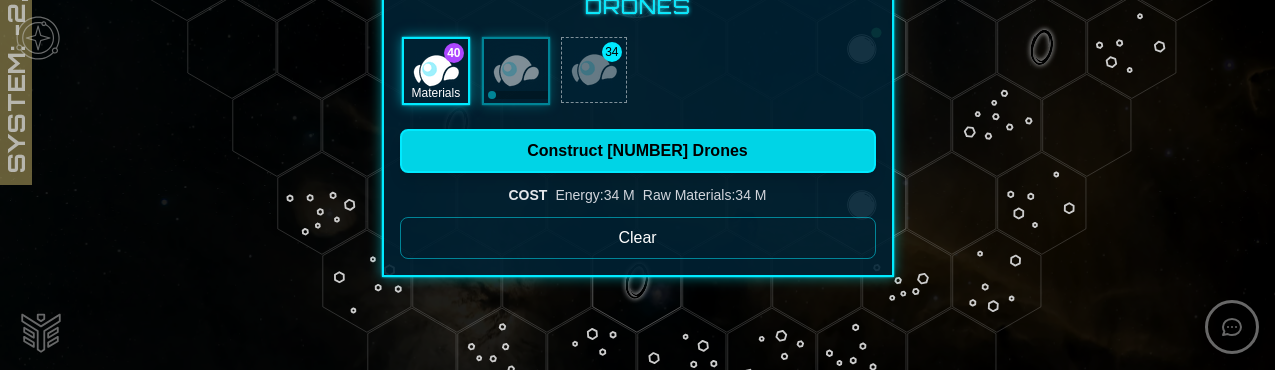 scroll, scrollTop: 2934, scrollLeft: 0, axis: vertical 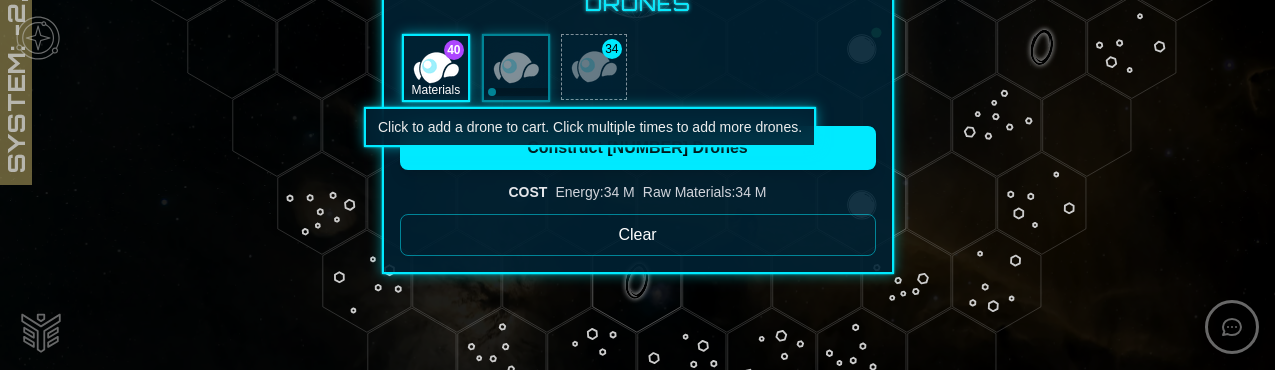 click at bounding box center [594, 67] 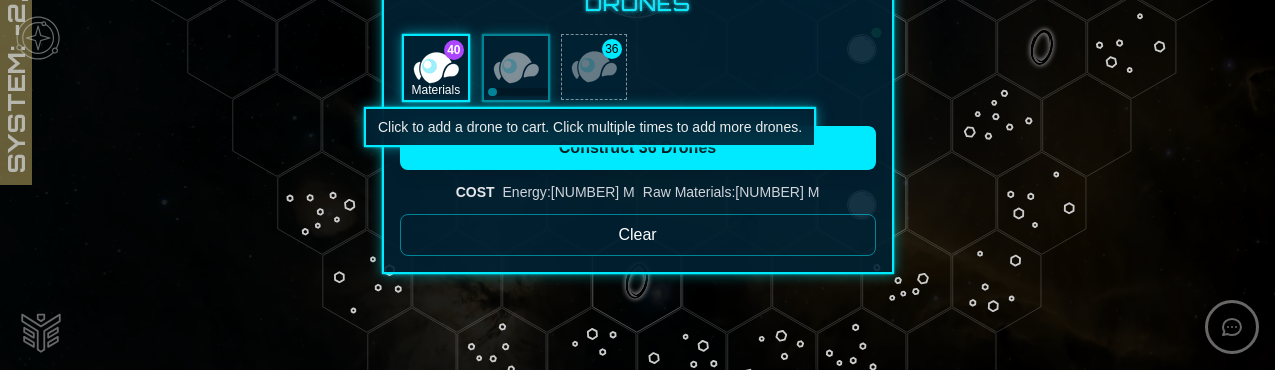 click at bounding box center (594, 67) 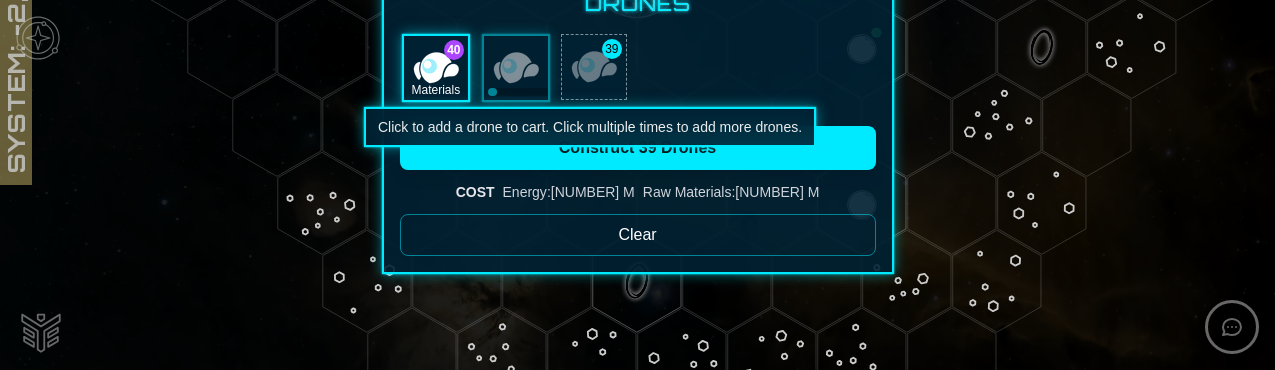 click at bounding box center [594, 67] 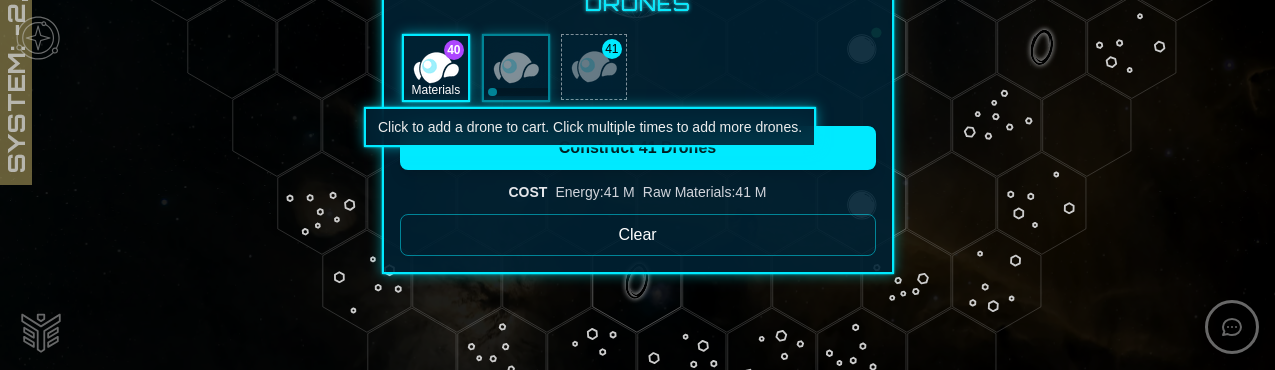 click at bounding box center [594, 67] 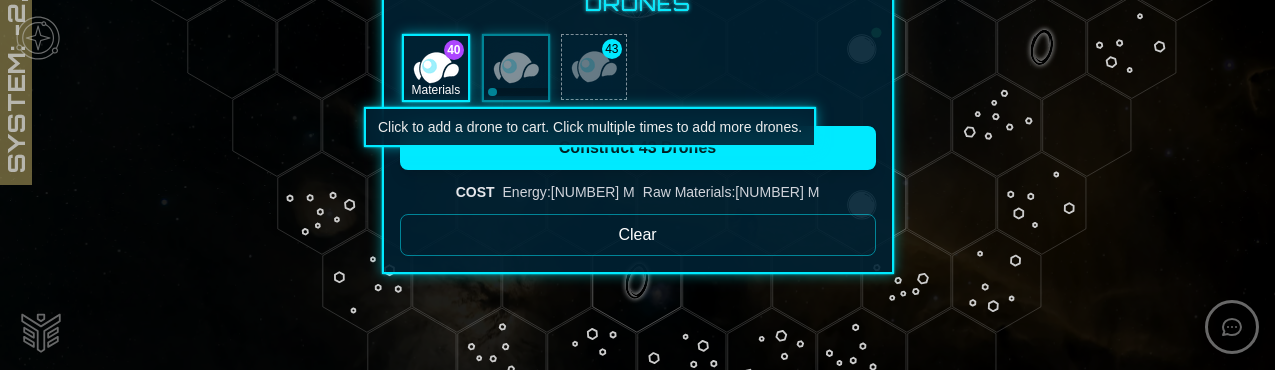 click at bounding box center [594, 67] 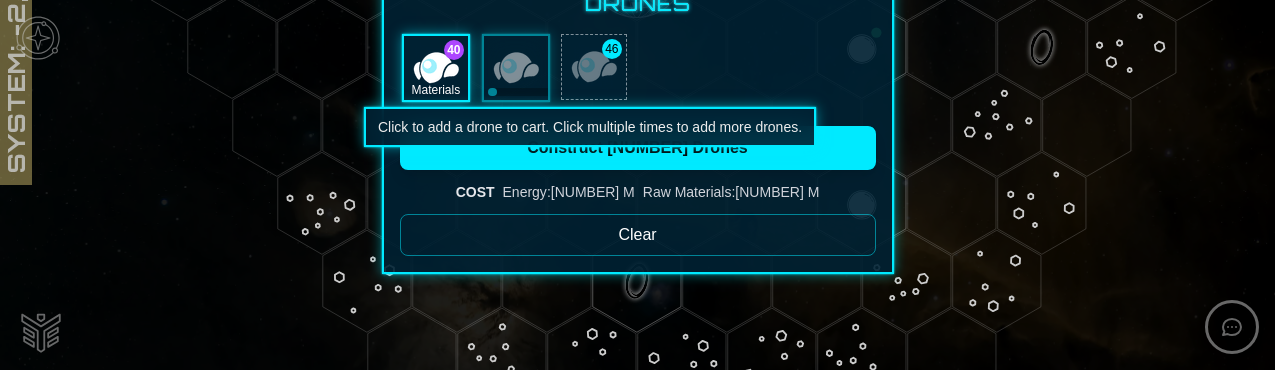click at bounding box center (594, 67) 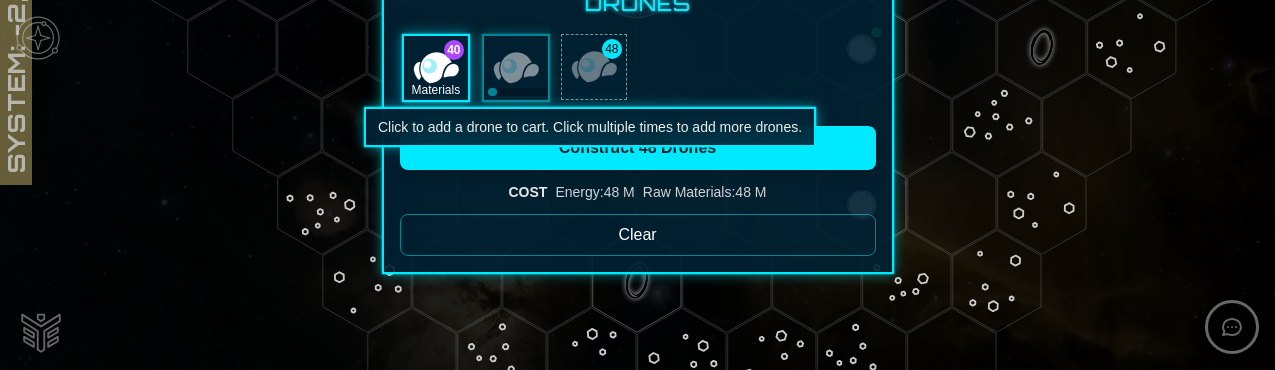click at bounding box center (594, 67) 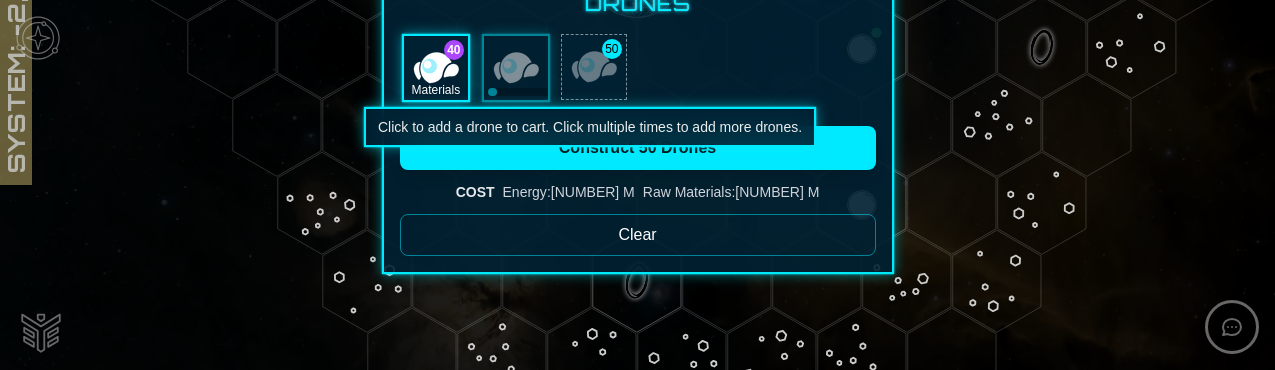 click at bounding box center [594, 67] 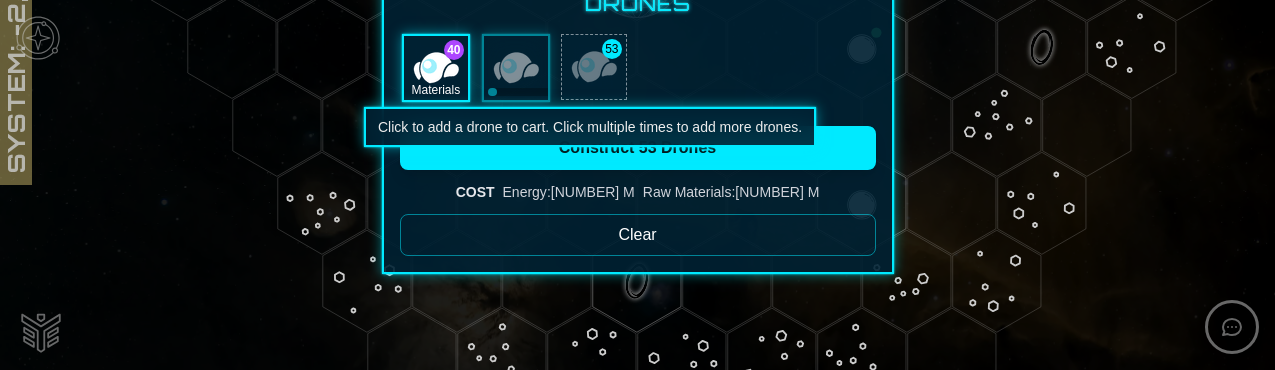 click at bounding box center (594, 67) 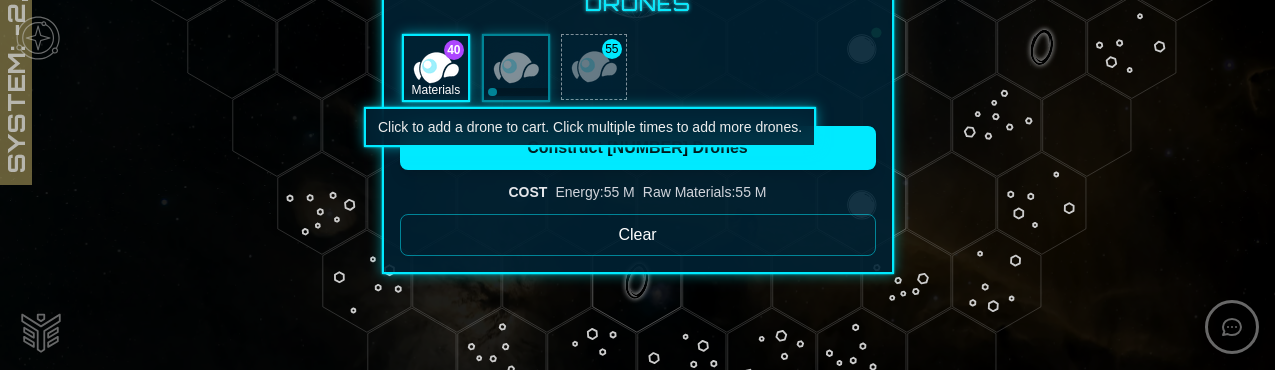 click at bounding box center [594, 67] 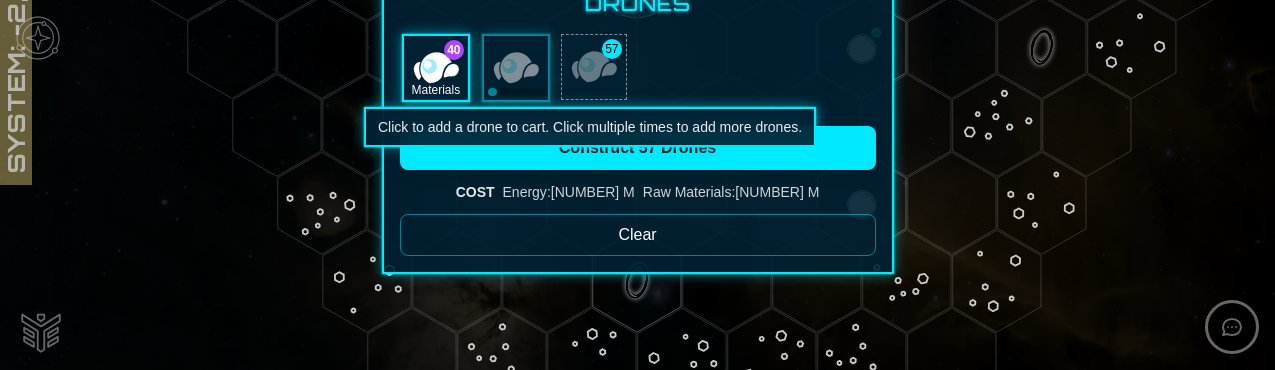 click at bounding box center (594, 67) 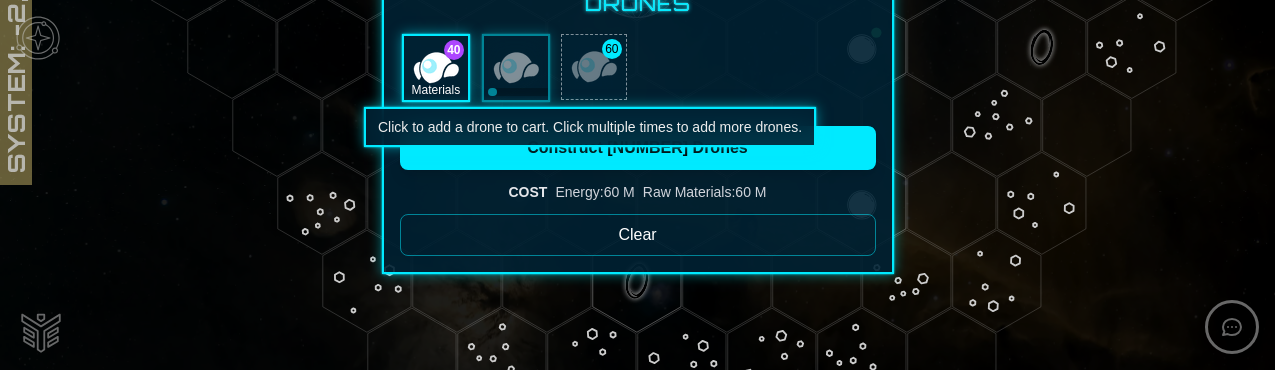 click at bounding box center [594, 67] 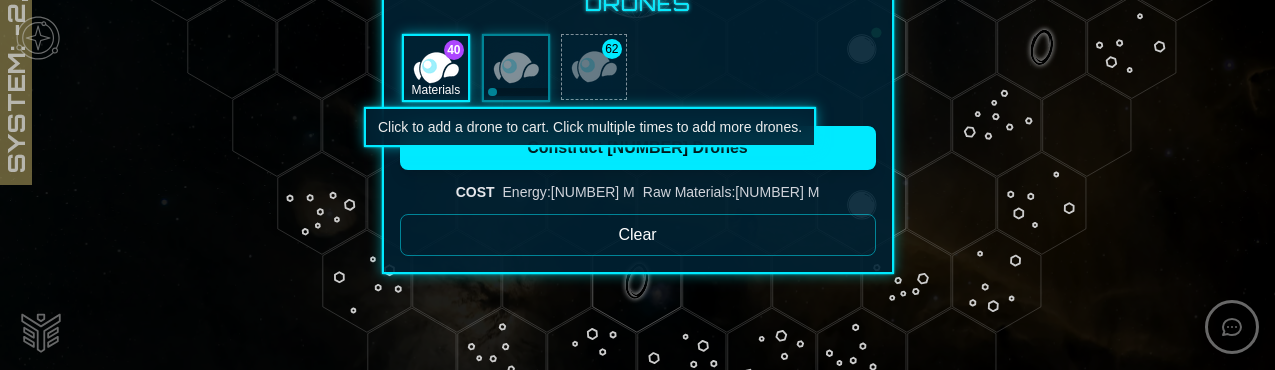 click at bounding box center (594, 67) 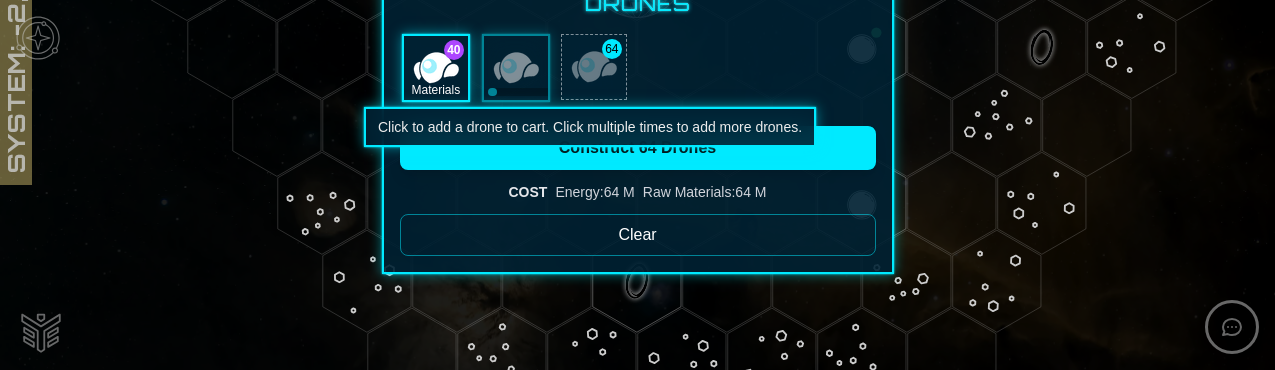 click at bounding box center [594, 67] 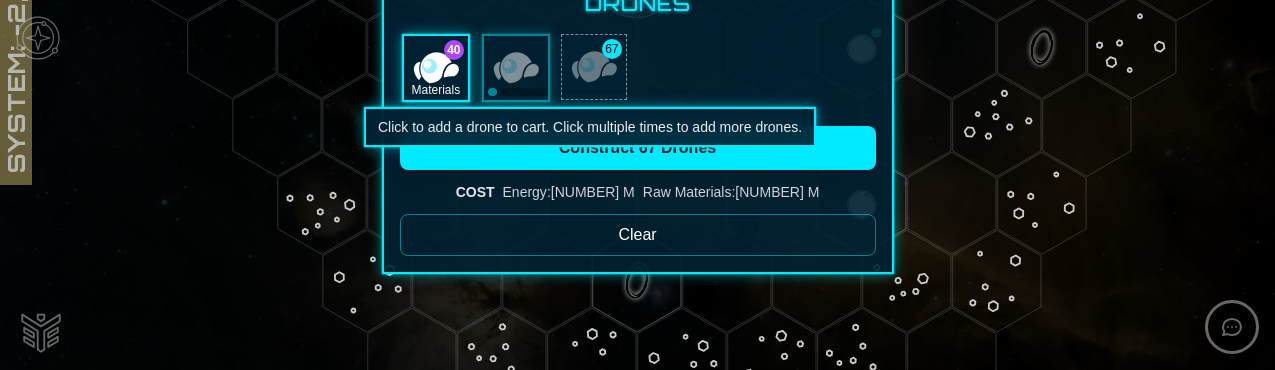 click at bounding box center (594, 67) 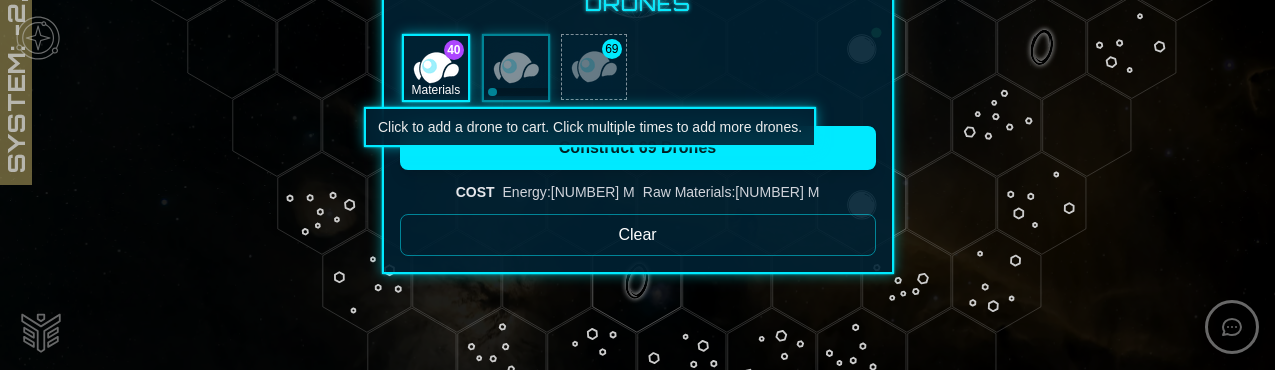 click at bounding box center [594, 67] 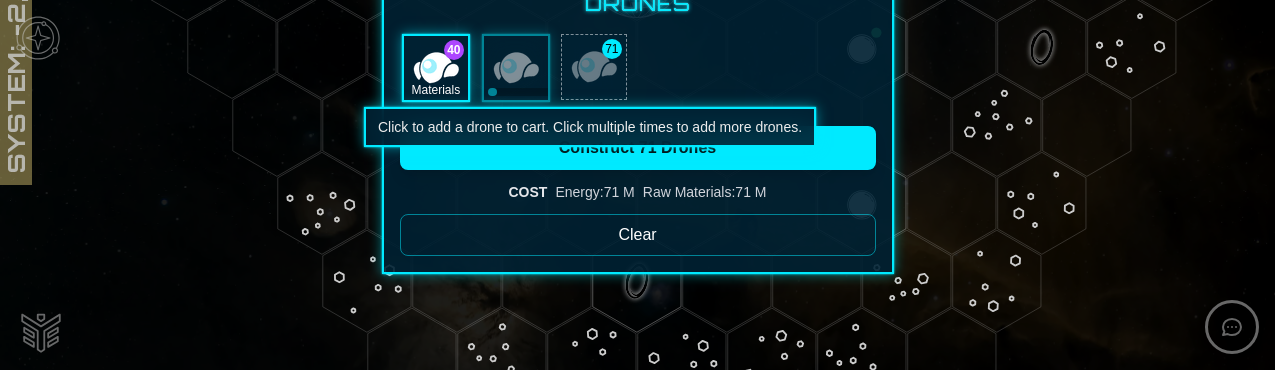 click at bounding box center [594, 67] 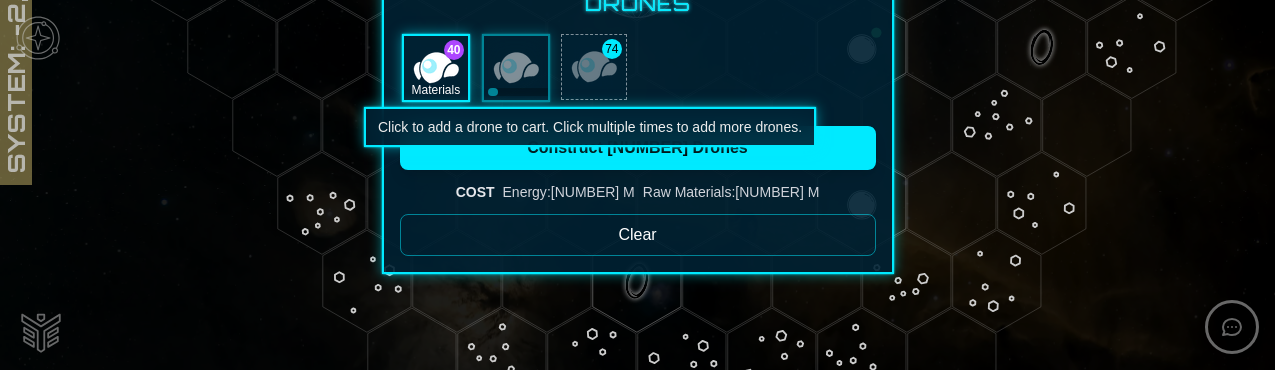 click at bounding box center (594, 67) 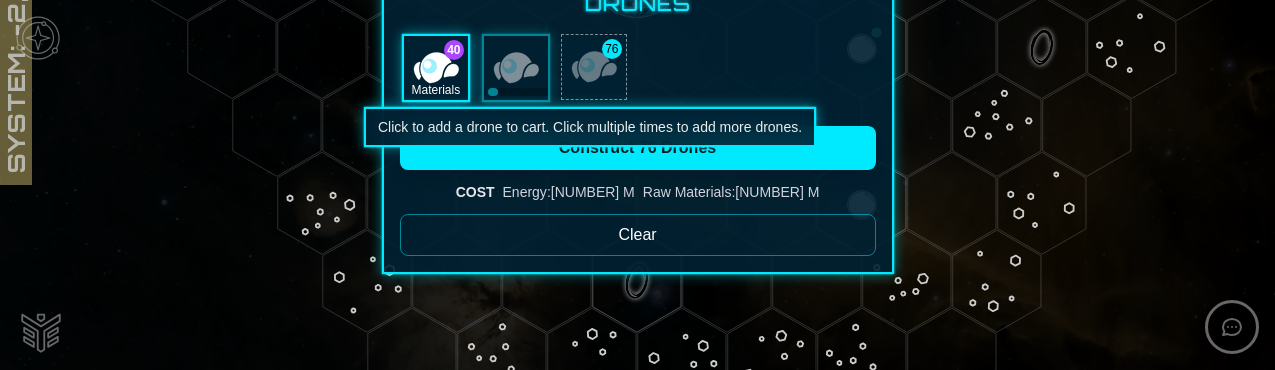 click at bounding box center (594, 67) 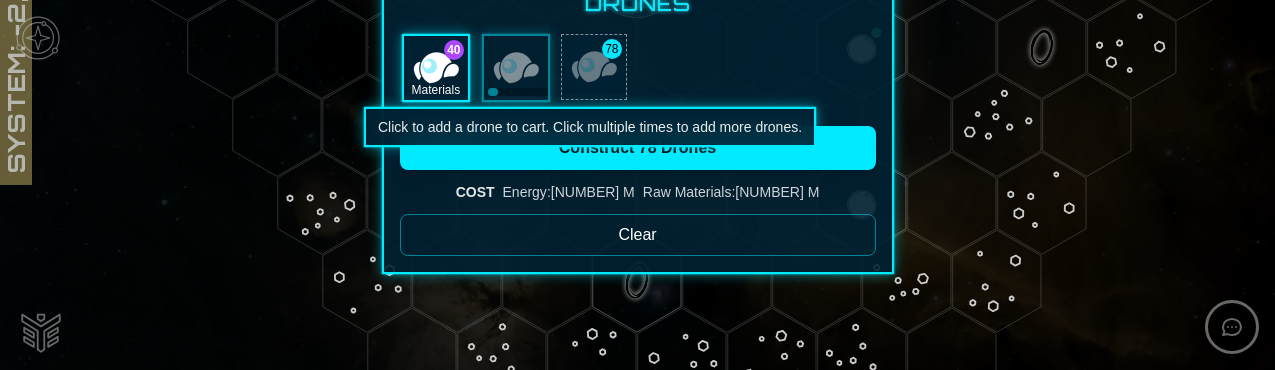 click at bounding box center [594, 67] 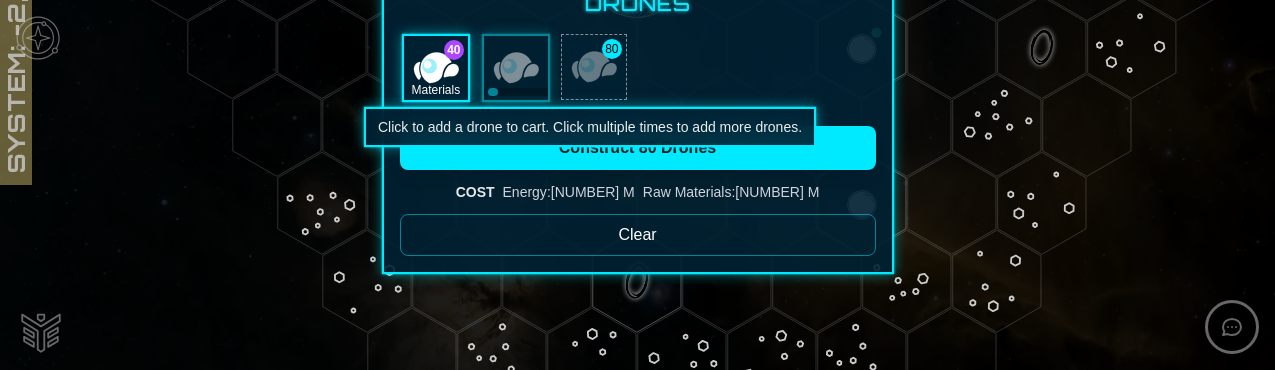 click at bounding box center [594, 67] 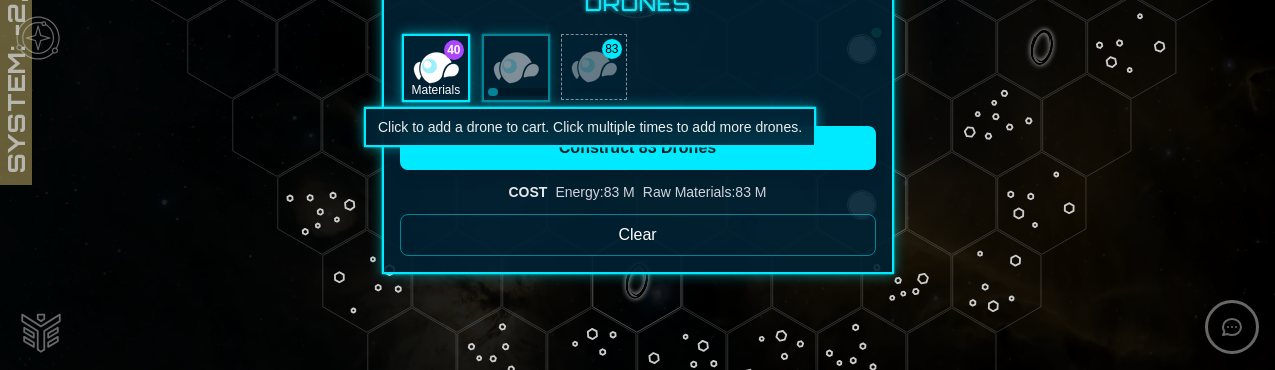 click at bounding box center (594, 67) 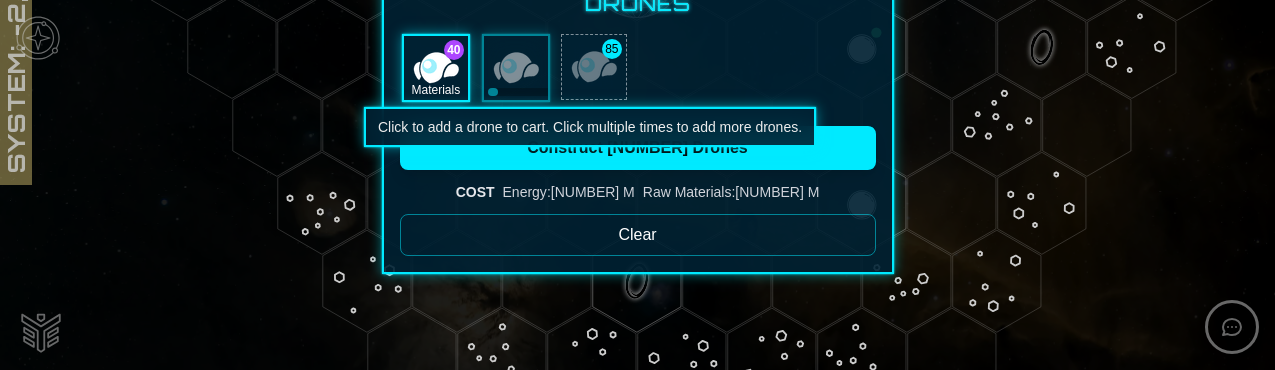 click at bounding box center (594, 67) 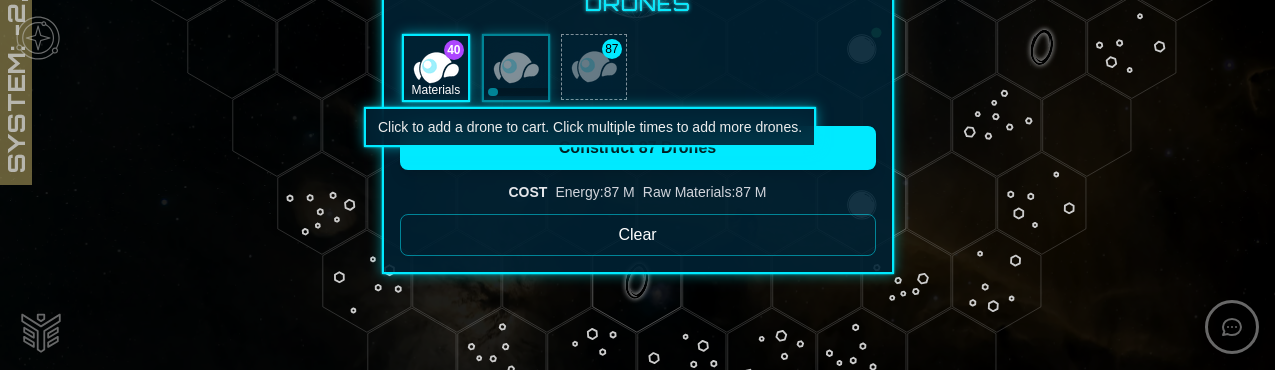 click at bounding box center [594, 67] 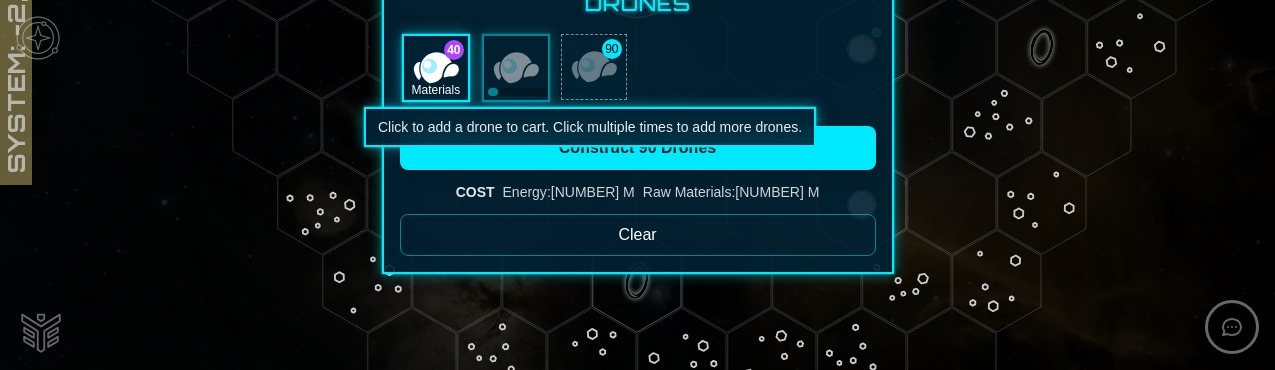 click at bounding box center [594, 67] 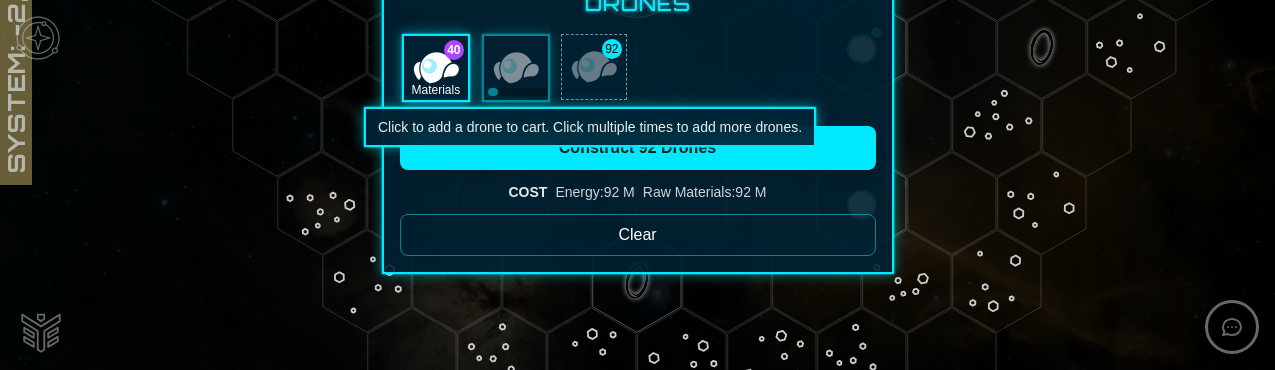 click at bounding box center (594, 67) 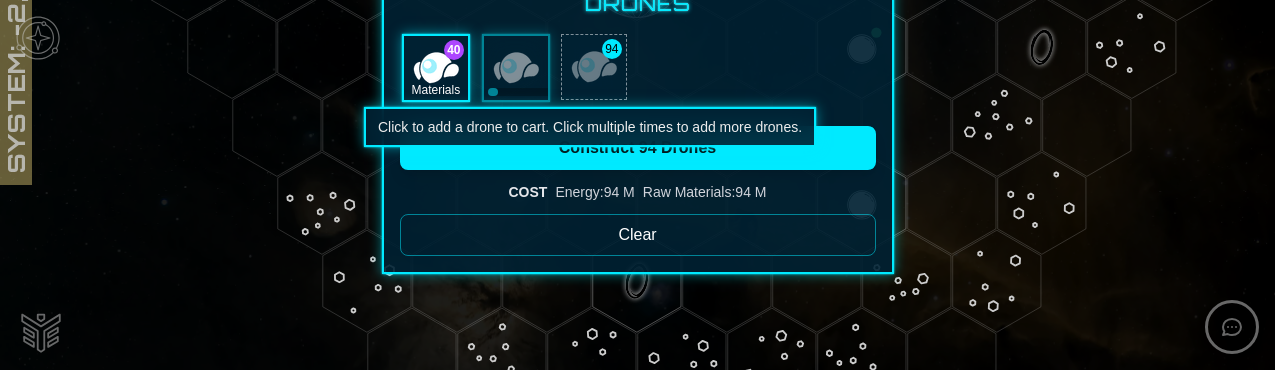 click at bounding box center [594, 67] 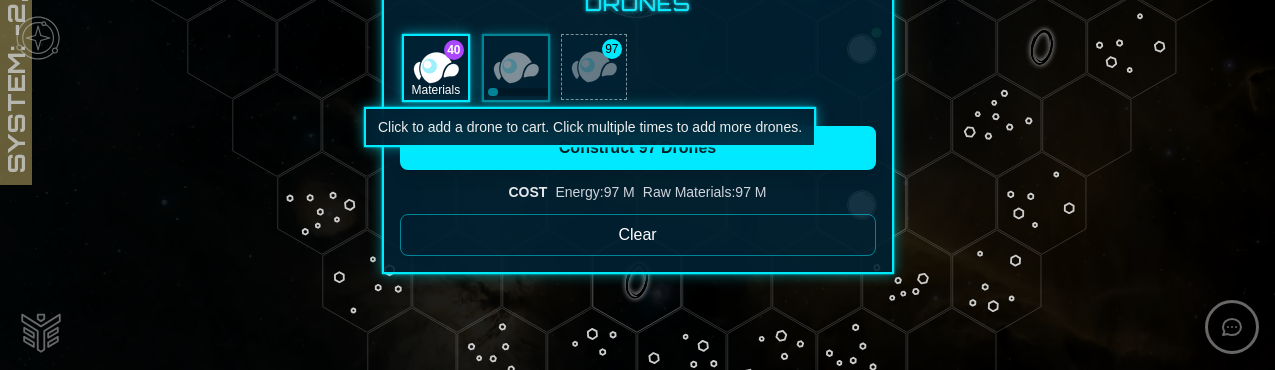 click at bounding box center [594, 67] 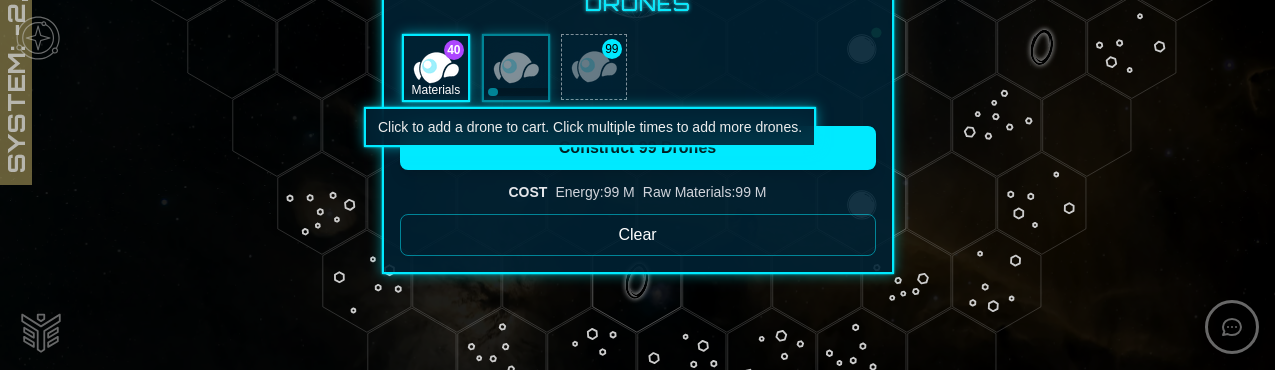 click at bounding box center [594, 67] 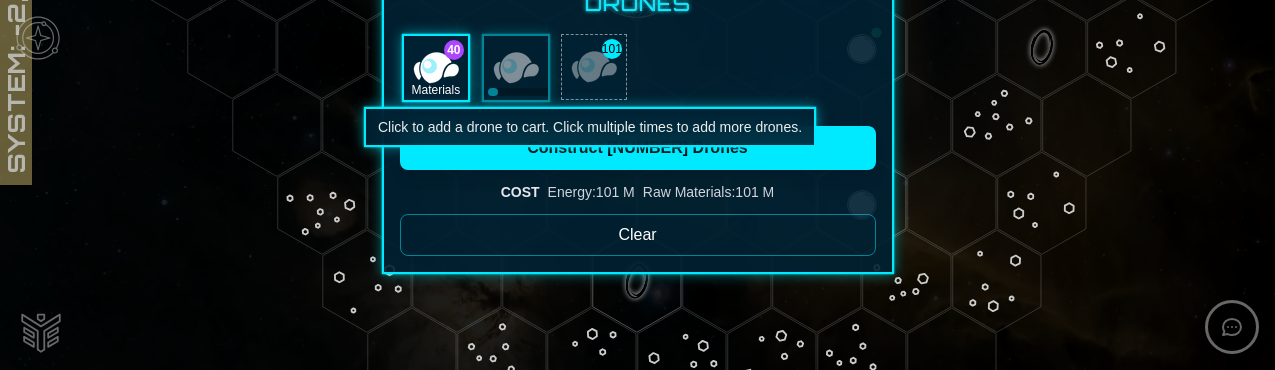 click at bounding box center (594, 67) 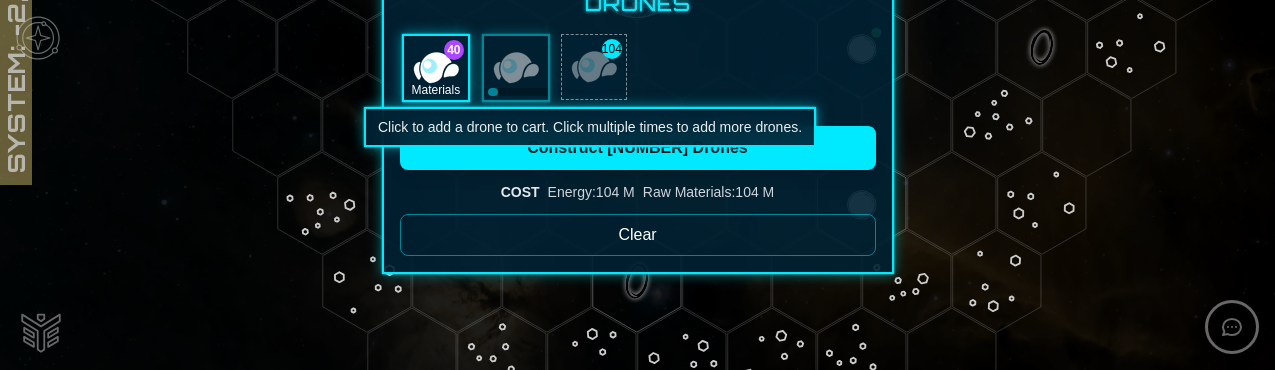 click at bounding box center [594, 67] 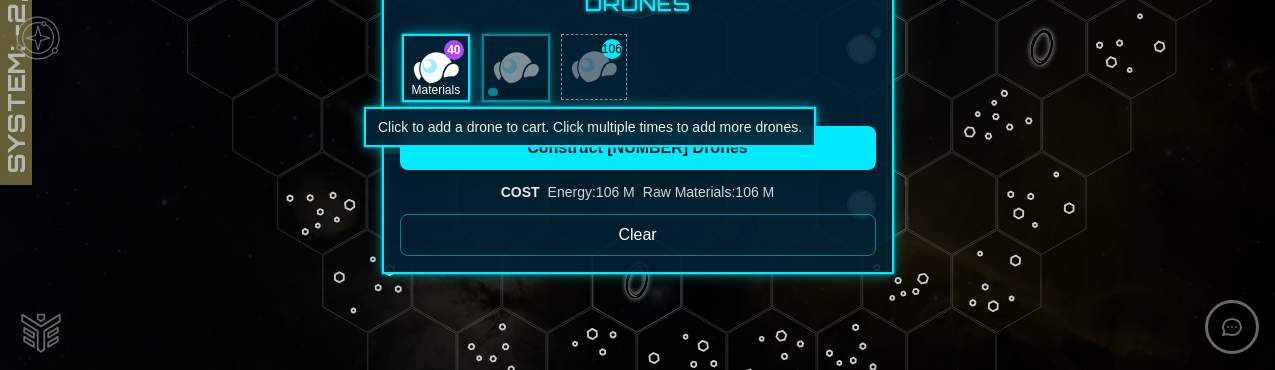 click at bounding box center [594, 67] 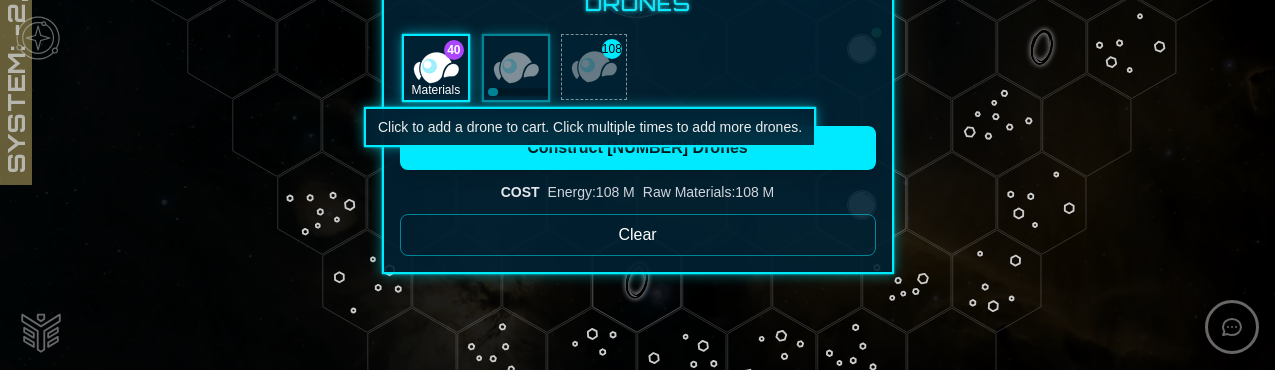click at bounding box center [594, 67] 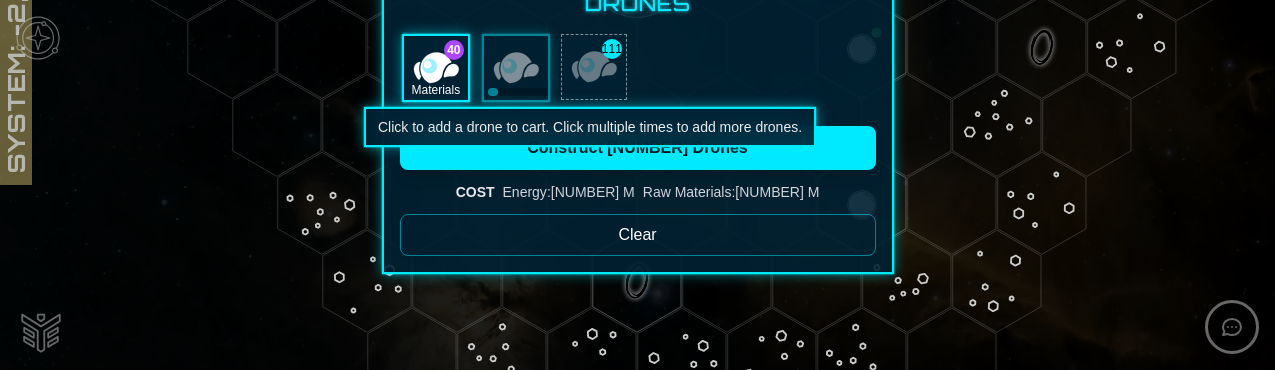 click at bounding box center [594, 67] 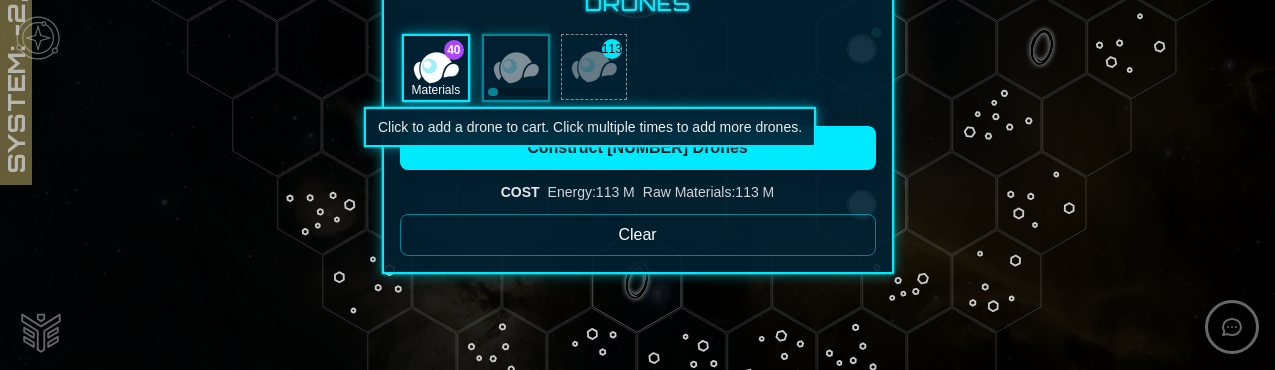click at bounding box center (594, 67) 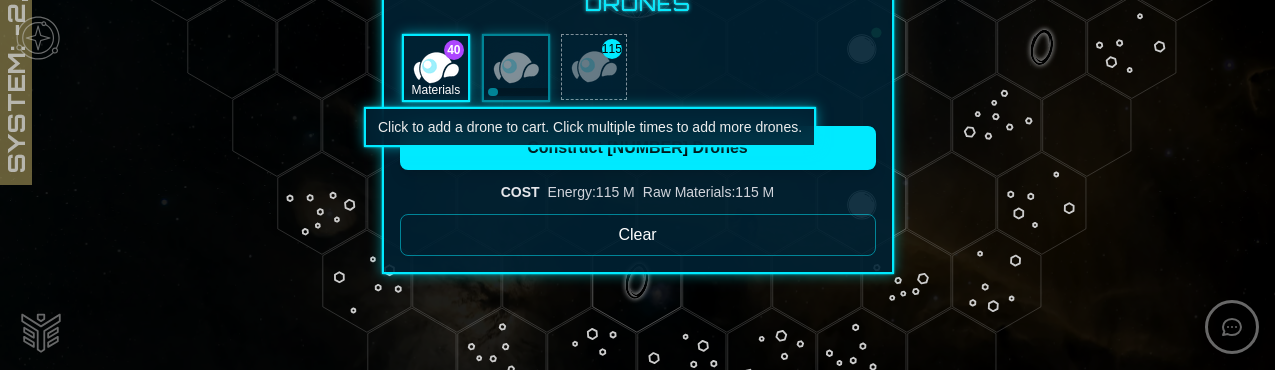 click at bounding box center [594, 67] 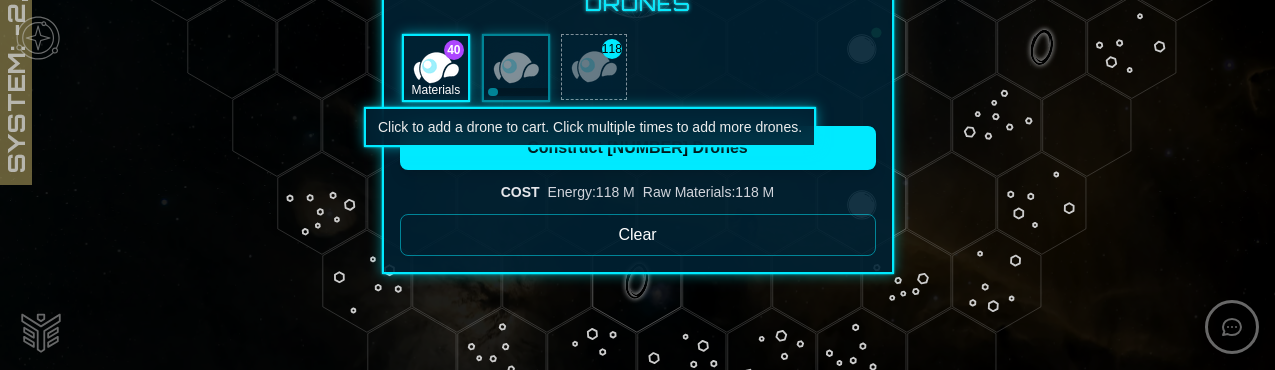 click at bounding box center [594, 67] 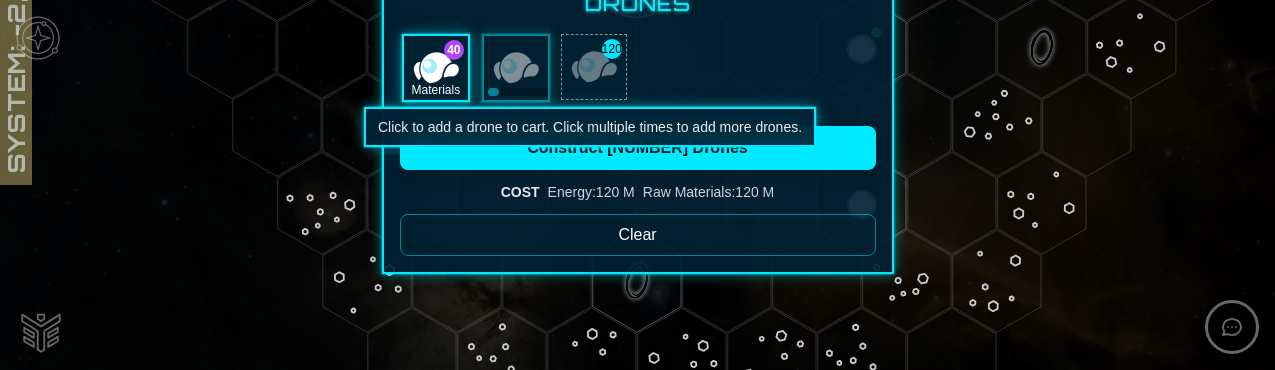 click at bounding box center (594, 67) 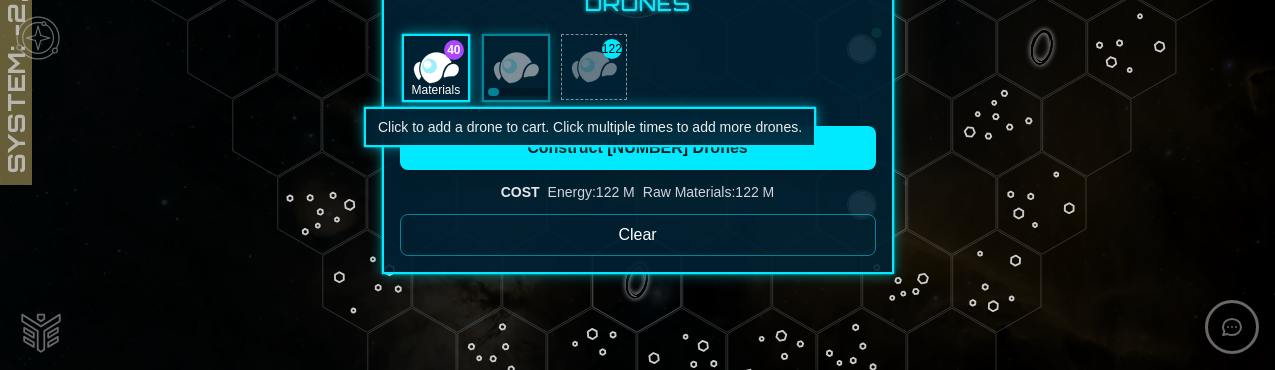 click at bounding box center (594, 67) 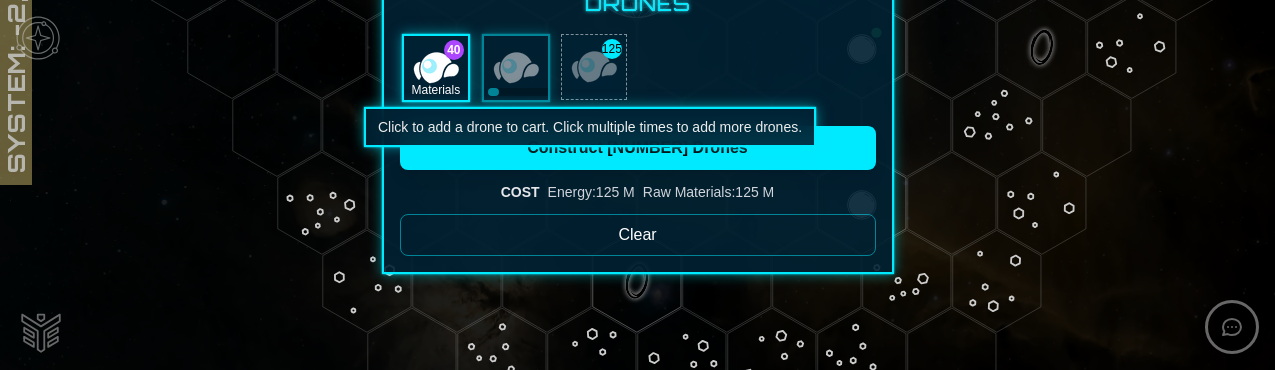 click at bounding box center [594, 67] 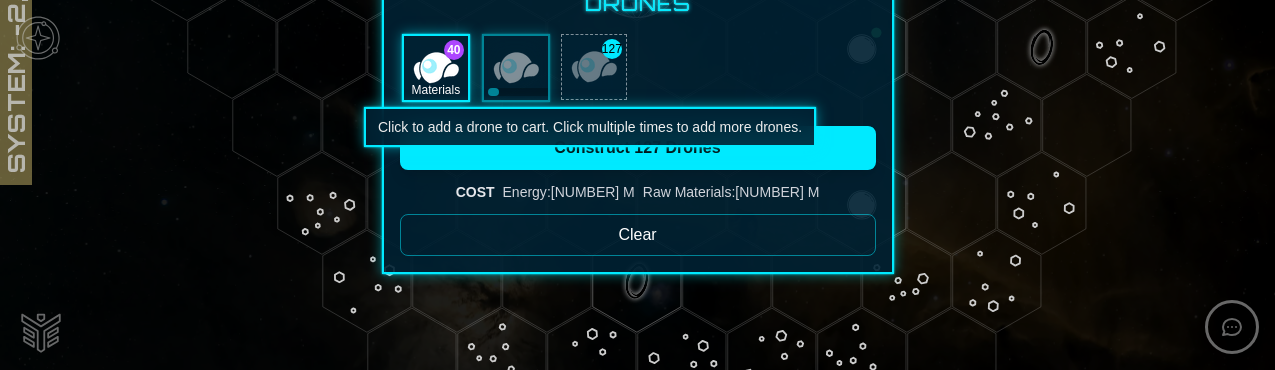 click at bounding box center [594, 67] 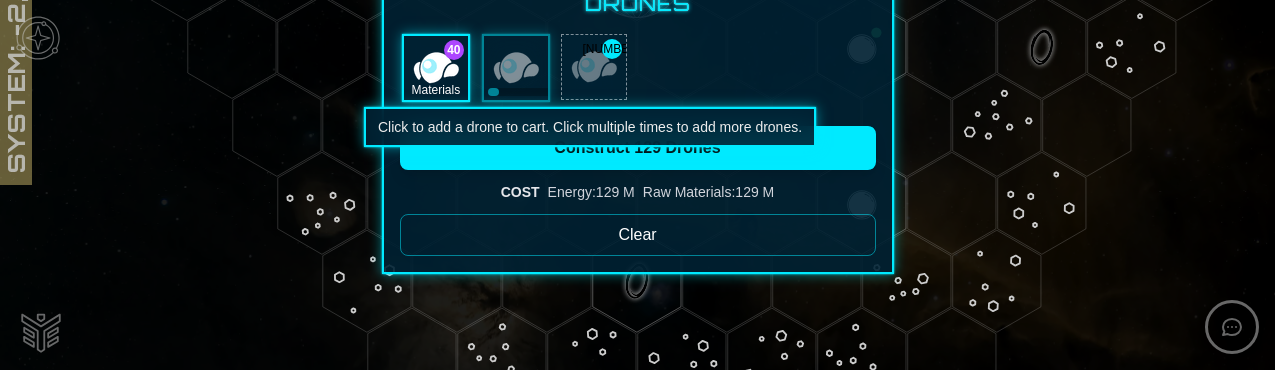 click at bounding box center [594, 67] 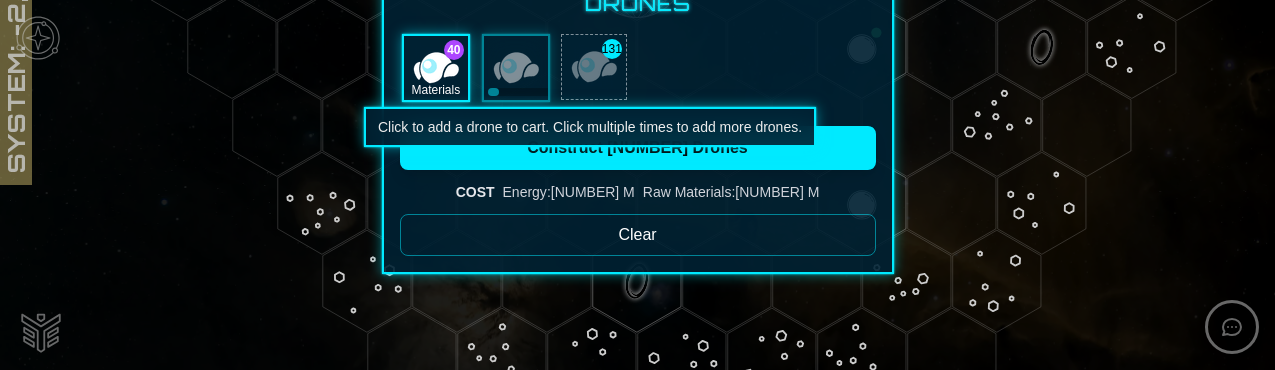 click at bounding box center (594, 67) 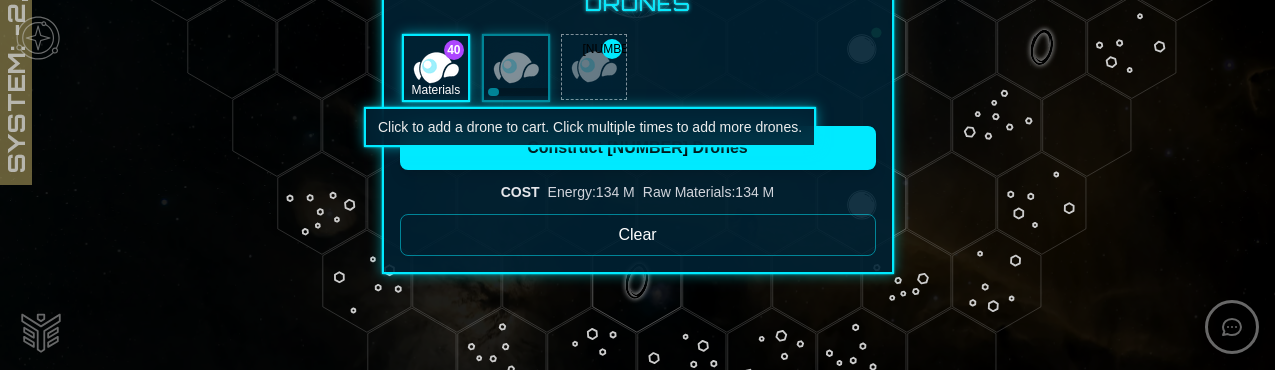 click at bounding box center (594, 67) 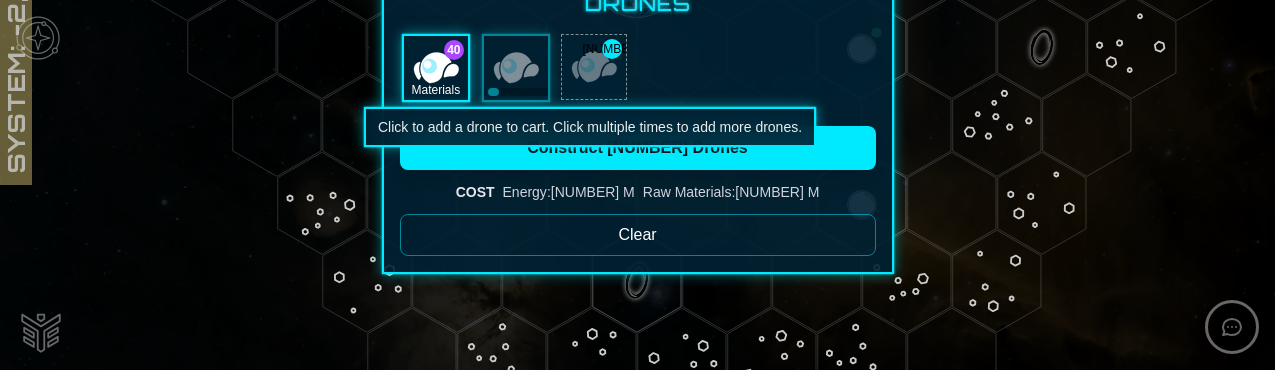 click at bounding box center (594, 67) 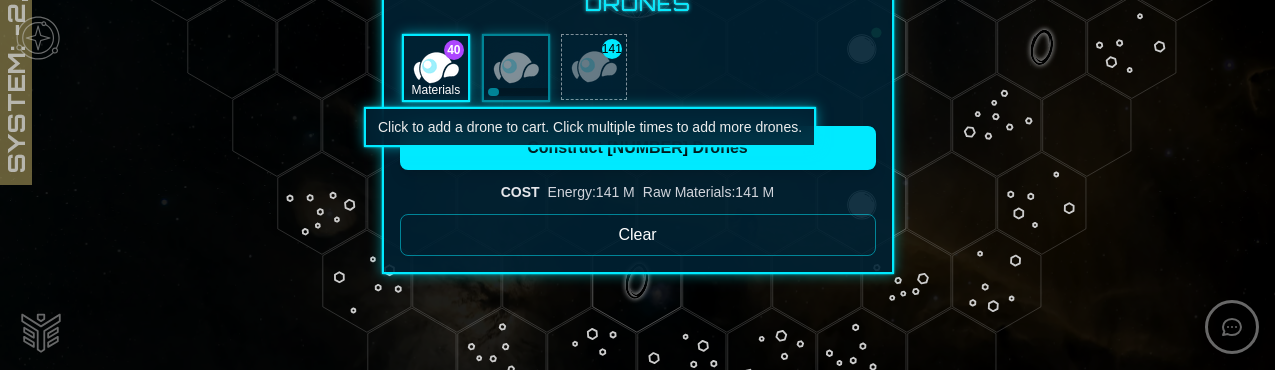 click at bounding box center (594, 67) 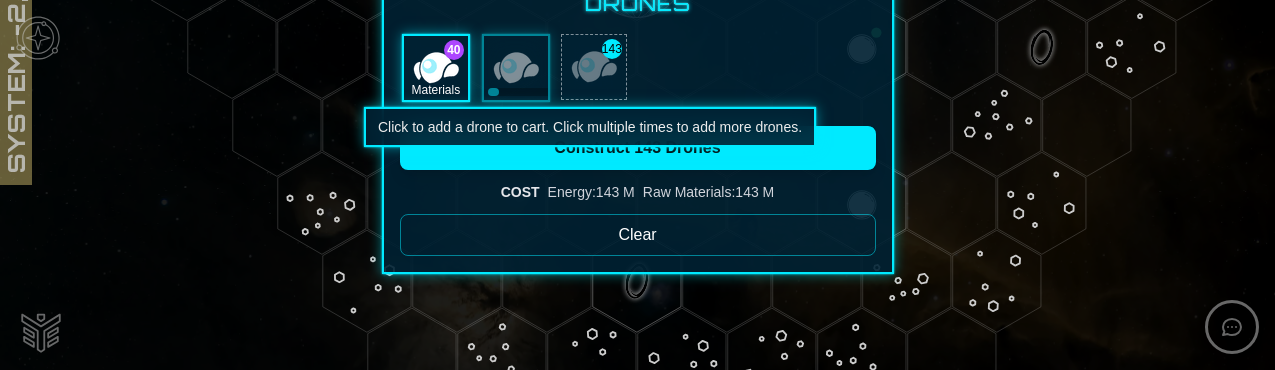 click at bounding box center [594, 67] 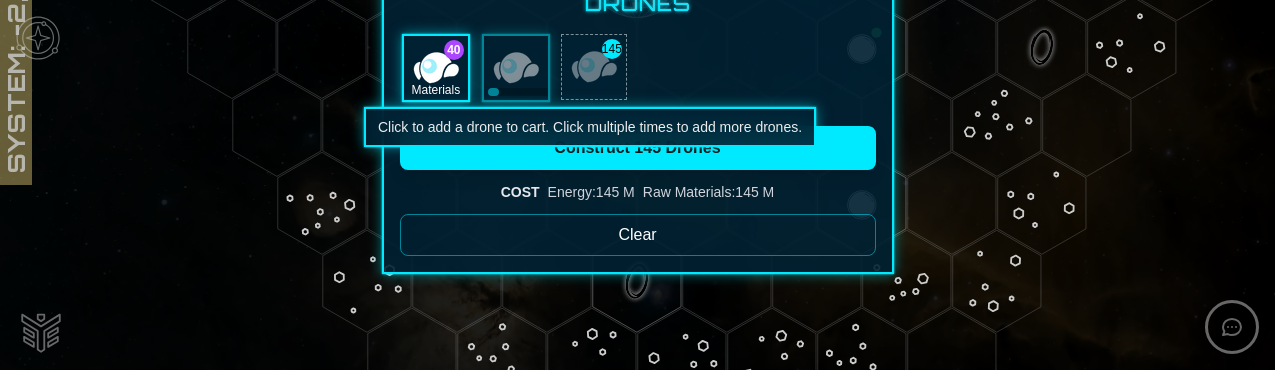click at bounding box center (594, 67) 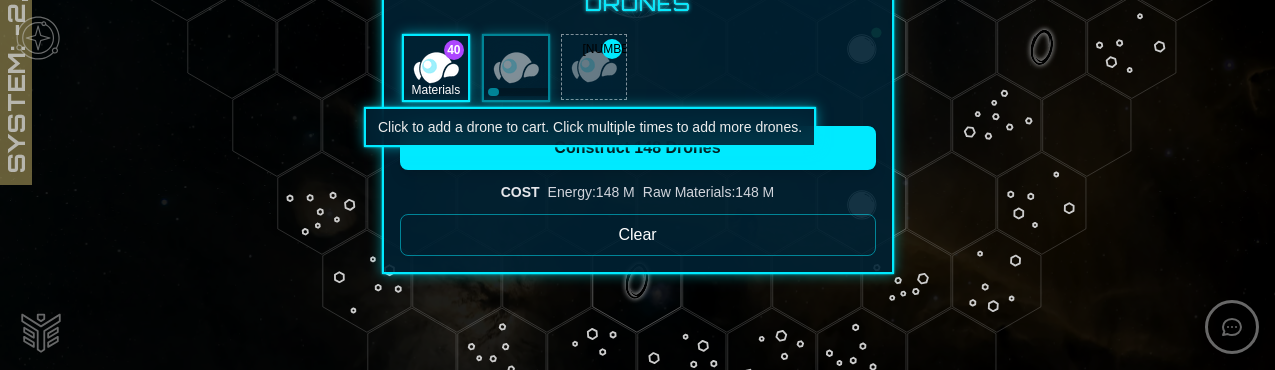 click at bounding box center [594, 67] 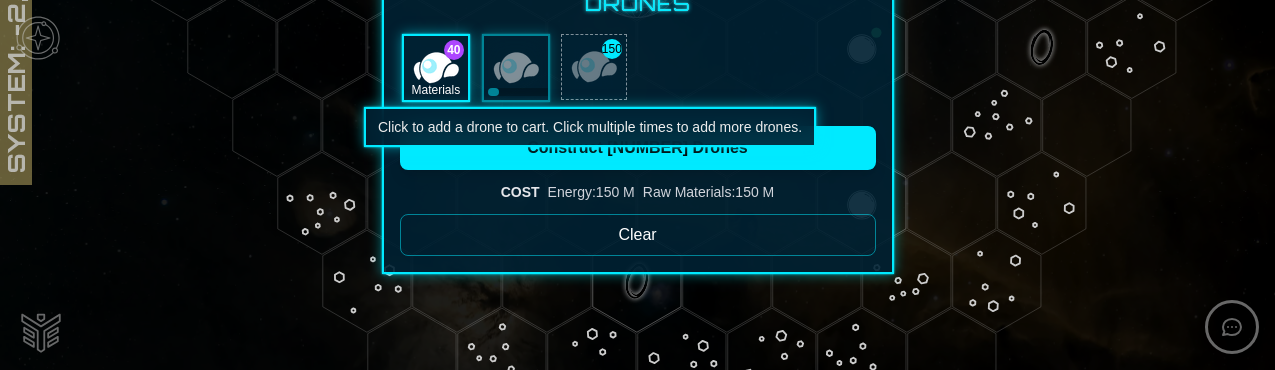click at bounding box center (594, 67) 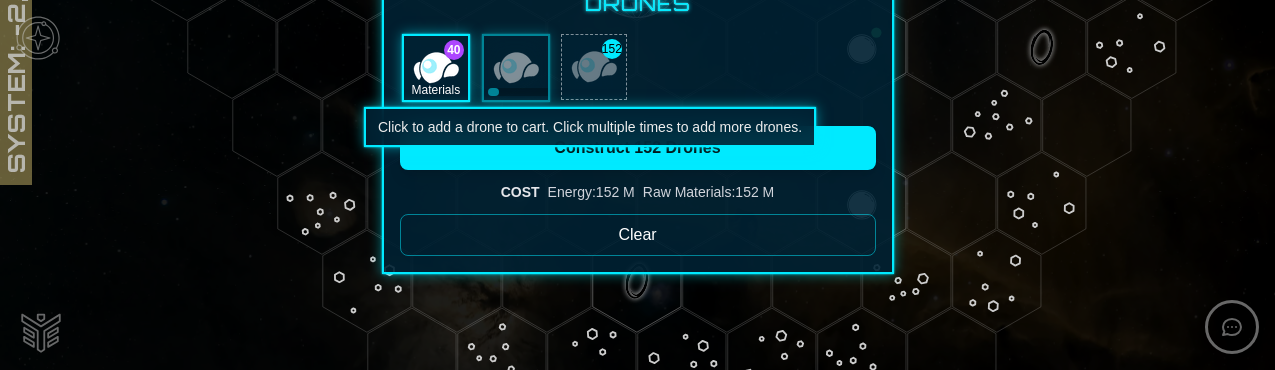 click at bounding box center (594, 67) 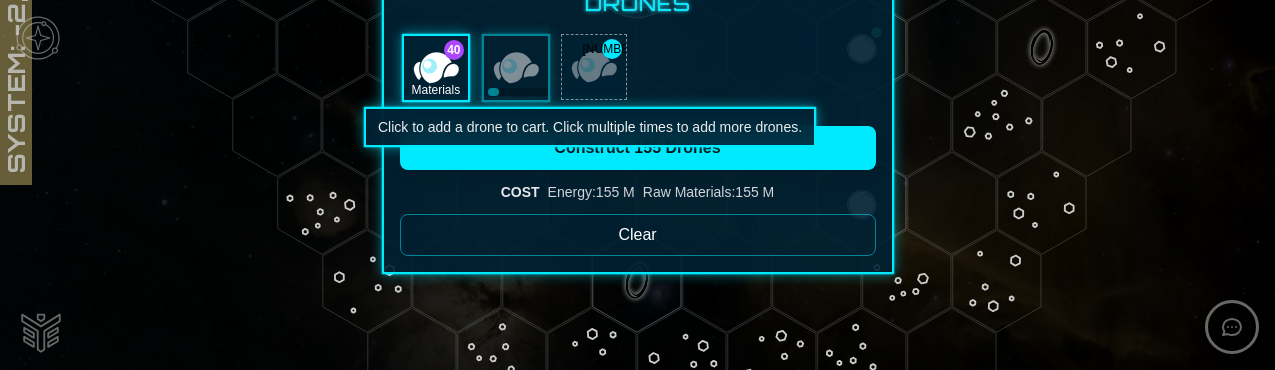 click at bounding box center (594, 67) 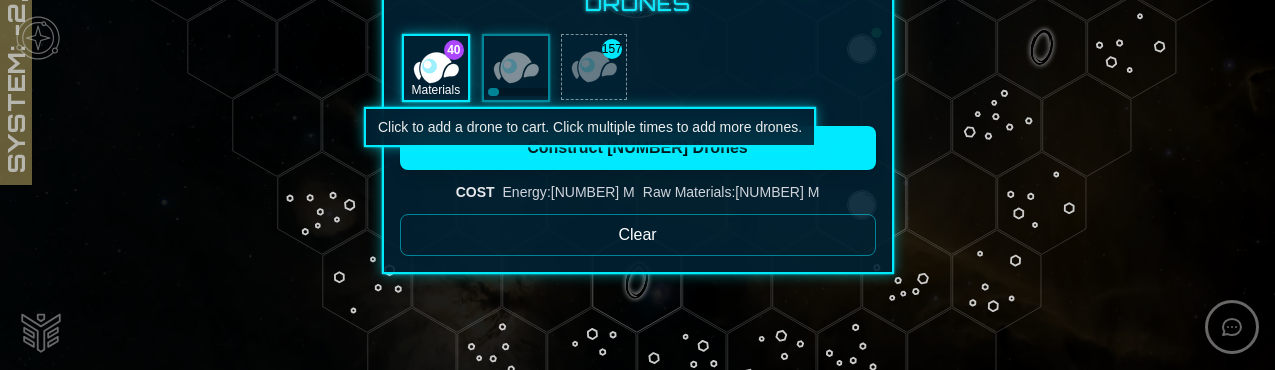 click at bounding box center [594, 67] 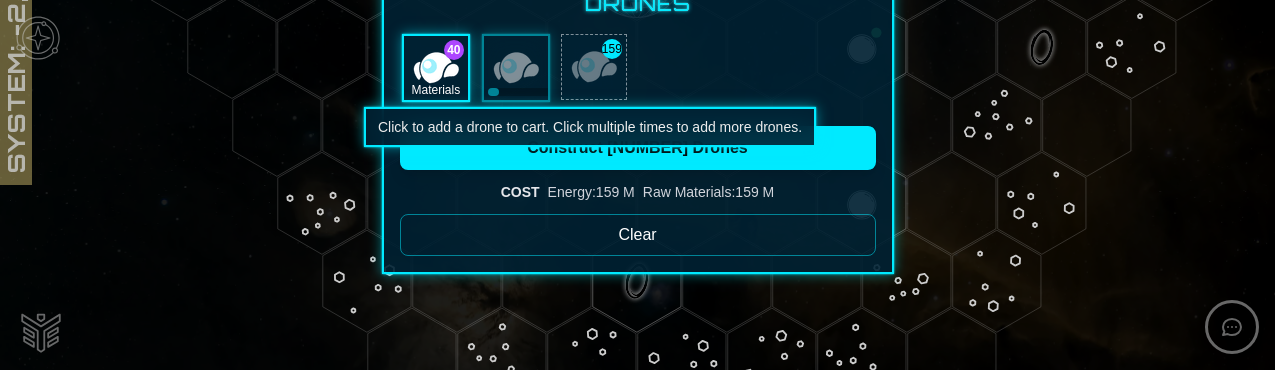 click at bounding box center (594, 67) 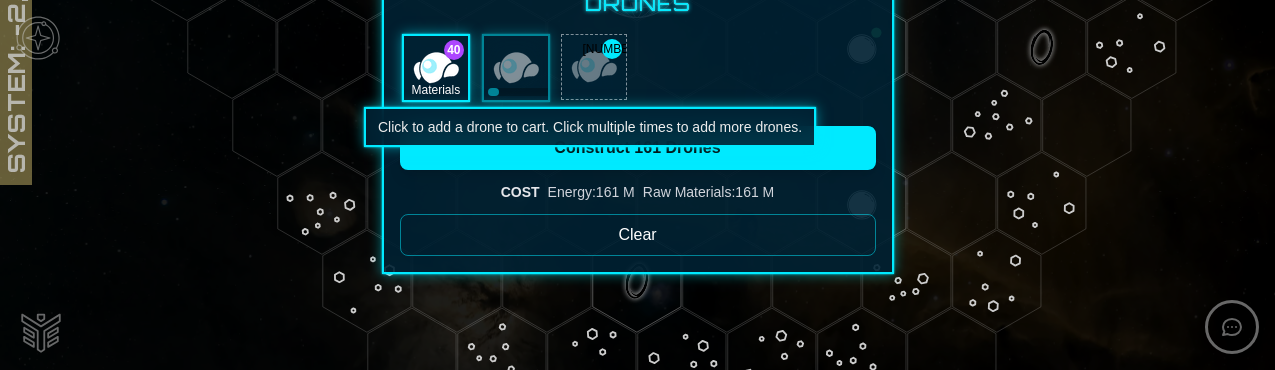 click at bounding box center (594, 67) 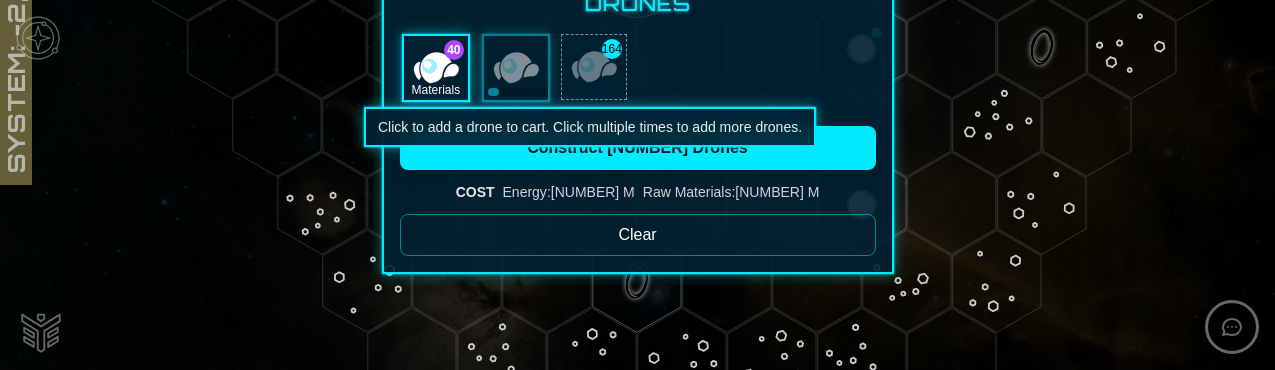 click at bounding box center (594, 67) 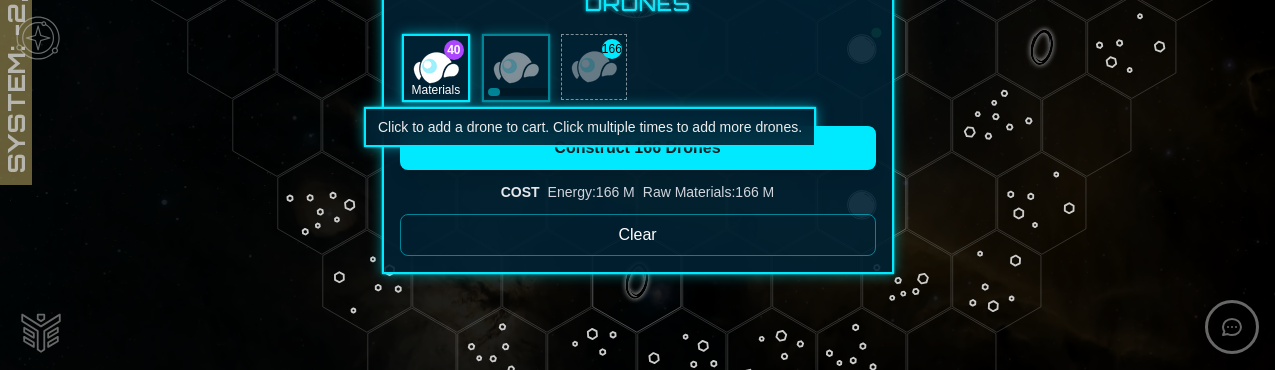click at bounding box center [594, 67] 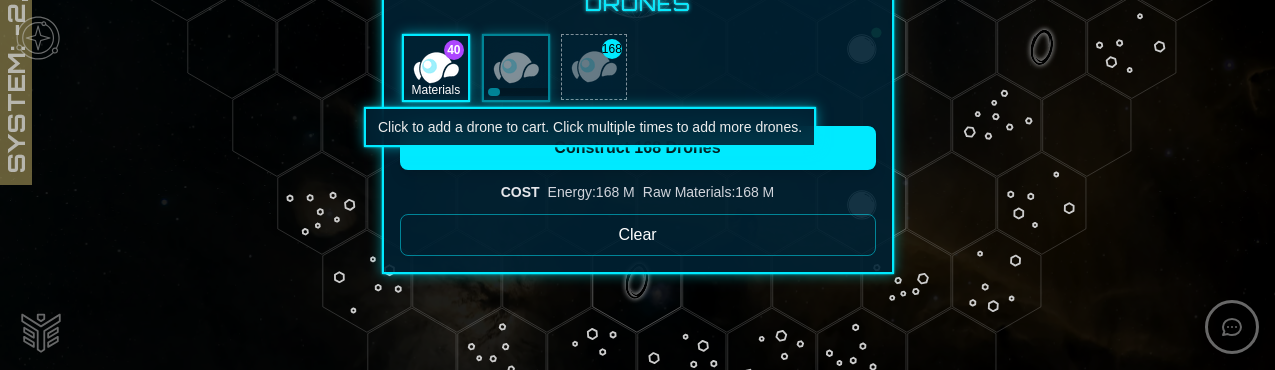 click at bounding box center (594, 67) 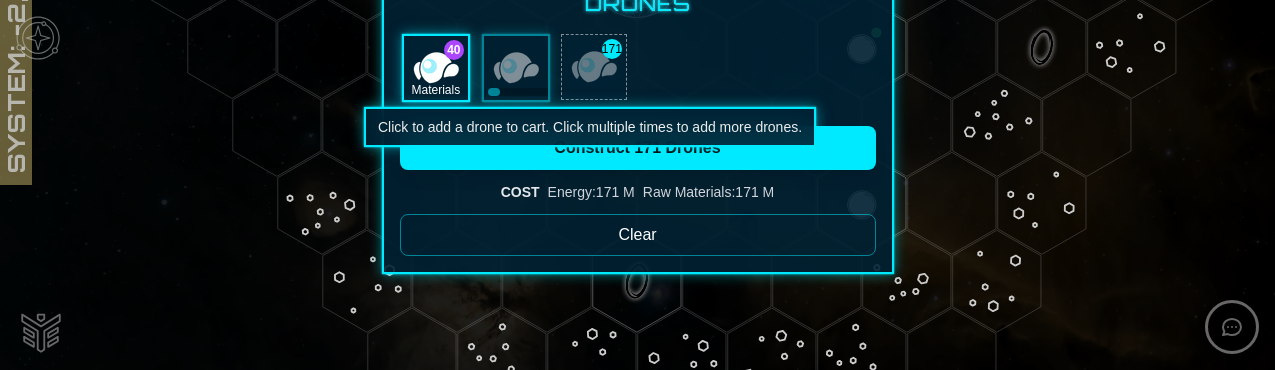 click at bounding box center [594, 67] 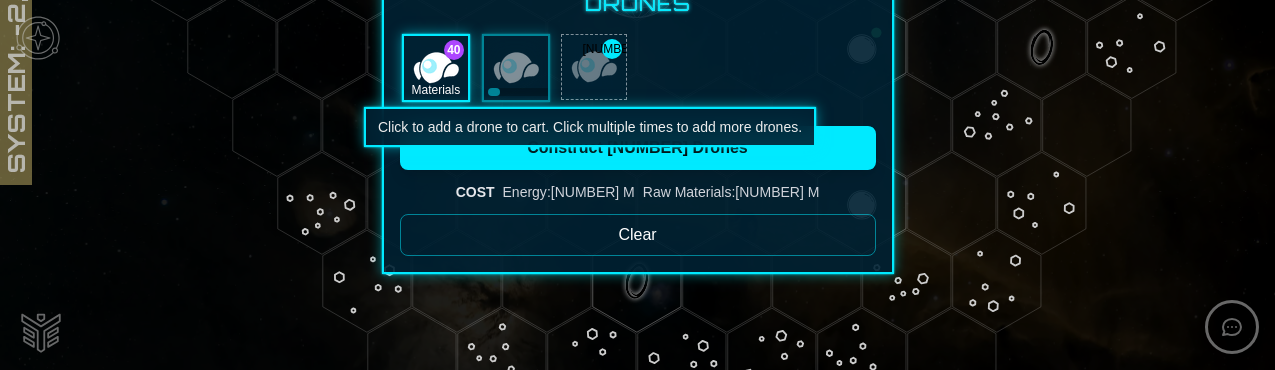 click at bounding box center [594, 67] 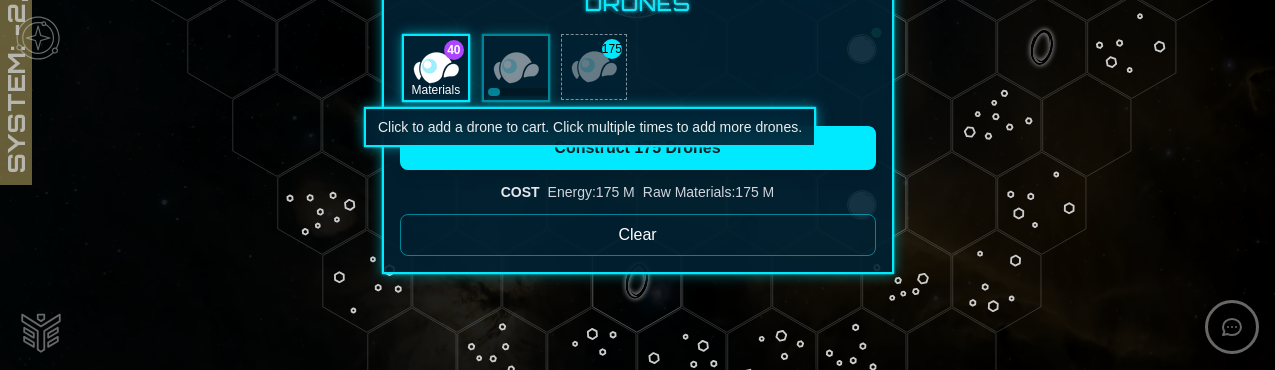 click at bounding box center [594, 67] 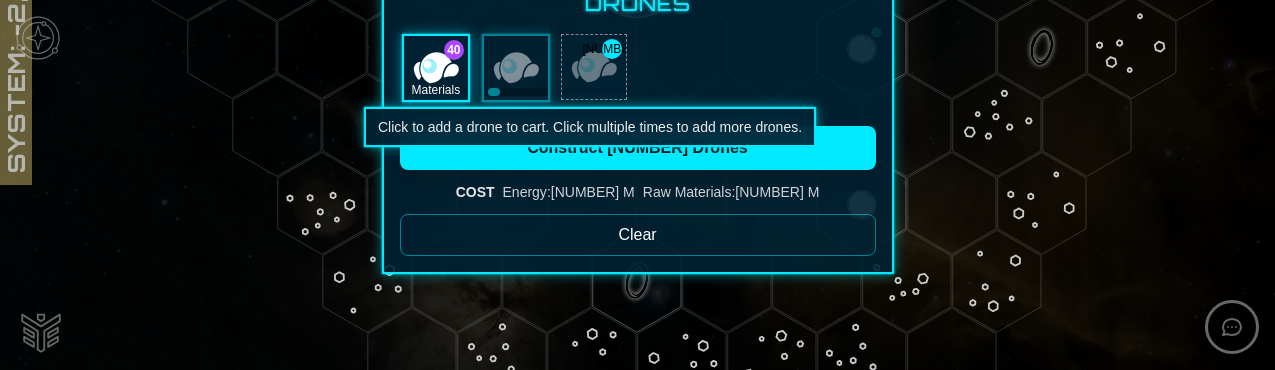 click at bounding box center [594, 67] 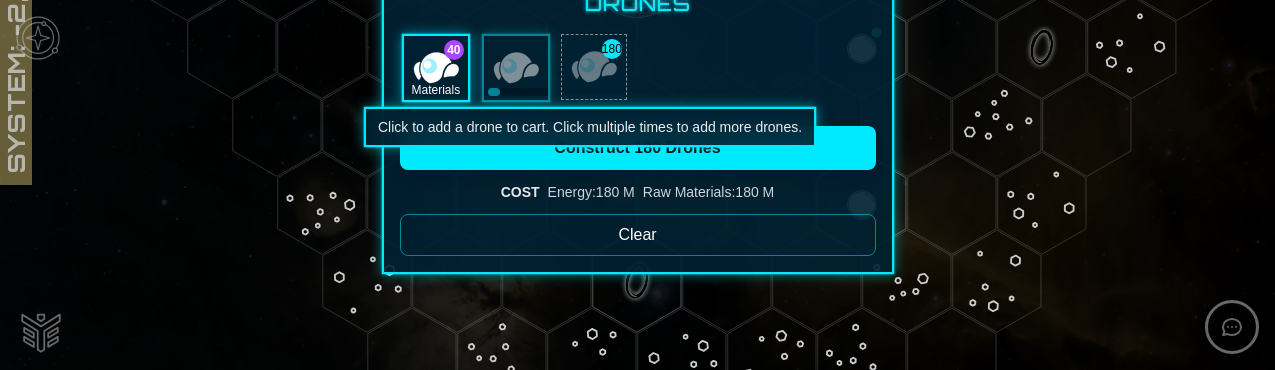 click at bounding box center [594, 67] 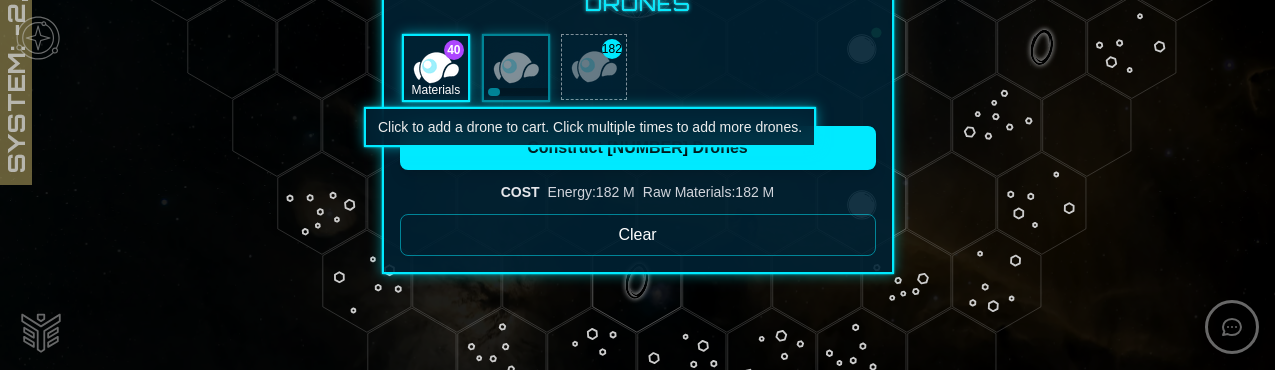 click at bounding box center (594, 67) 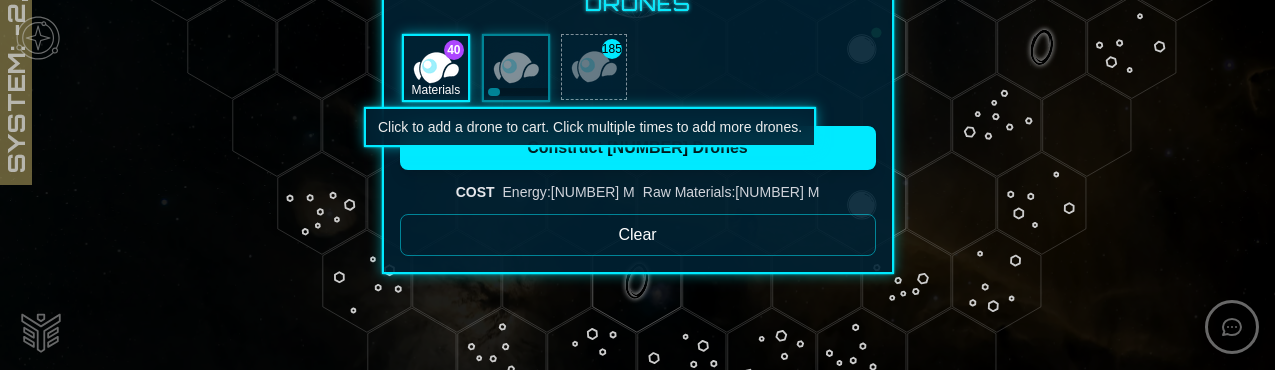 click at bounding box center (594, 67) 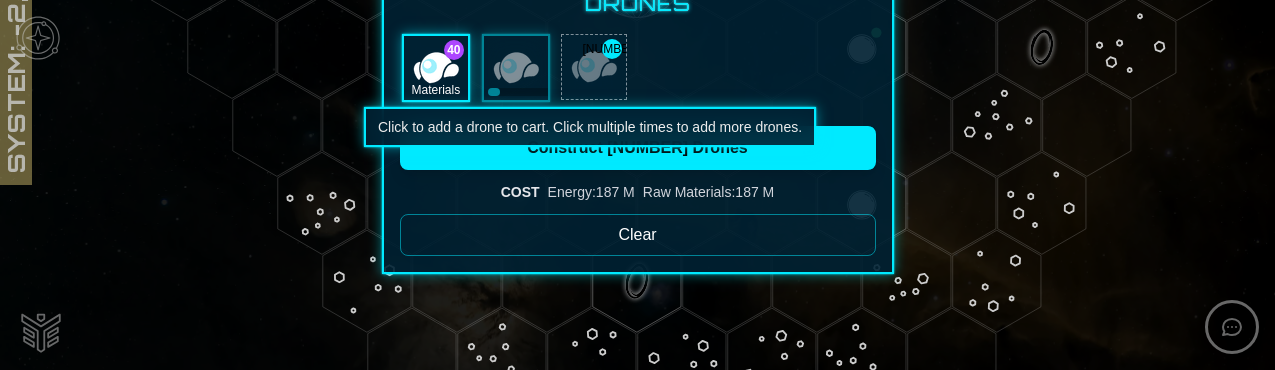click at bounding box center [594, 67] 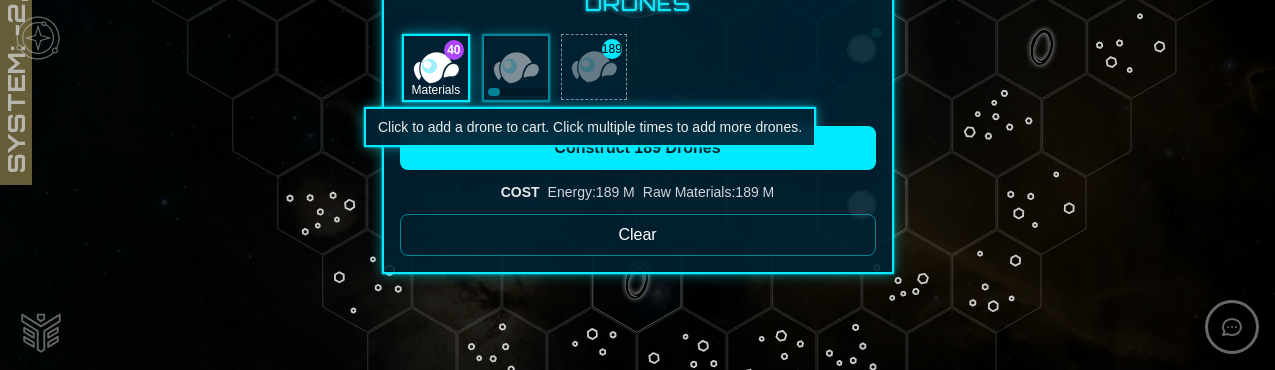 click at bounding box center [594, 67] 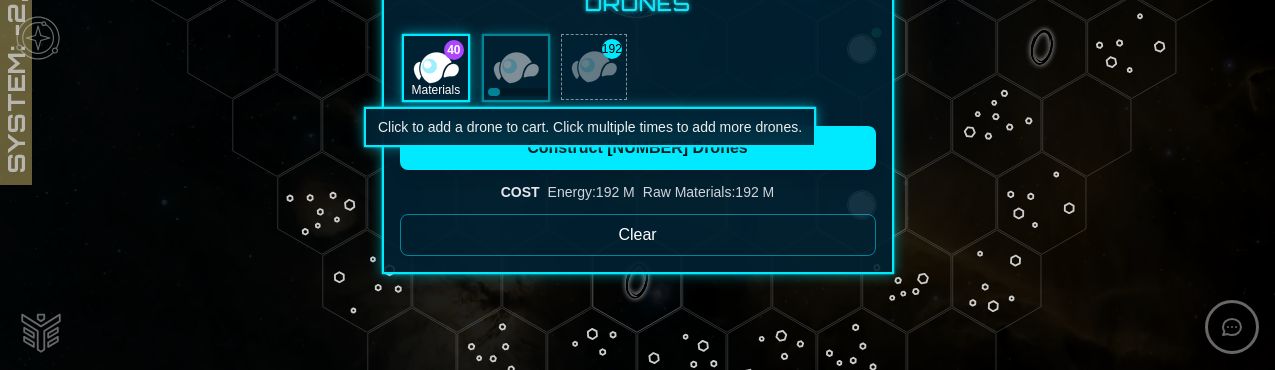 click at bounding box center (594, 67) 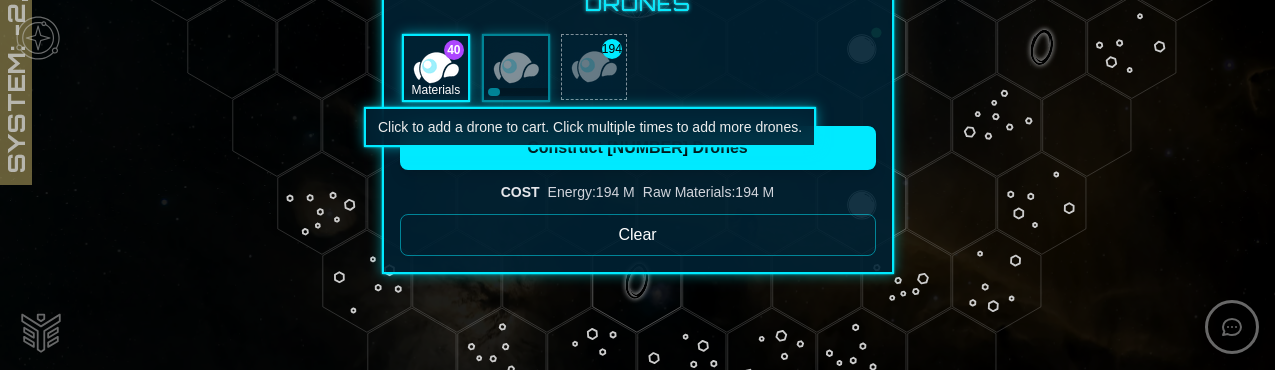 click at bounding box center [594, 67] 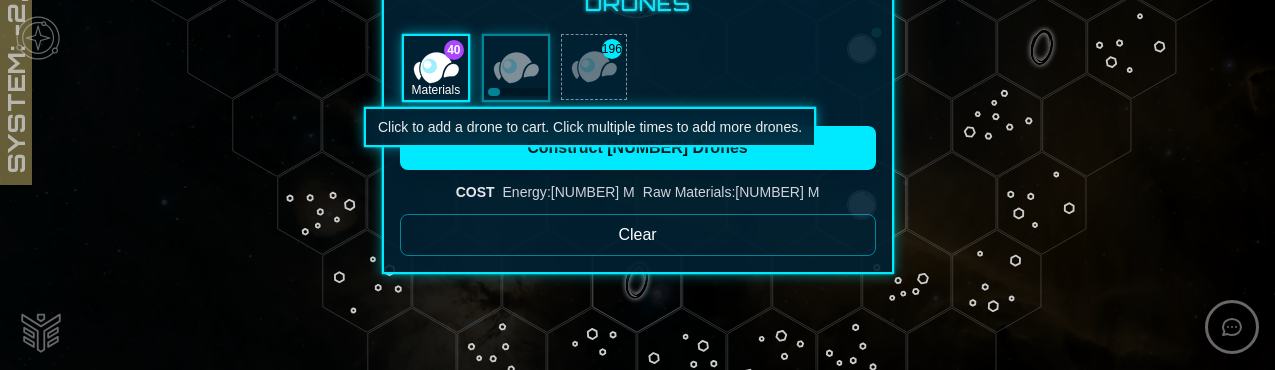 click at bounding box center (594, 67) 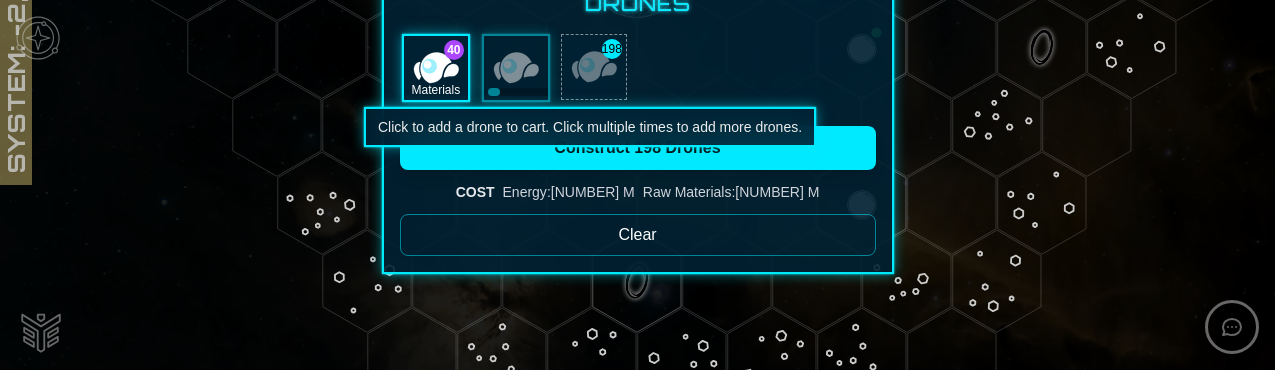 click at bounding box center (594, 67) 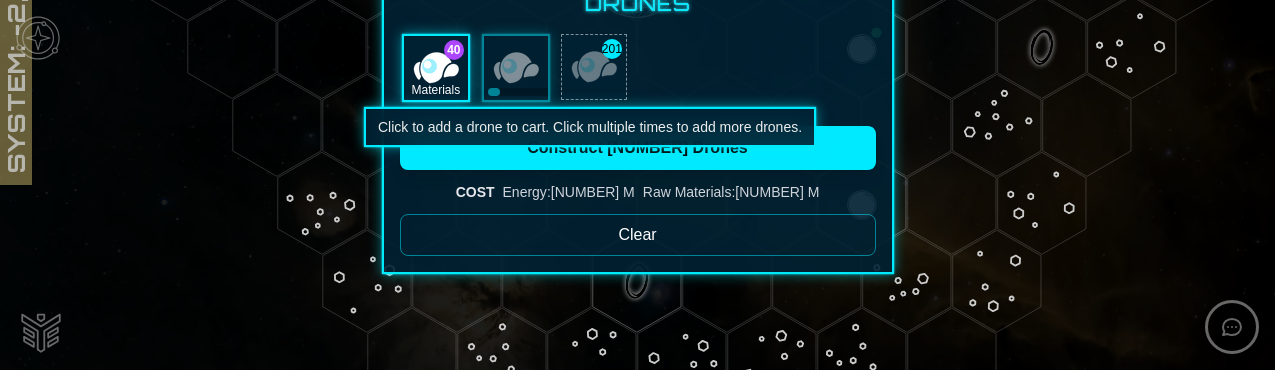 click at bounding box center (594, 67) 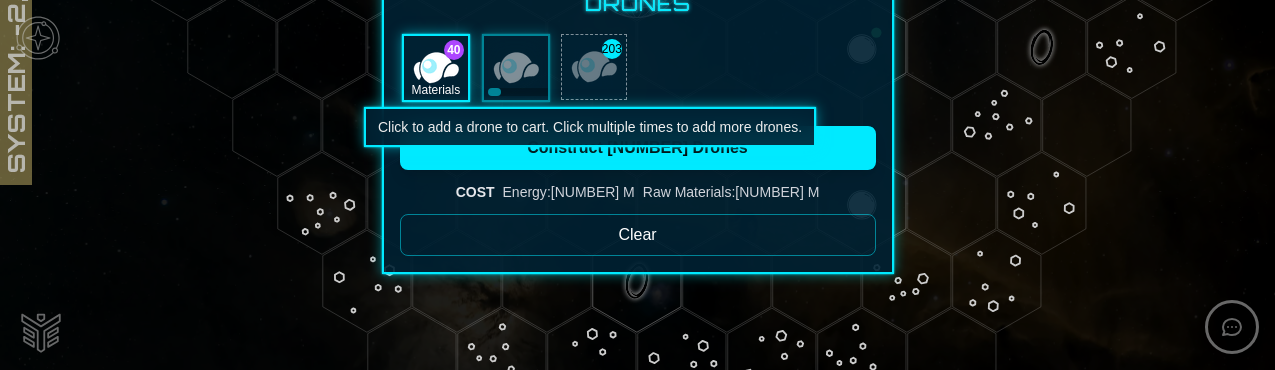 click at bounding box center [594, 67] 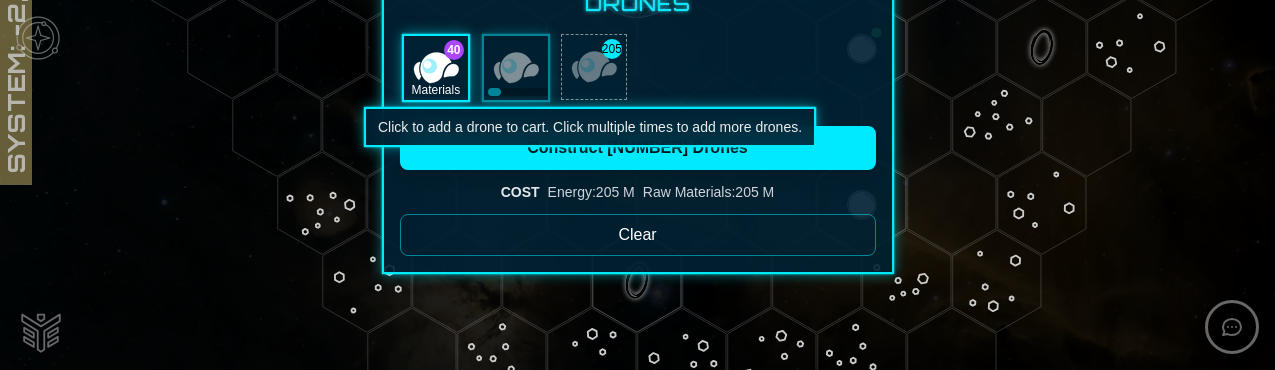 click at bounding box center [594, 67] 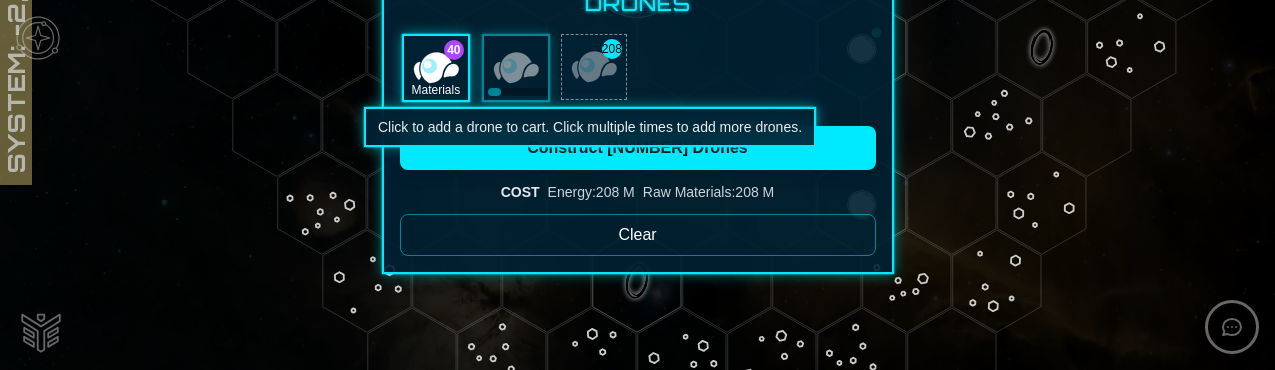 click at bounding box center [594, 67] 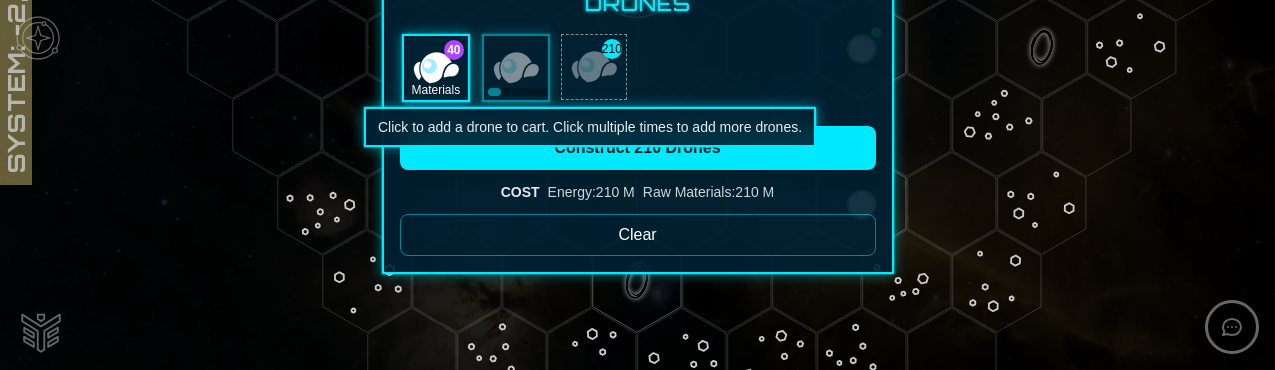 click at bounding box center (594, 67) 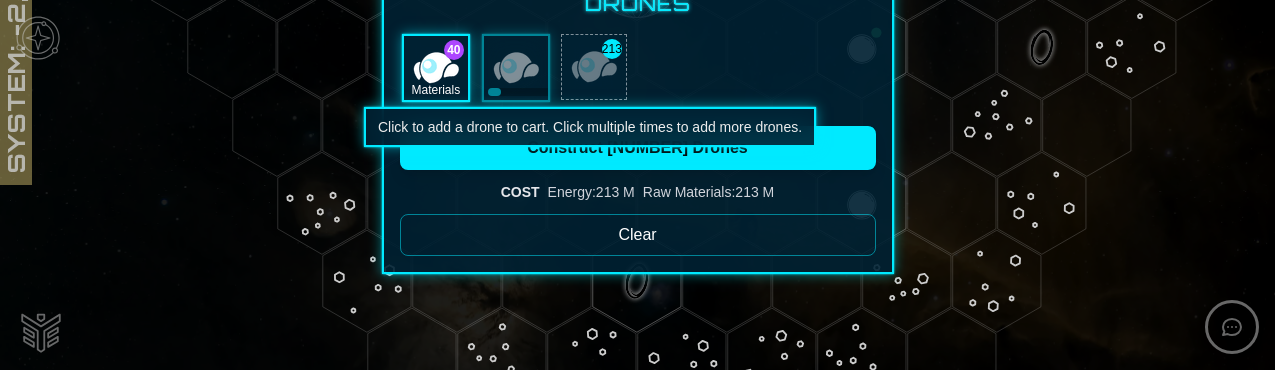 click at bounding box center [594, 67] 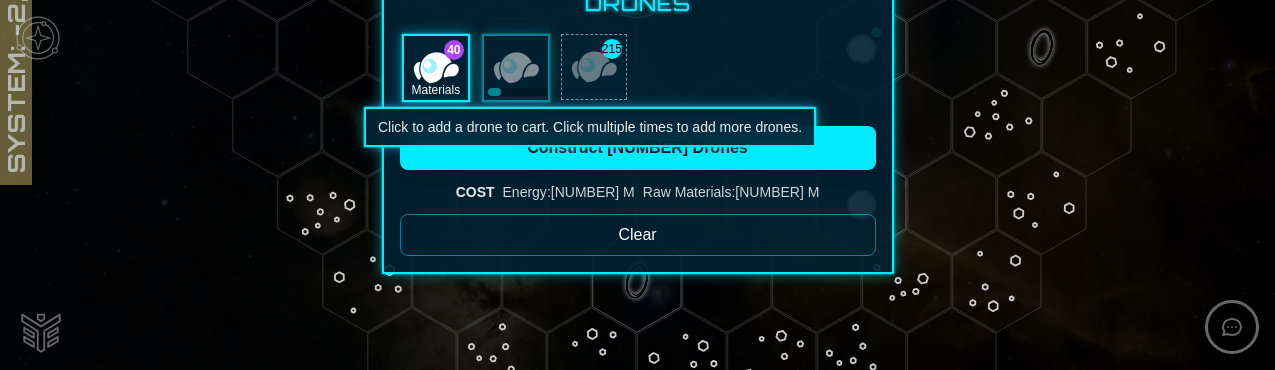 click at bounding box center [594, 67] 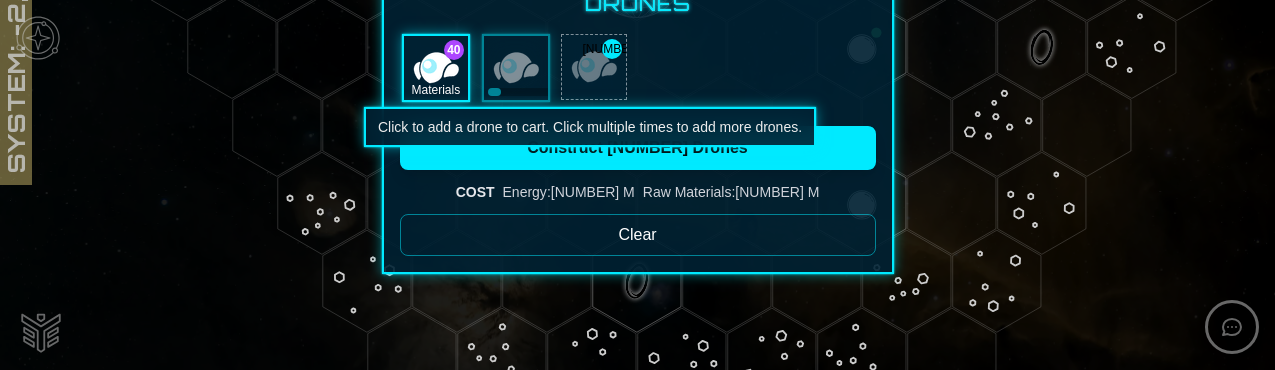 click at bounding box center [594, 67] 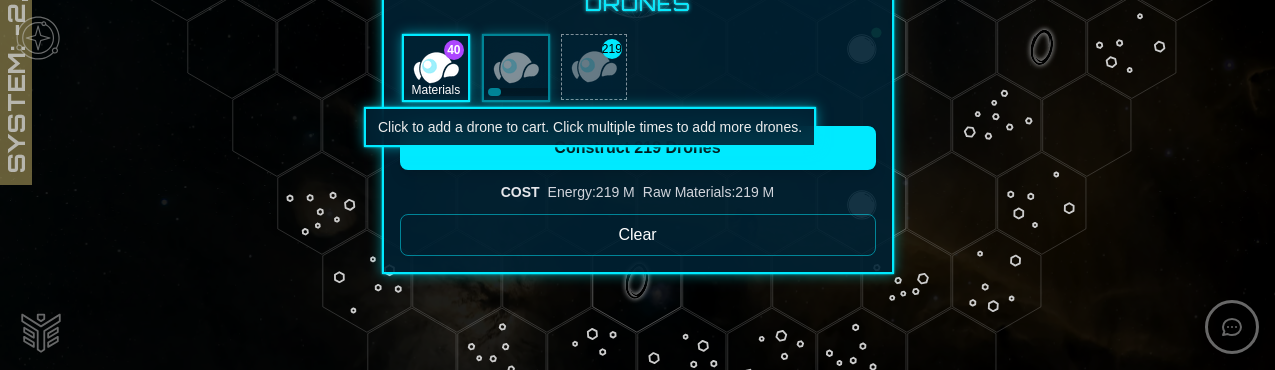 click at bounding box center [594, 67] 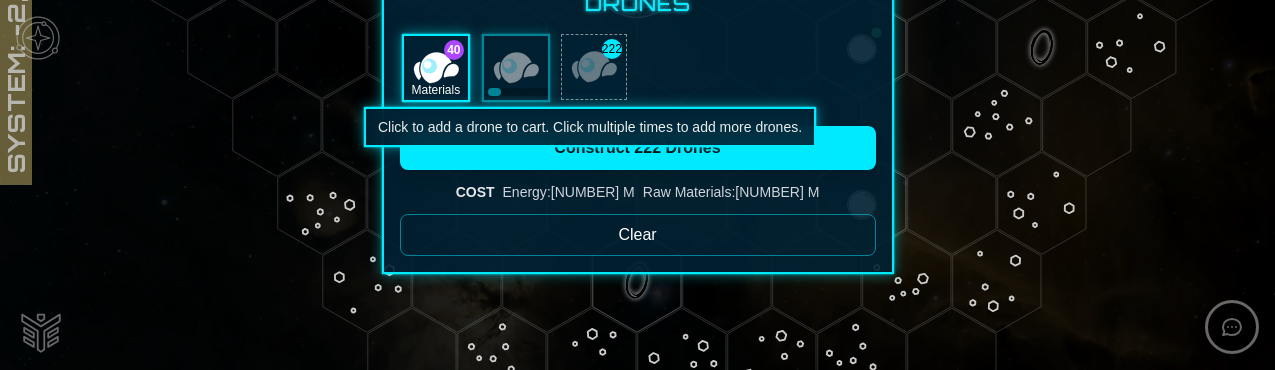click at bounding box center [594, 67] 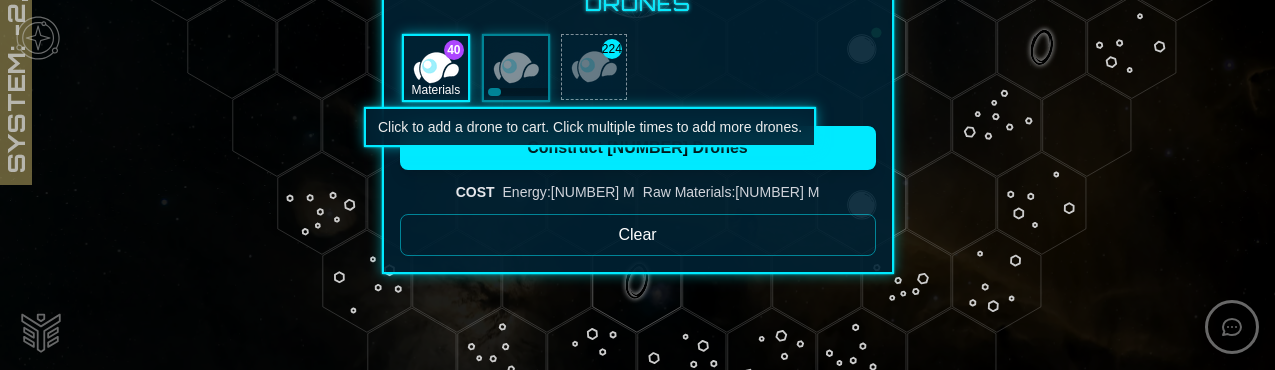 click at bounding box center (594, 67) 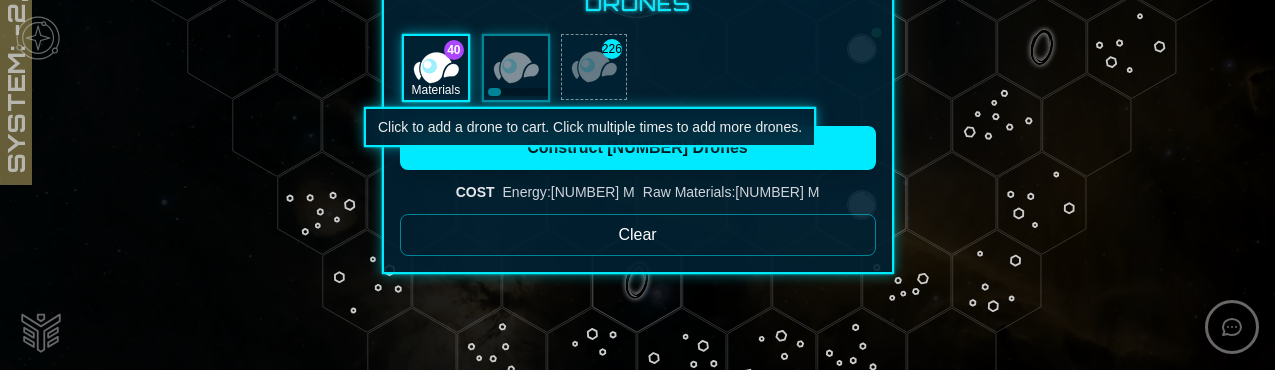 click at bounding box center (594, 67) 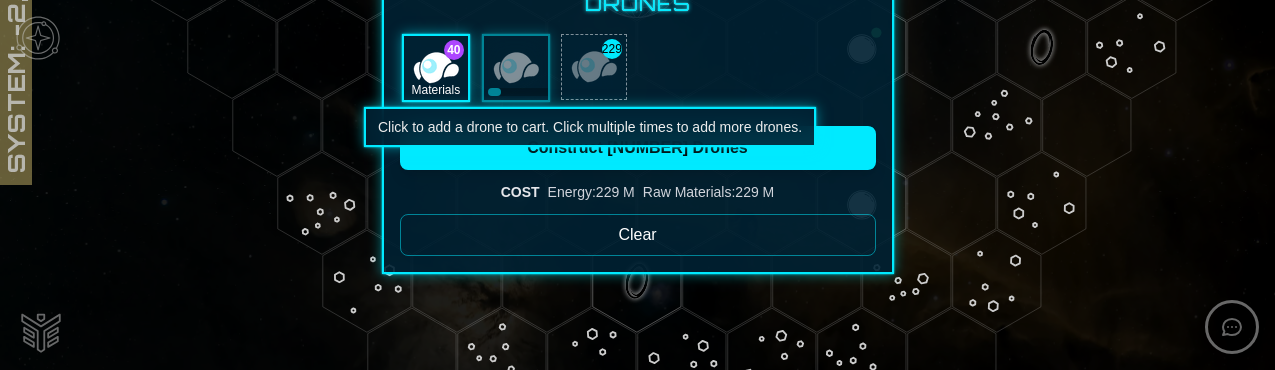 click at bounding box center [594, 67] 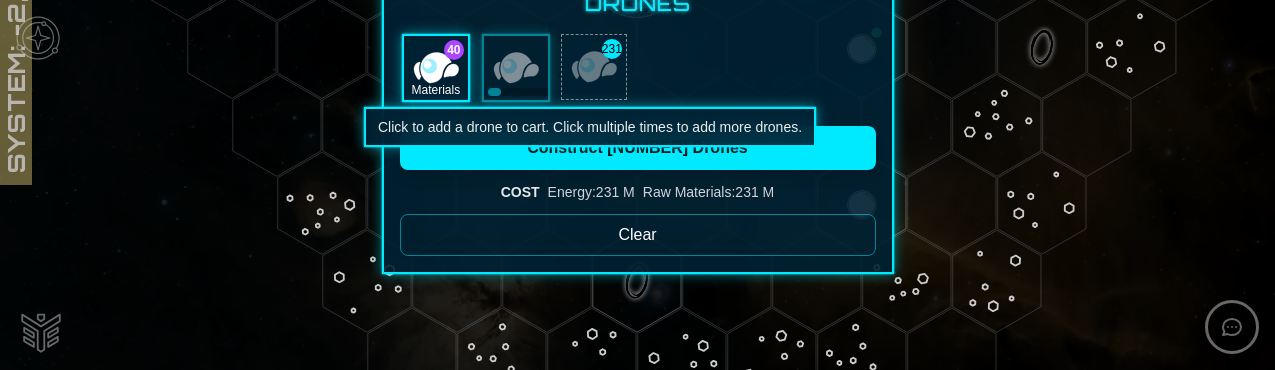 click at bounding box center (594, 67) 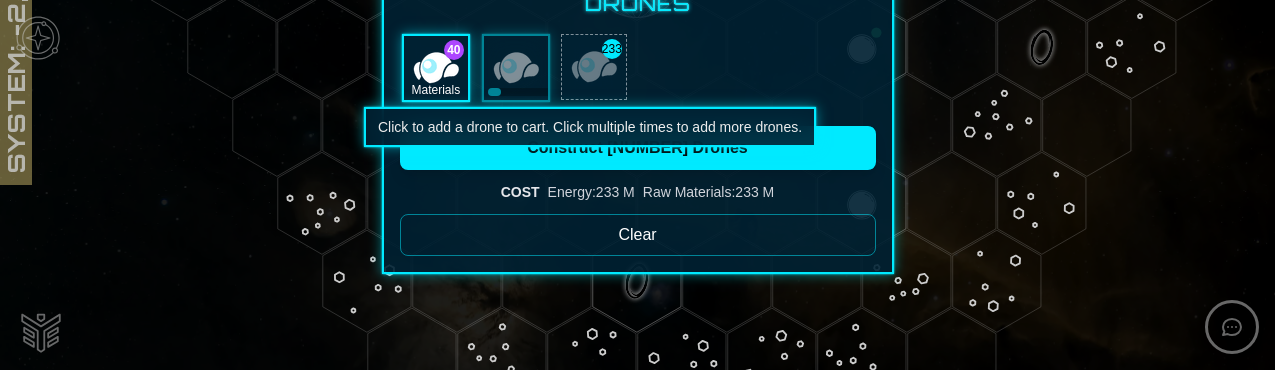 click at bounding box center (594, 67) 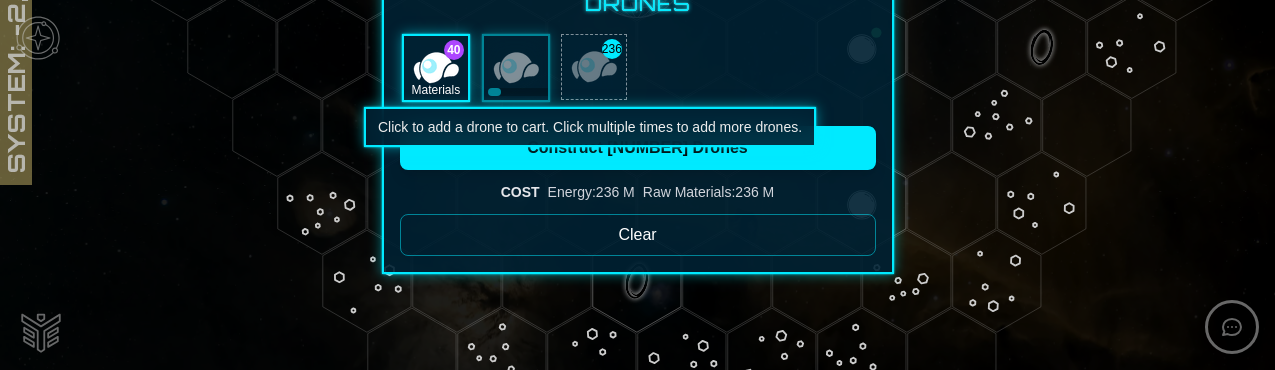 click at bounding box center [594, 67] 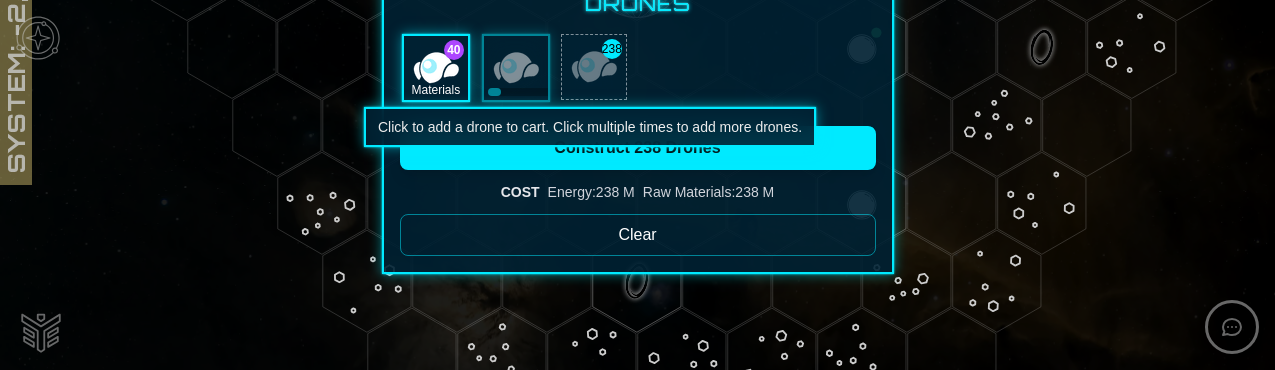 click at bounding box center [594, 67] 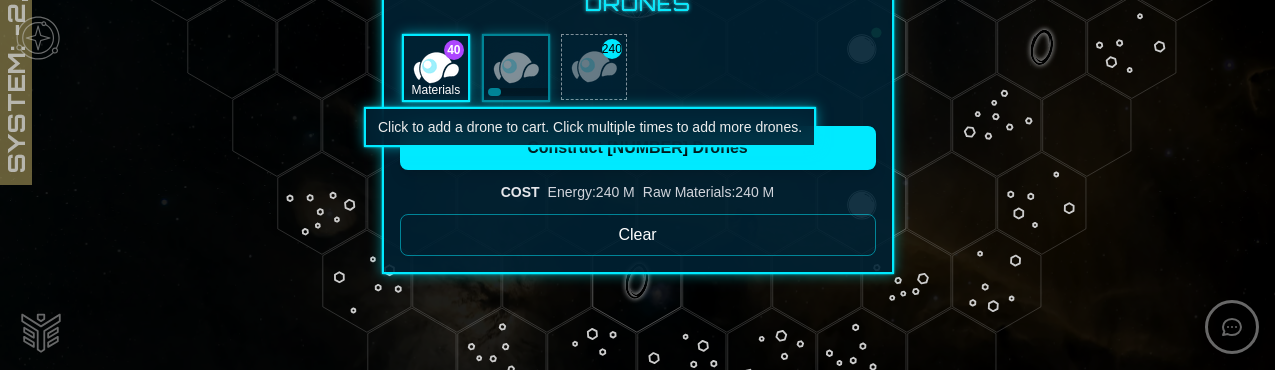 click at bounding box center [594, 67] 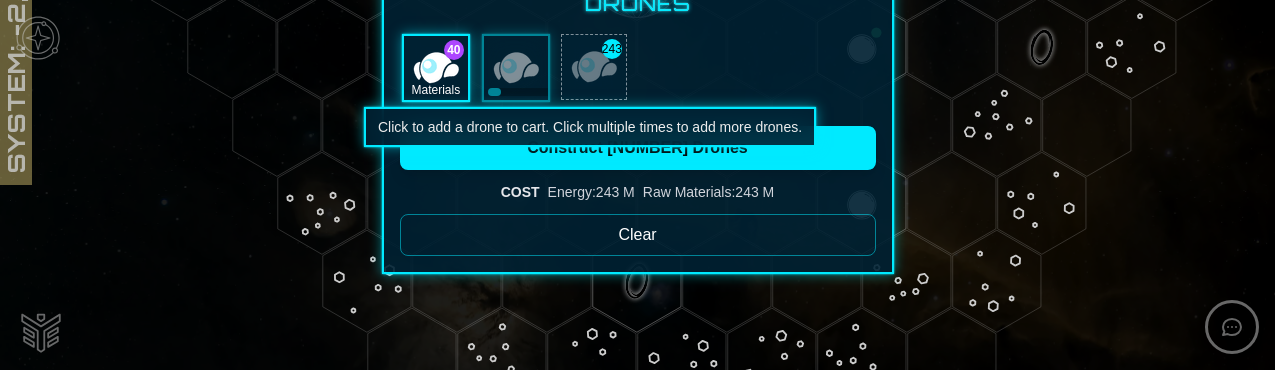 click at bounding box center [594, 67] 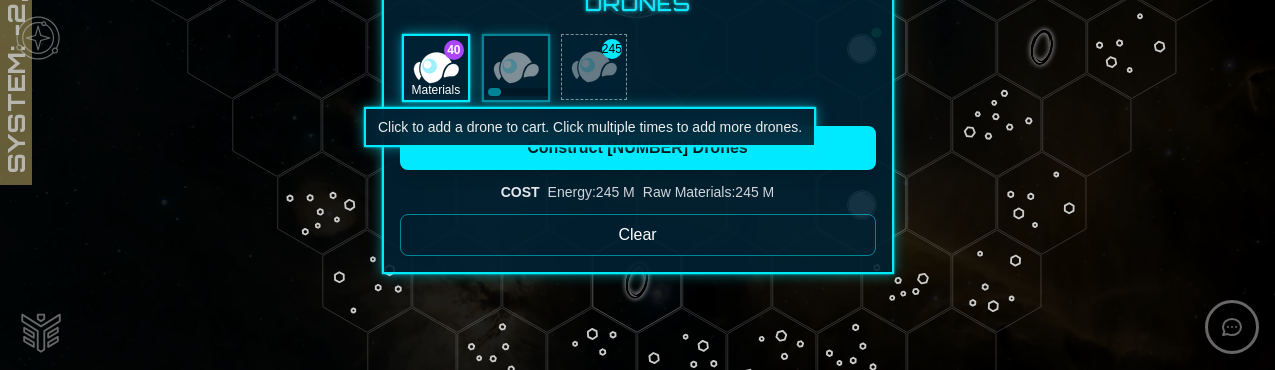 click at bounding box center (594, 67) 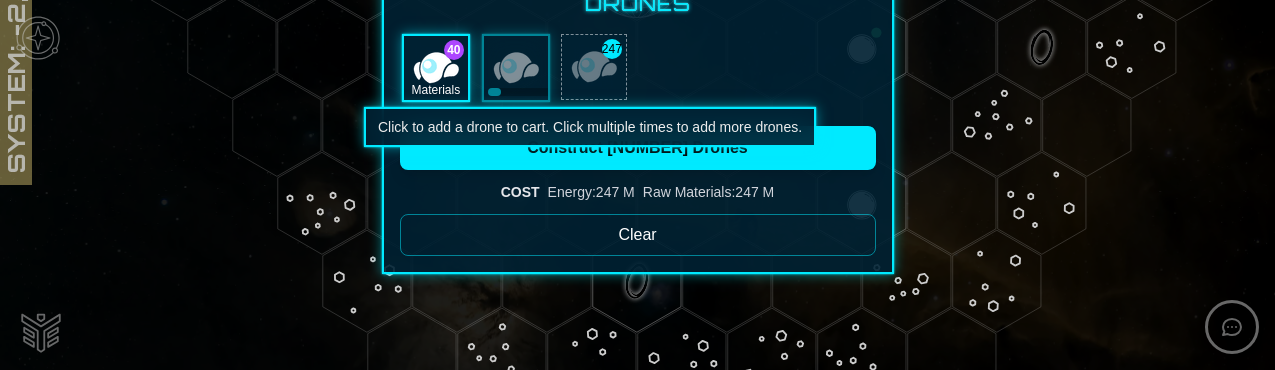 click at bounding box center (594, 67) 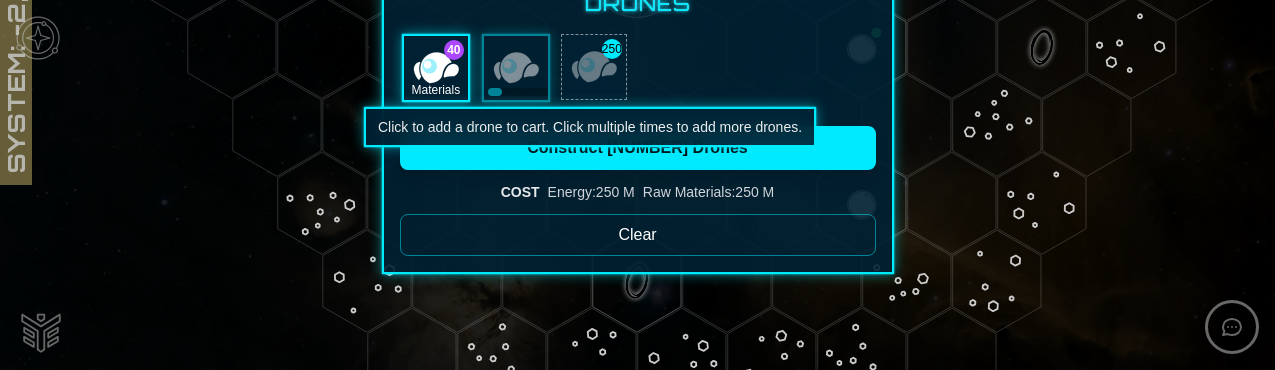 click at bounding box center (594, 67) 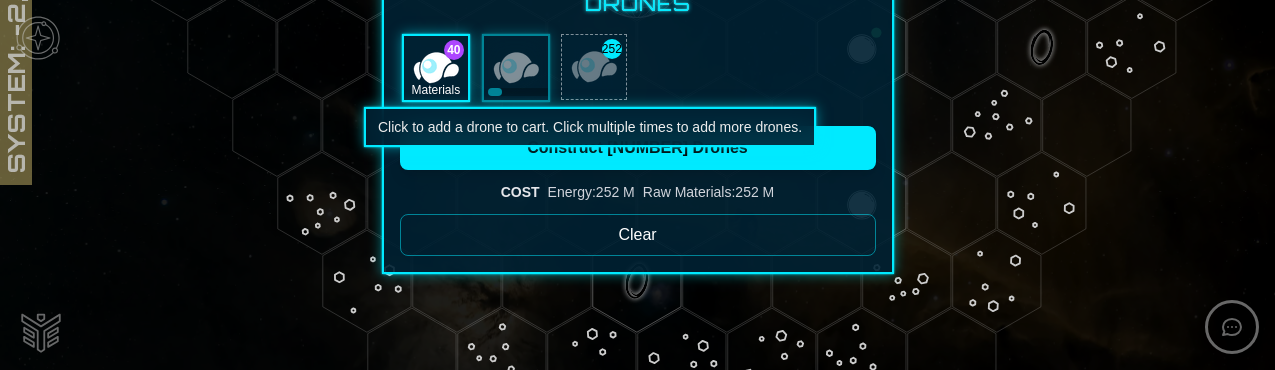 click at bounding box center (594, 67) 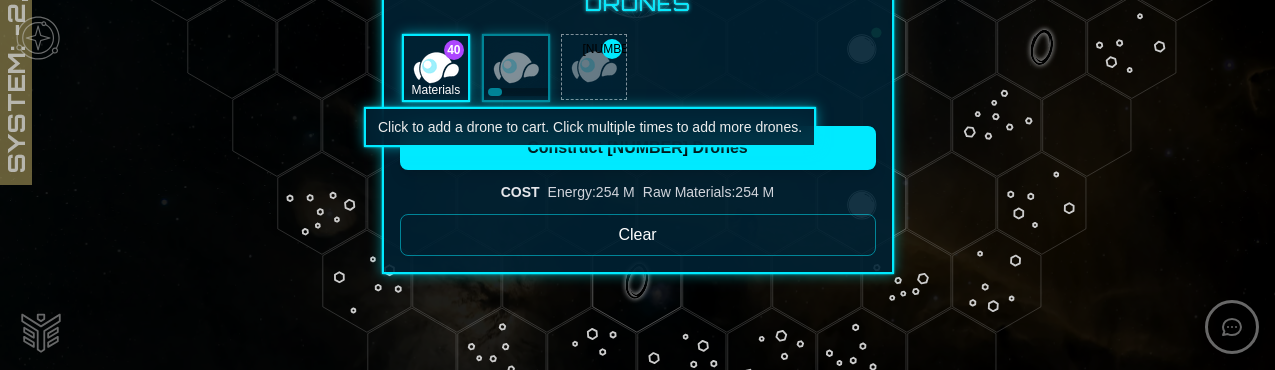 click at bounding box center [594, 67] 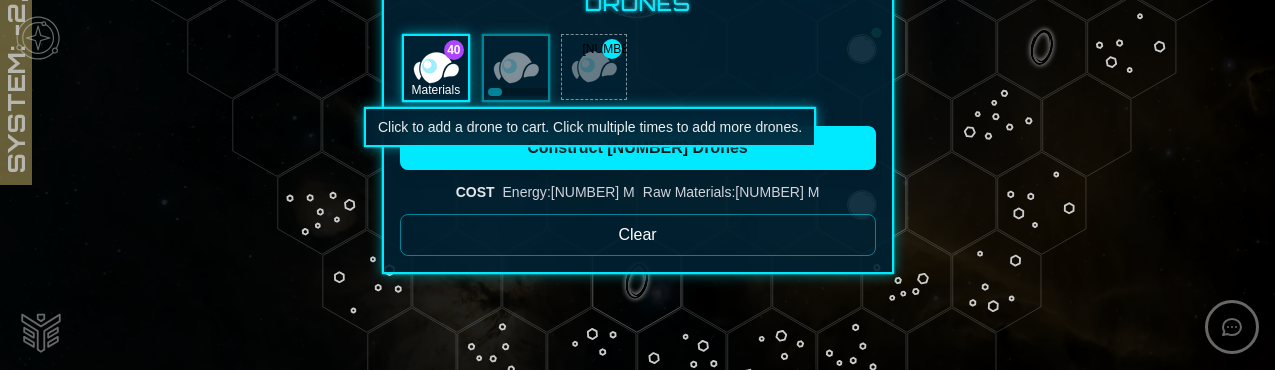 click at bounding box center [594, 67] 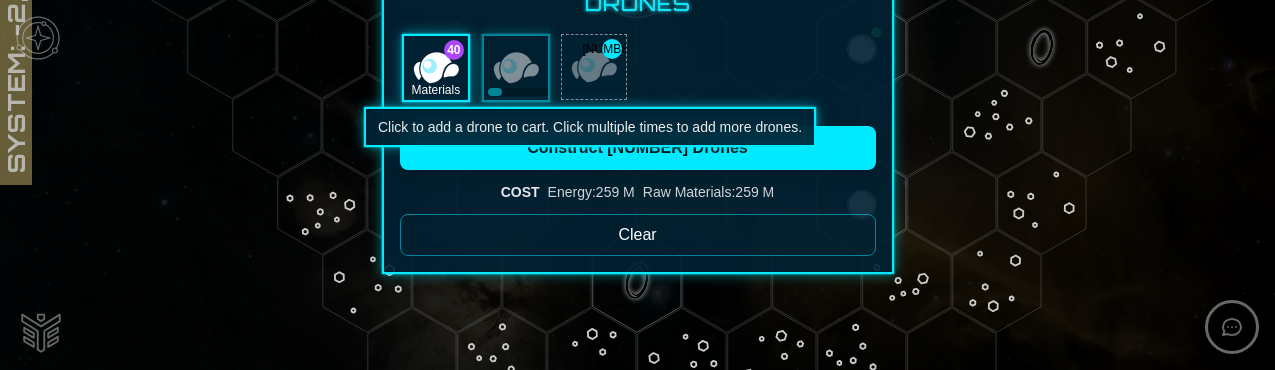 click at bounding box center [594, 67] 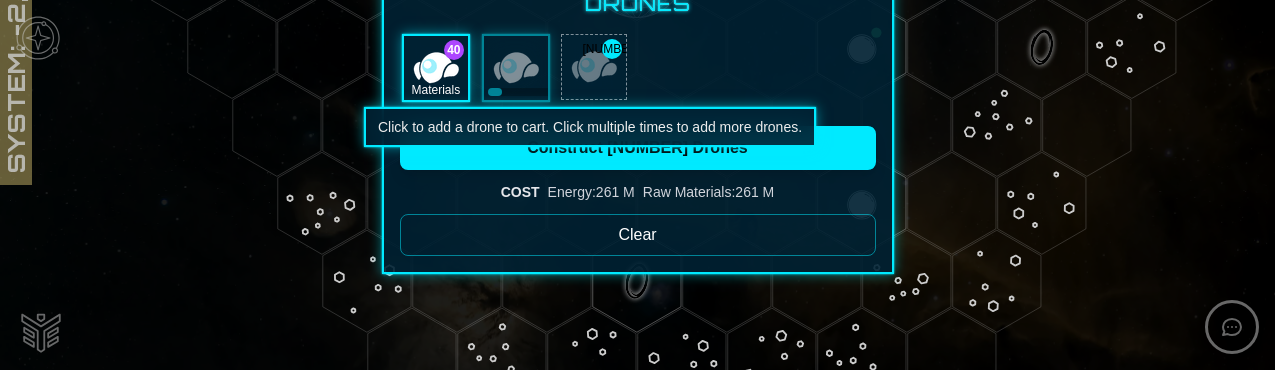 click at bounding box center (594, 67) 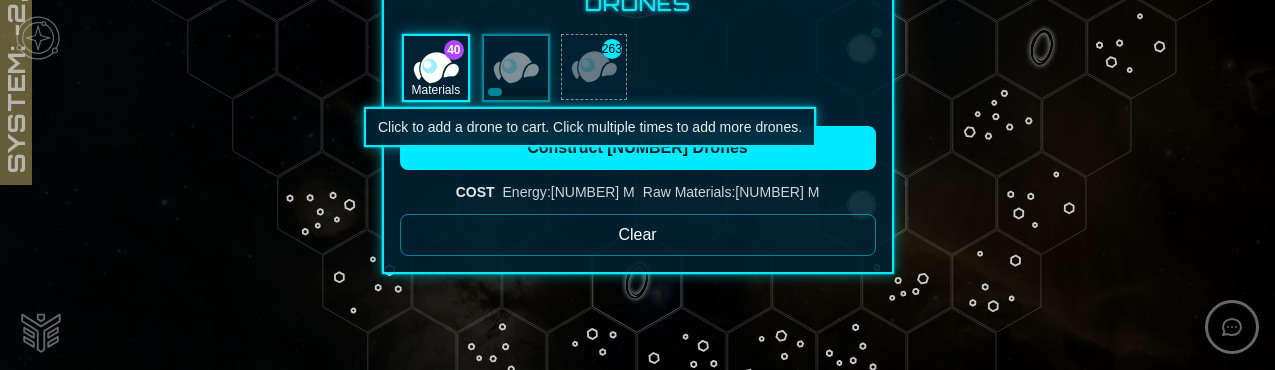 click at bounding box center [594, 67] 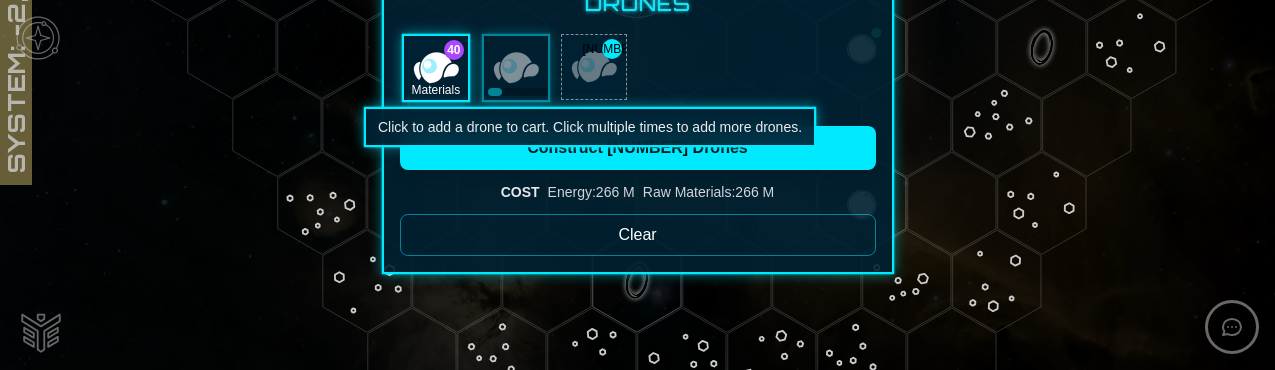 click at bounding box center (594, 67) 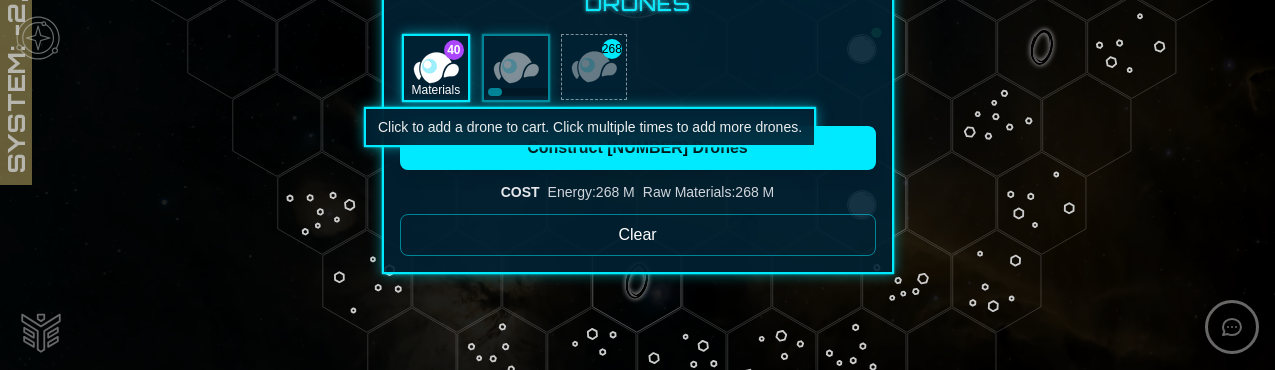 click at bounding box center (594, 67) 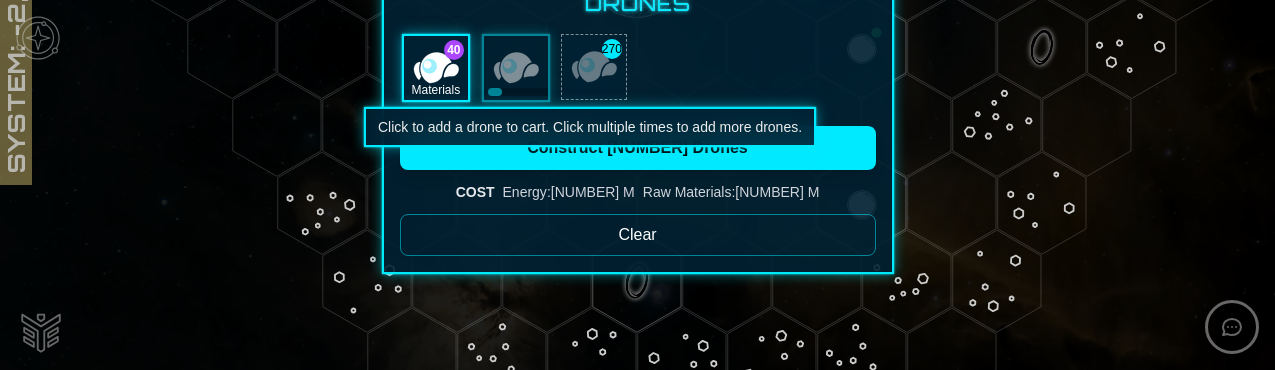 click at bounding box center (594, 67) 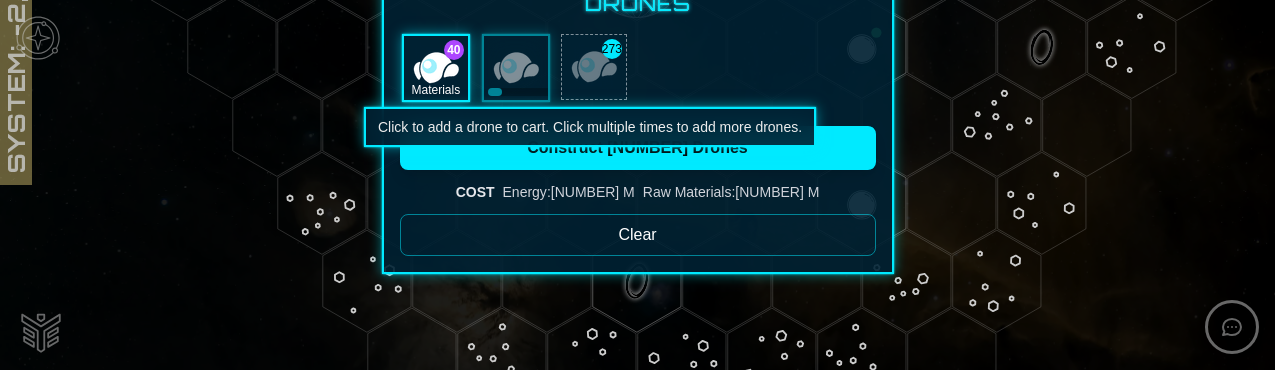 click at bounding box center (594, 67) 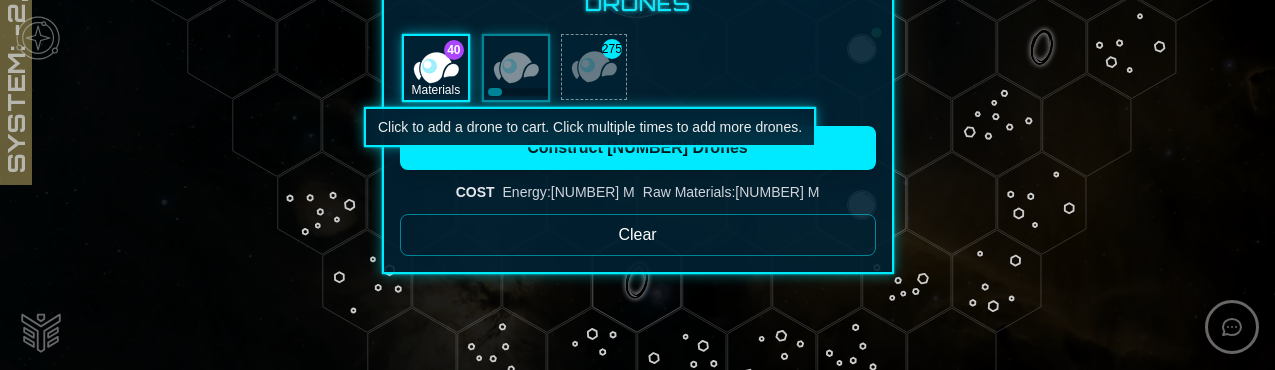 click at bounding box center (594, 67) 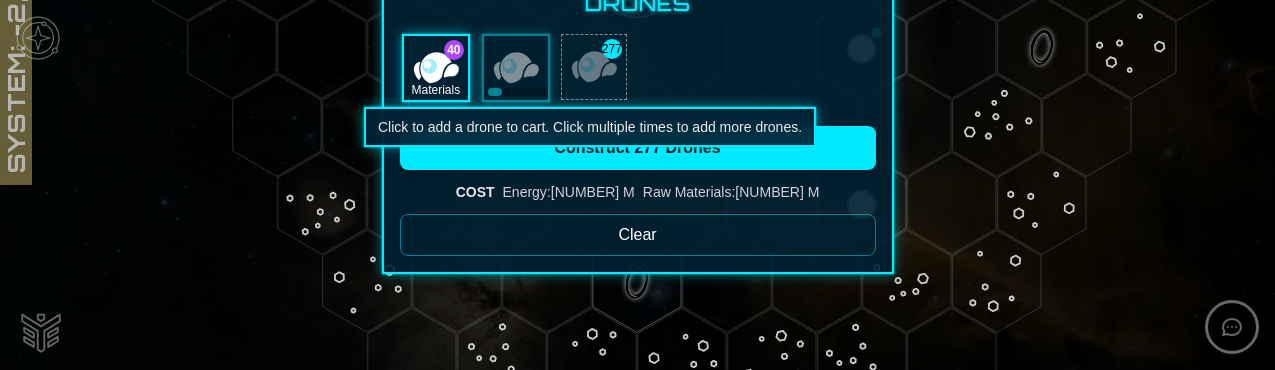 click at bounding box center [594, 67] 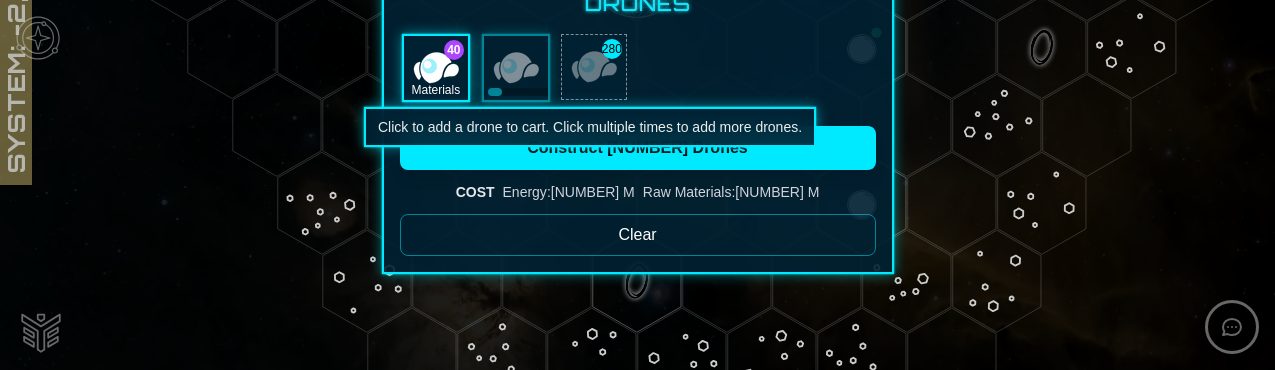 click at bounding box center (594, 67) 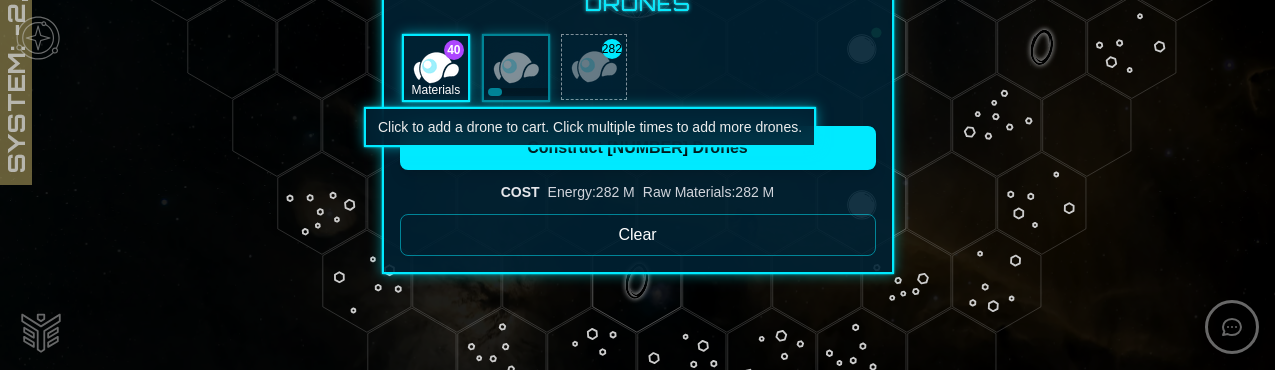 click at bounding box center [594, 67] 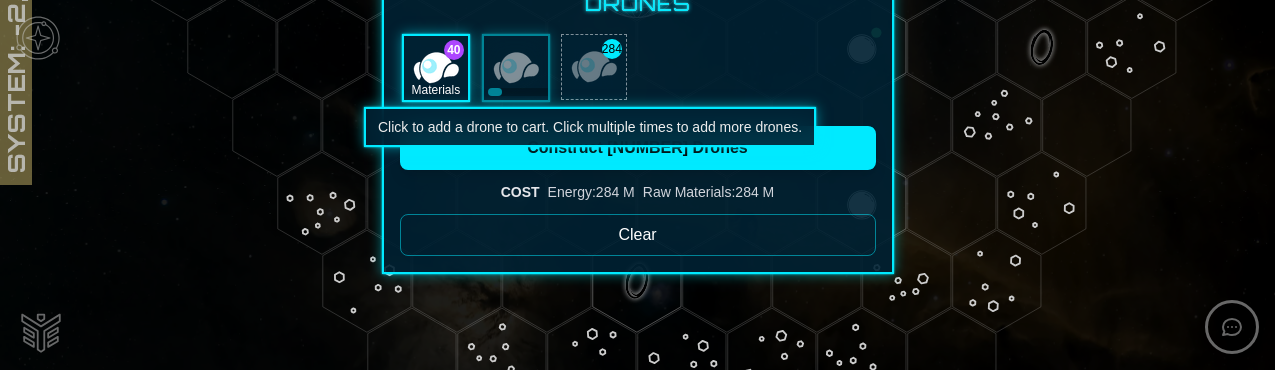 click at bounding box center (594, 67) 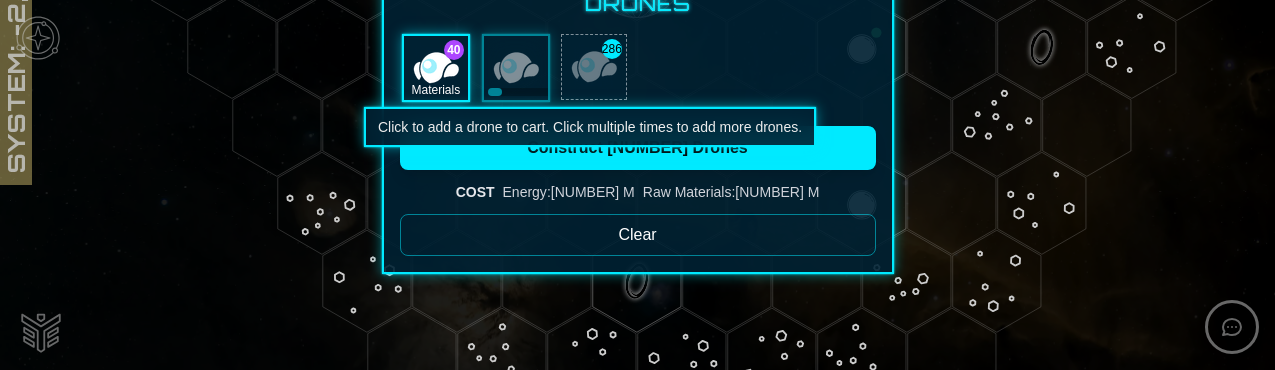 click at bounding box center (594, 67) 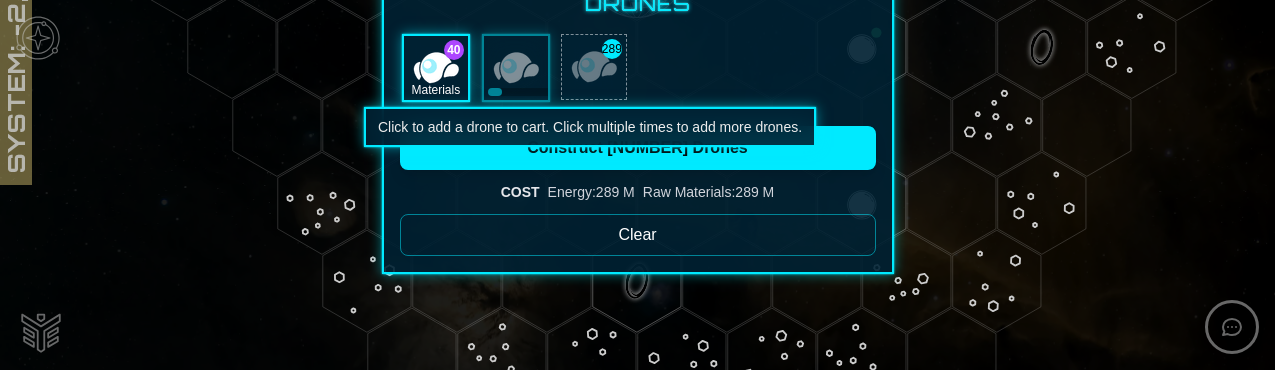 click at bounding box center (594, 67) 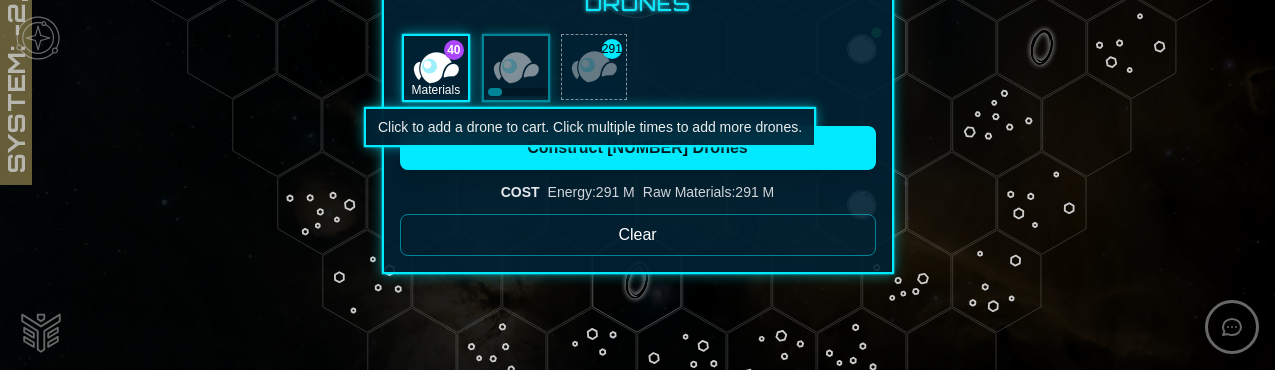 click at bounding box center [594, 67] 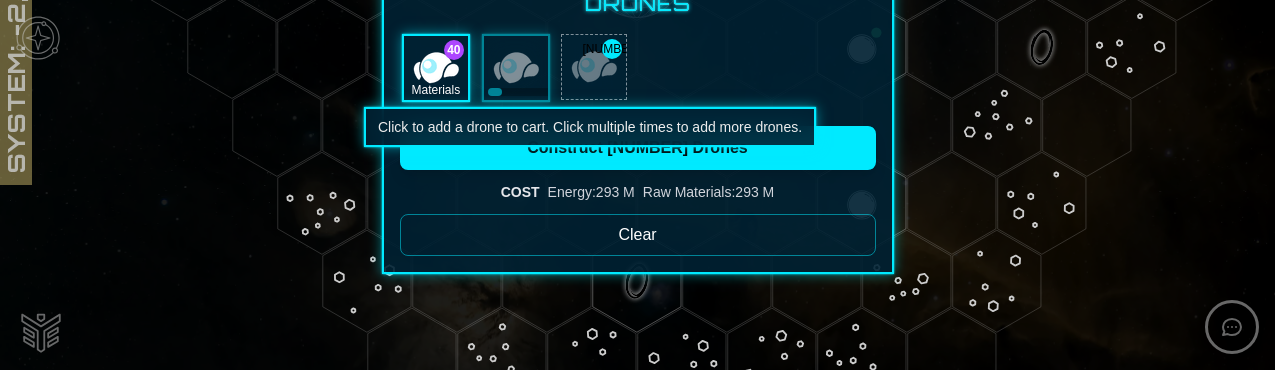 click at bounding box center (594, 67) 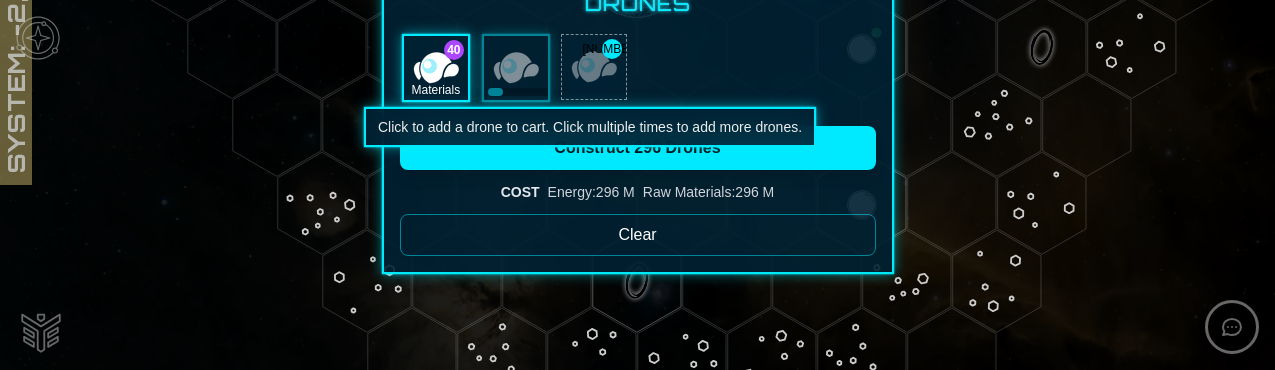 click at bounding box center [594, 67] 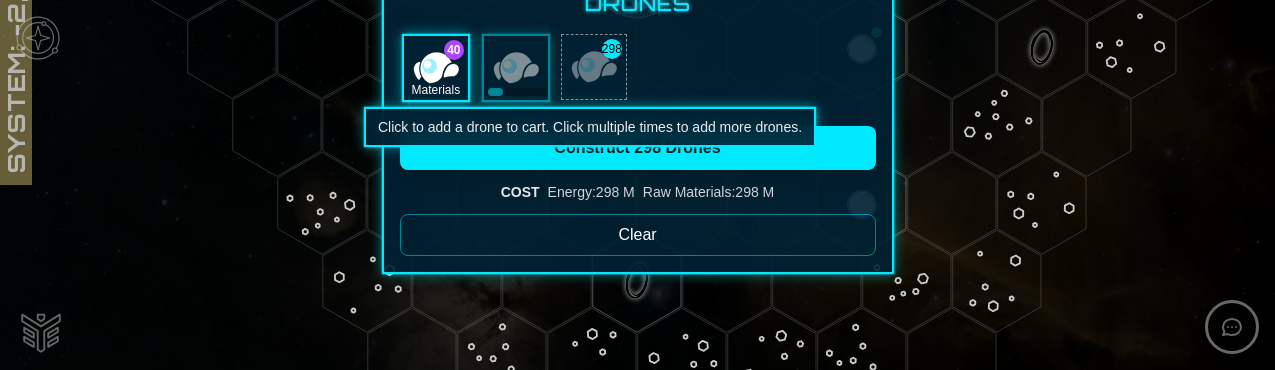 click at bounding box center [594, 67] 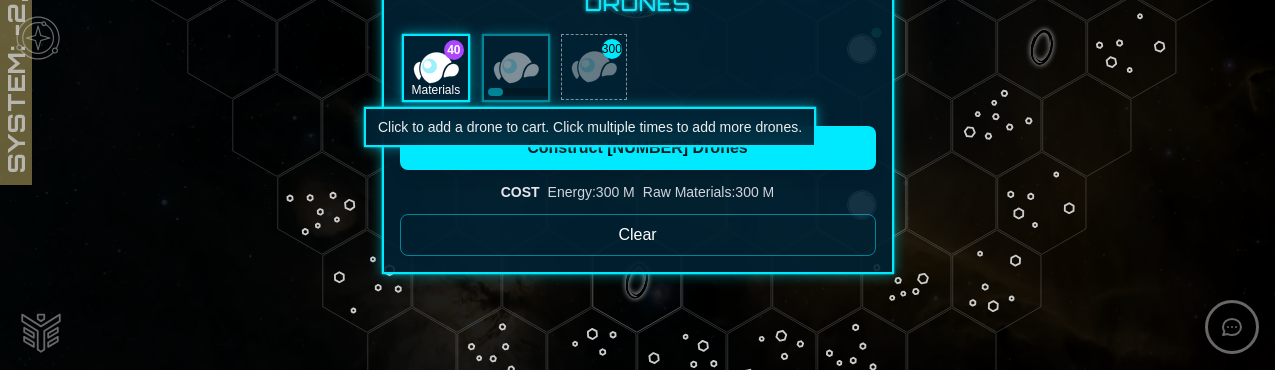 click at bounding box center [594, 67] 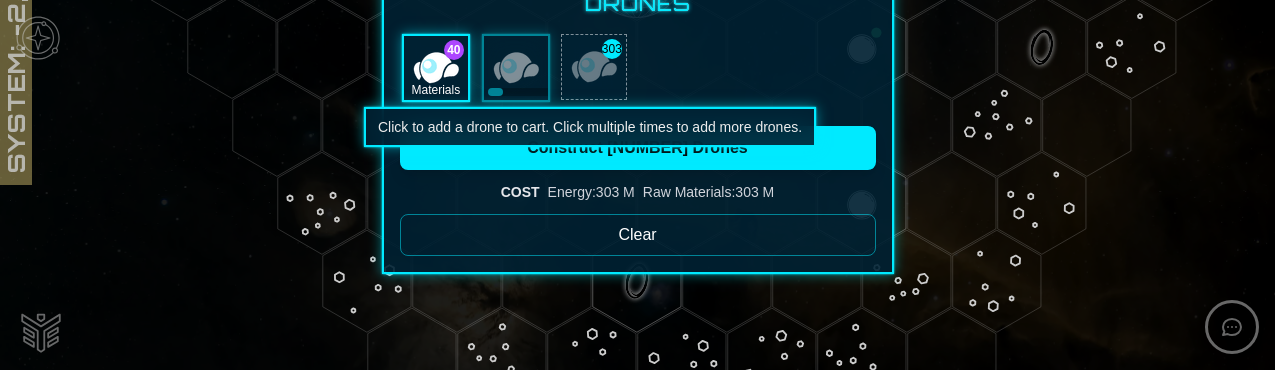 click at bounding box center [594, 67] 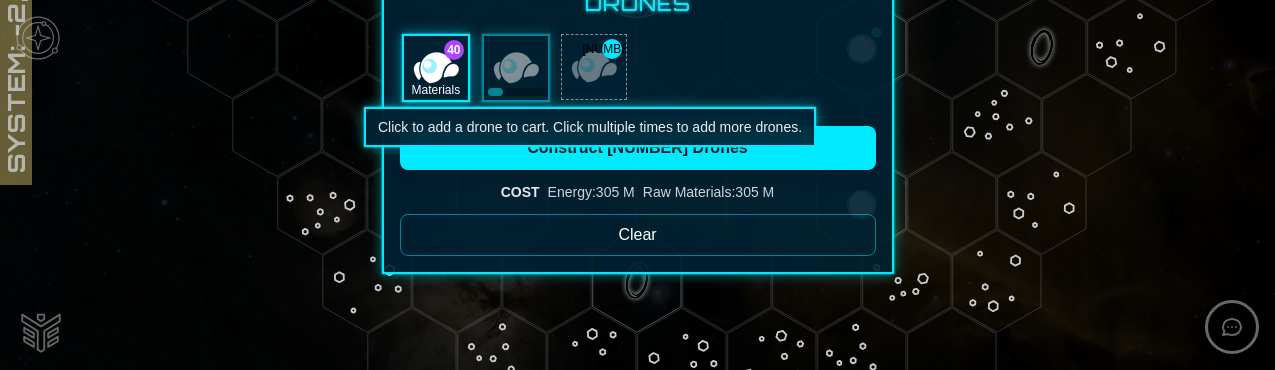 click at bounding box center [594, 67] 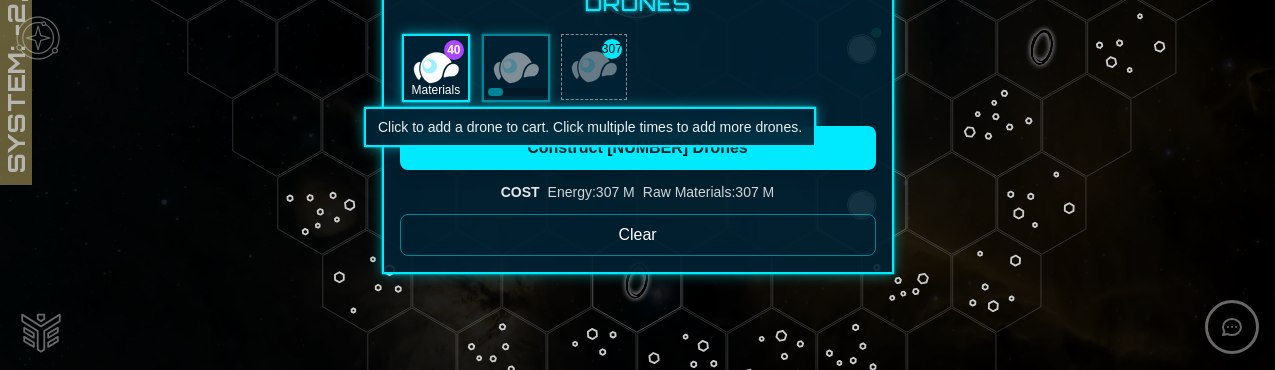 click at bounding box center [594, 67] 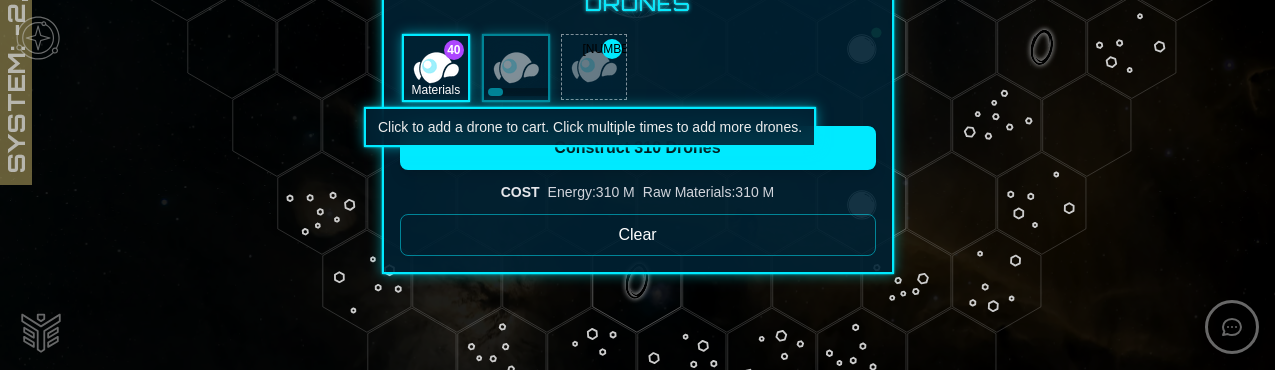 click at bounding box center [594, 67] 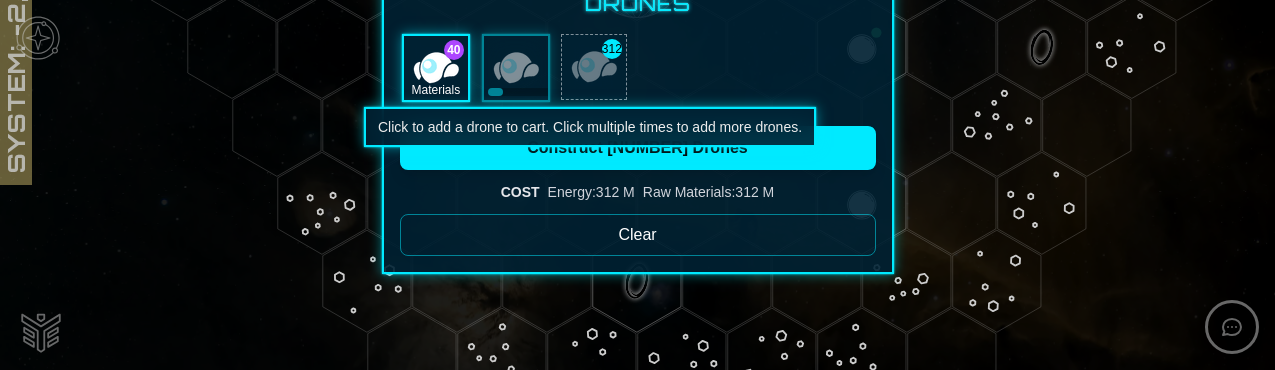 click at bounding box center (594, 67) 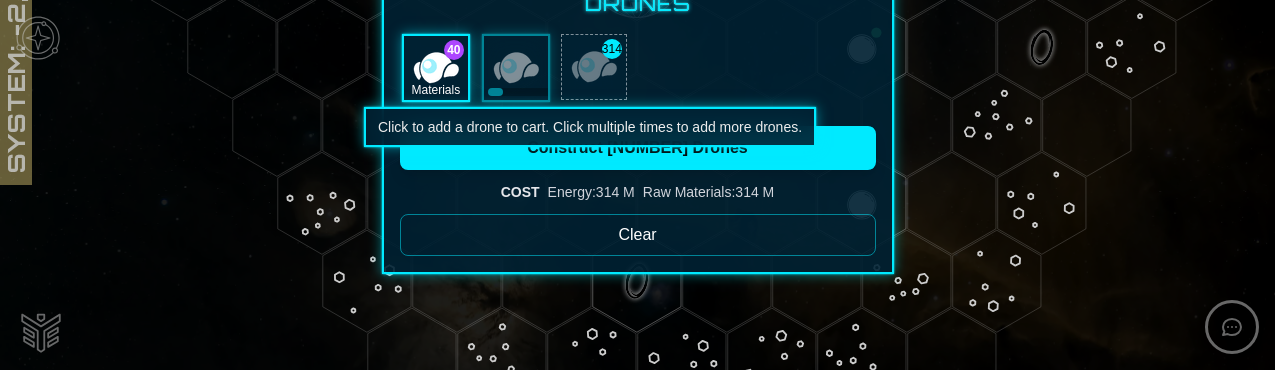 click at bounding box center [594, 67] 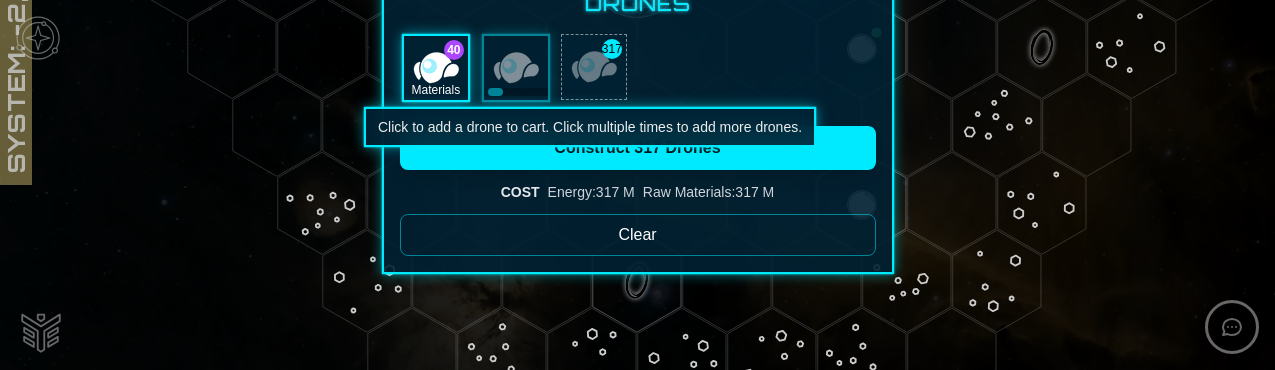 click at bounding box center (594, 67) 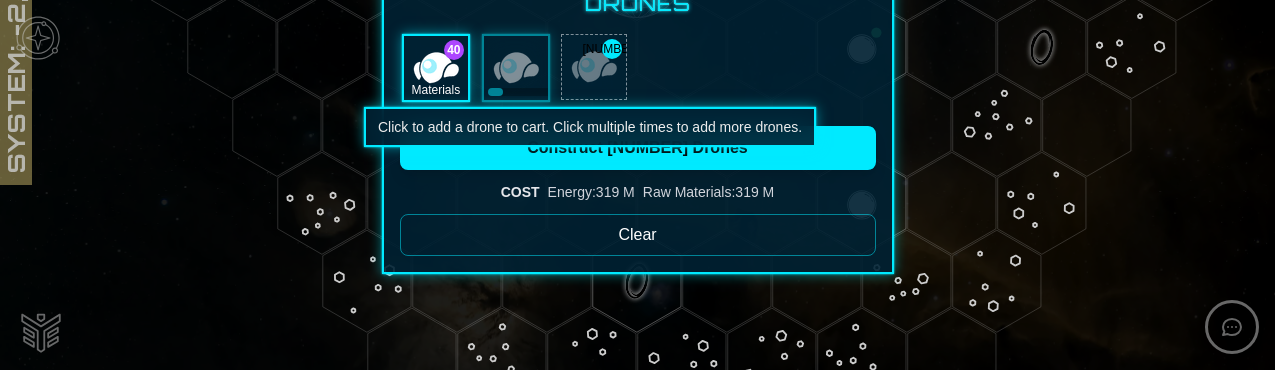 click at bounding box center (594, 67) 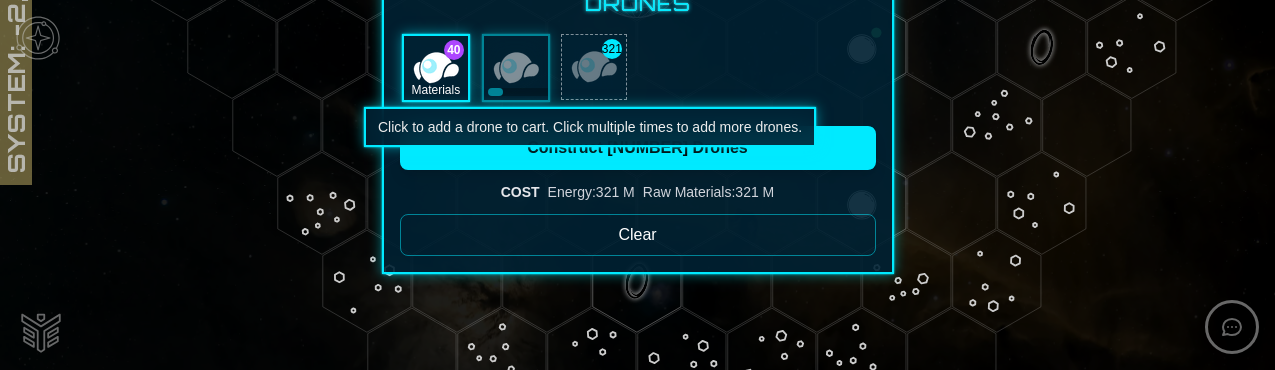 click at bounding box center (594, 67) 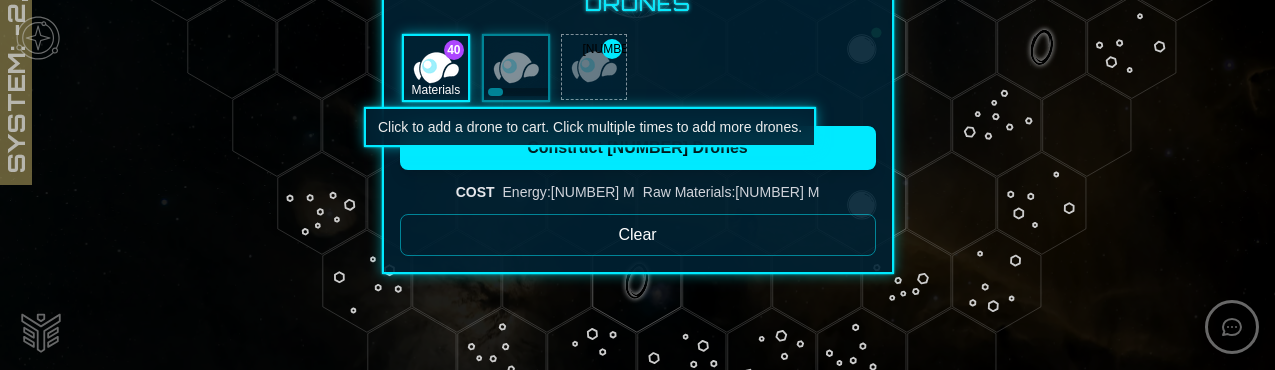 click at bounding box center [594, 67] 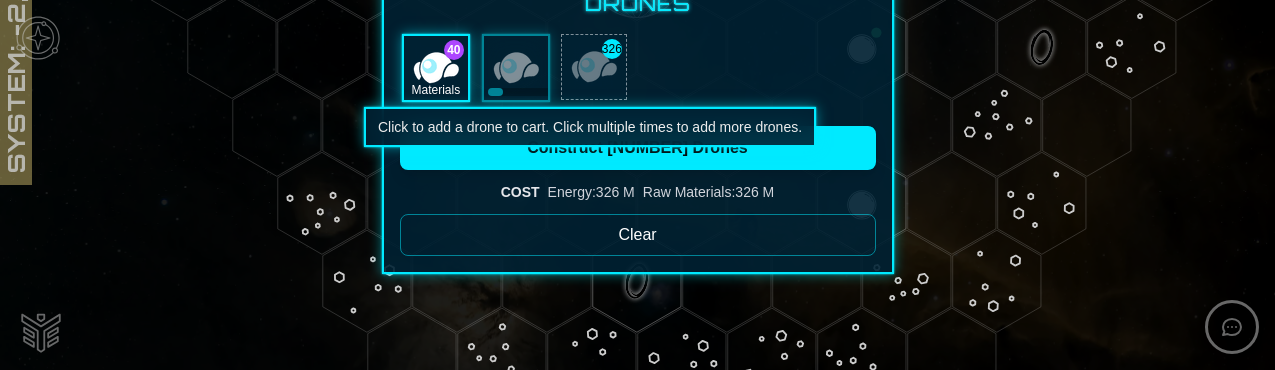 click at bounding box center [594, 67] 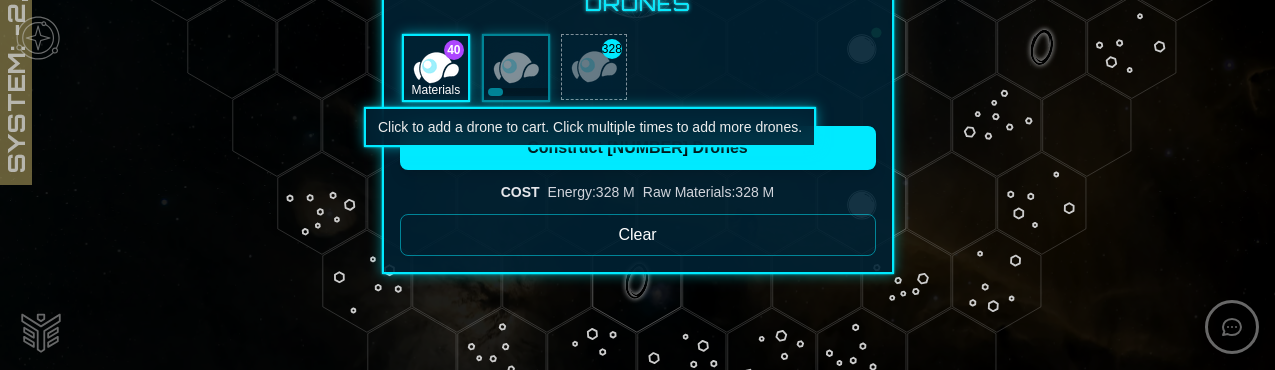 click at bounding box center (594, 67) 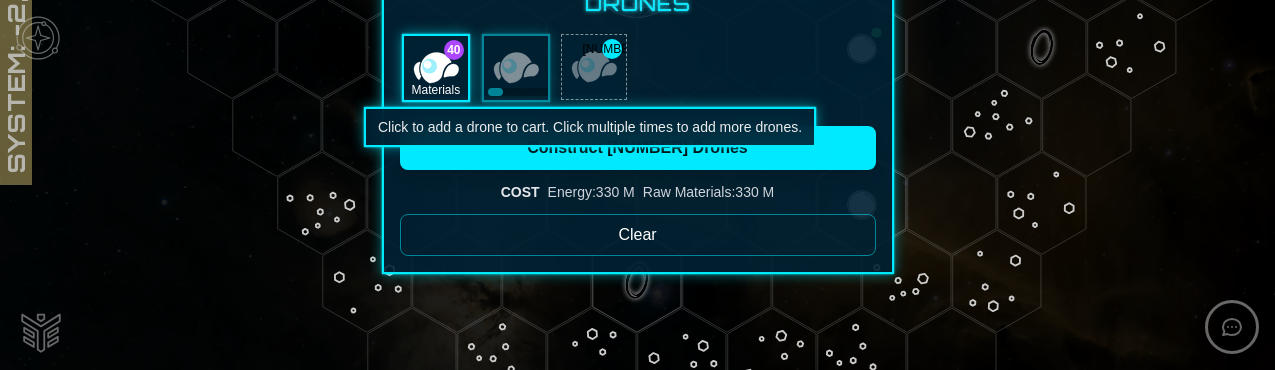 click at bounding box center [594, 67] 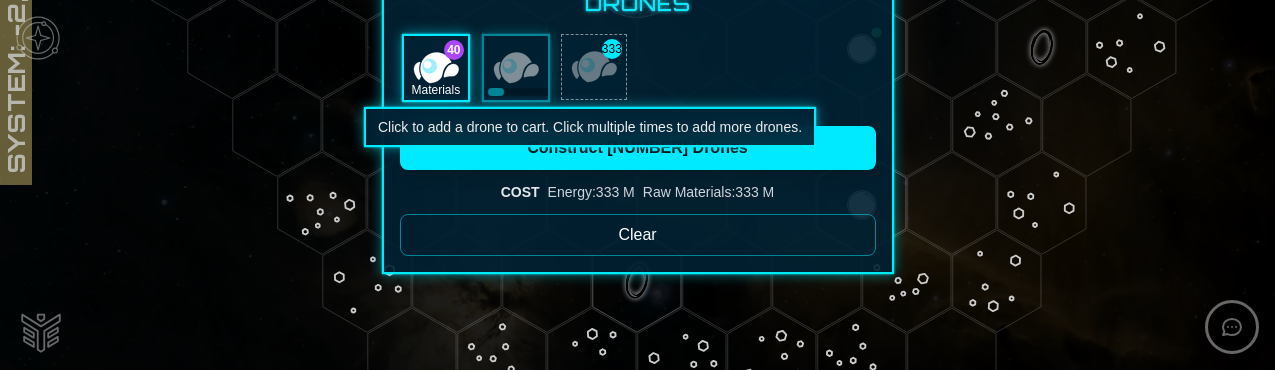 click at bounding box center (594, 67) 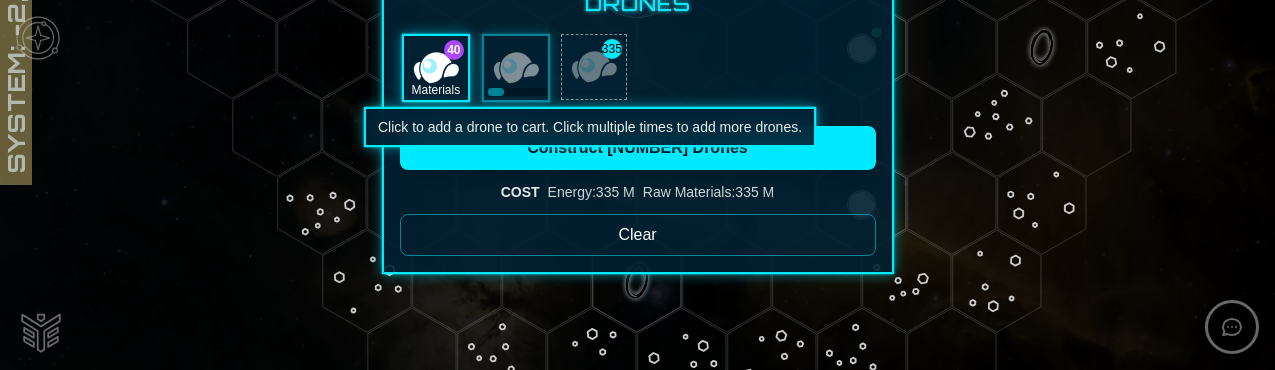 click at bounding box center (594, 67) 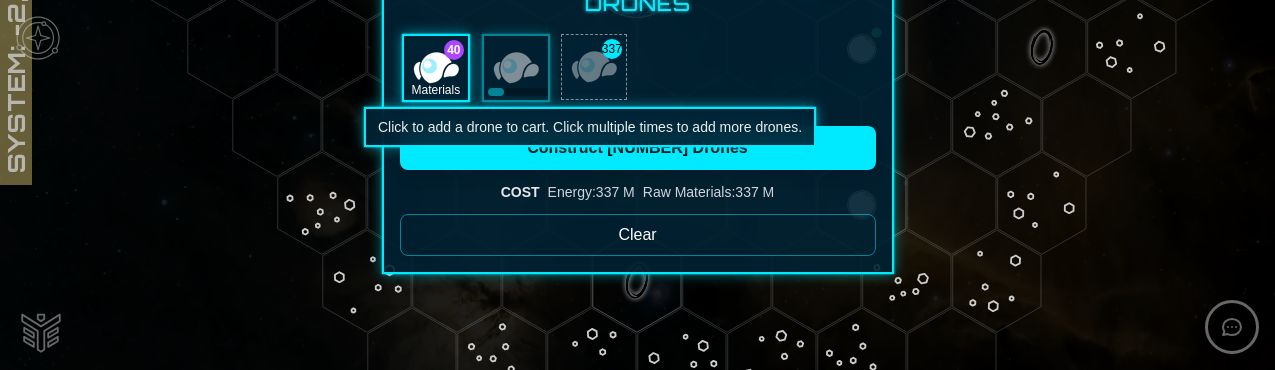click at bounding box center [594, 67] 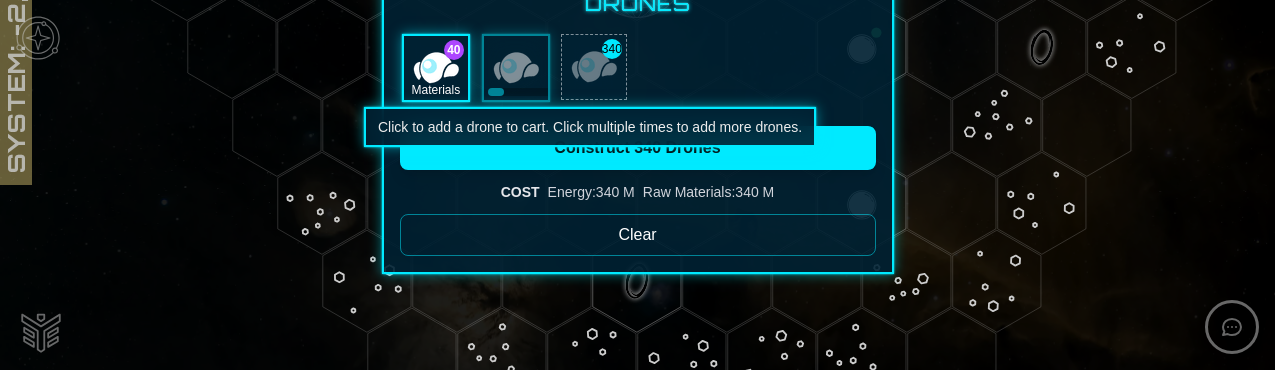 click at bounding box center [594, 67] 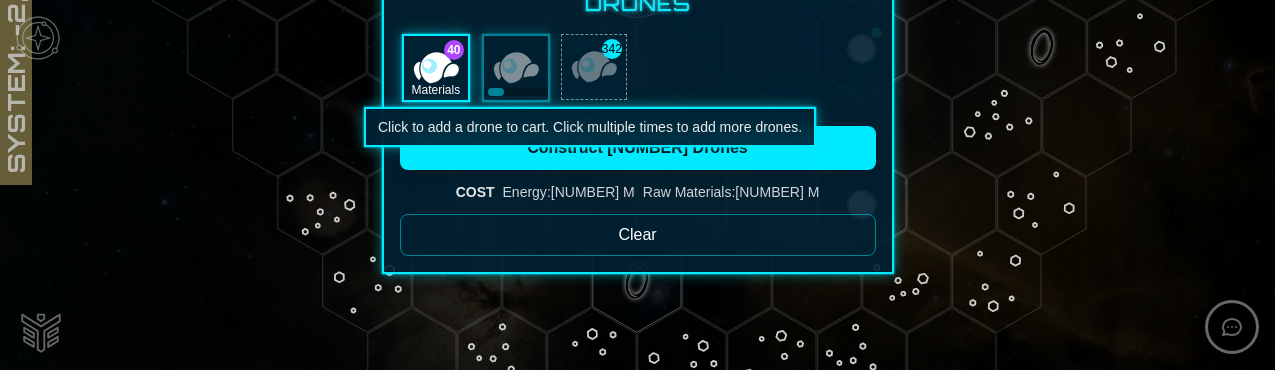click at bounding box center (594, 67) 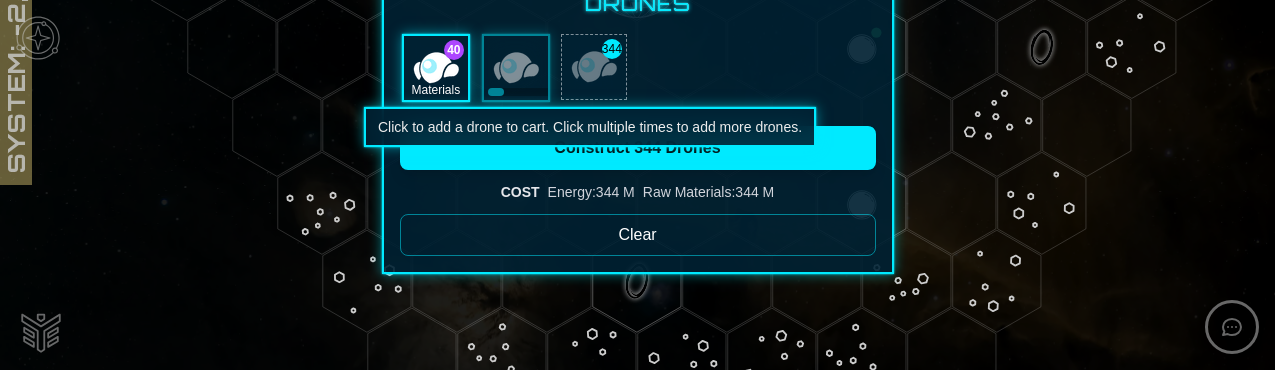 click at bounding box center (594, 67) 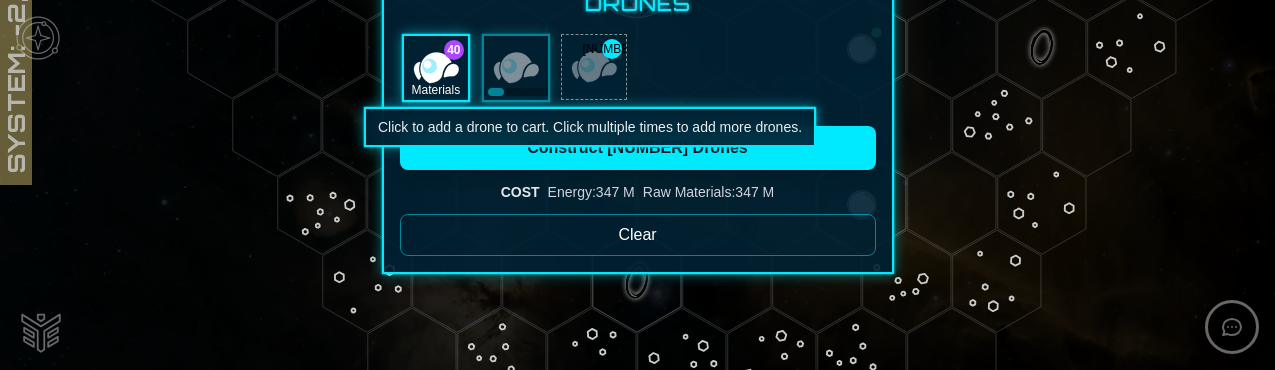 click at bounding box center (594, 67) 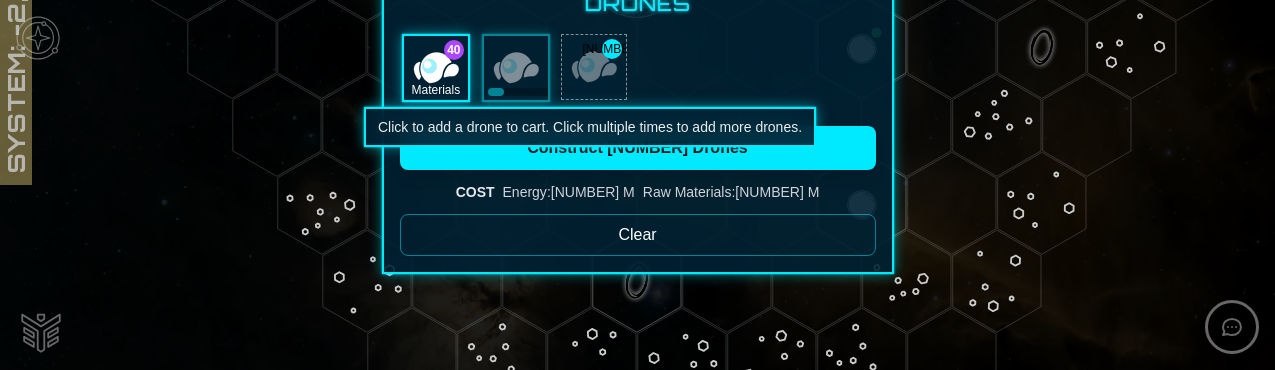 click at bounding box center (594, 67) 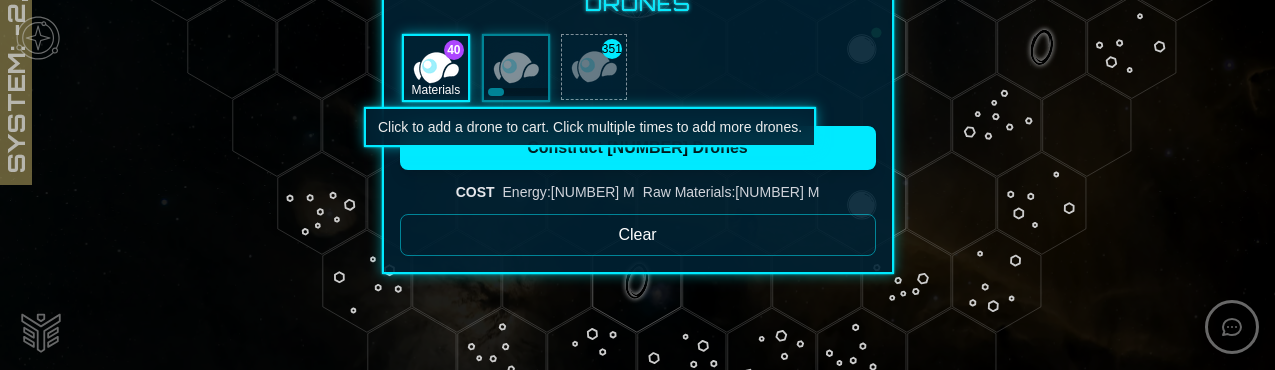 click at bounding box center (594, 67) 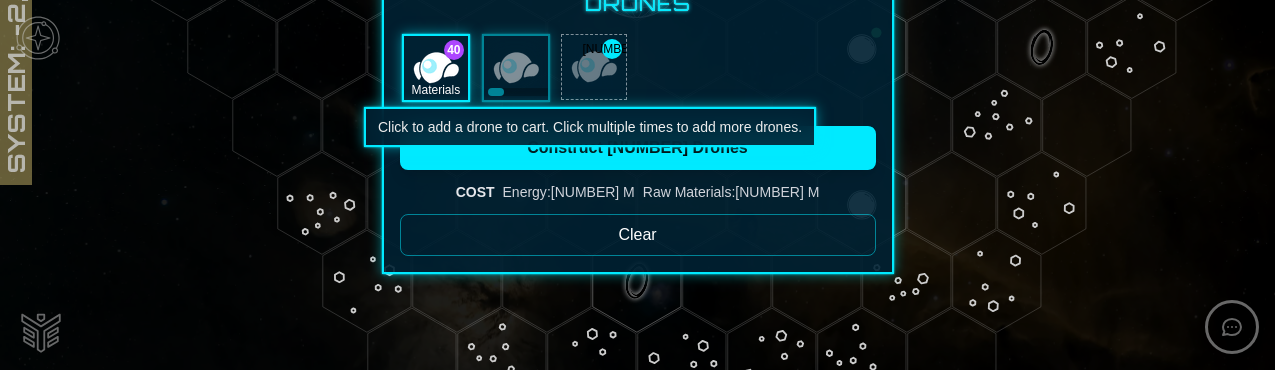 click at bounding box center (594, 67) 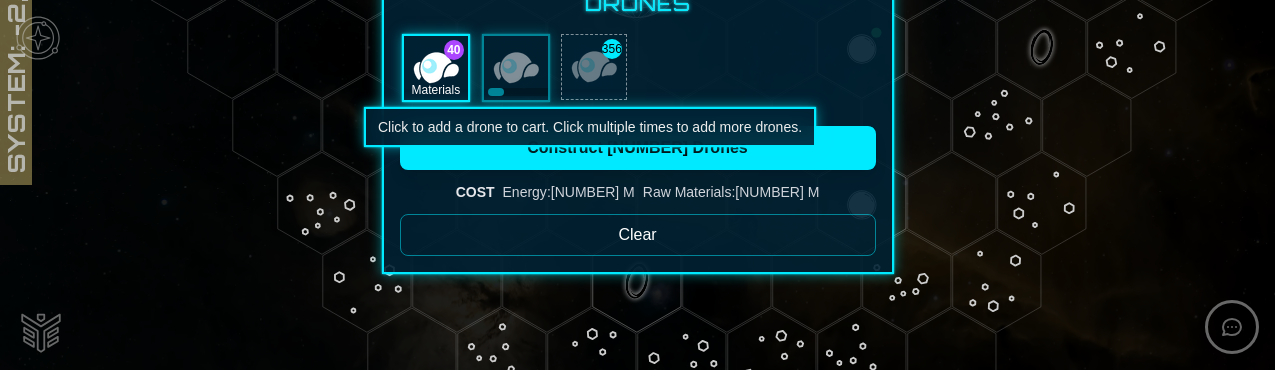 click at bounding box center (594, 67) 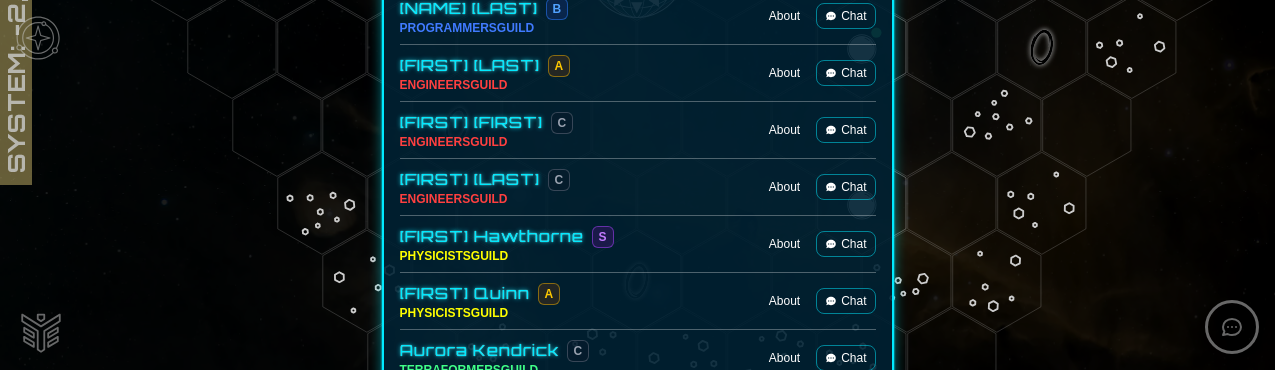 scroll, scrollTop: 2934, scrollLeft: 0, axis: vertical 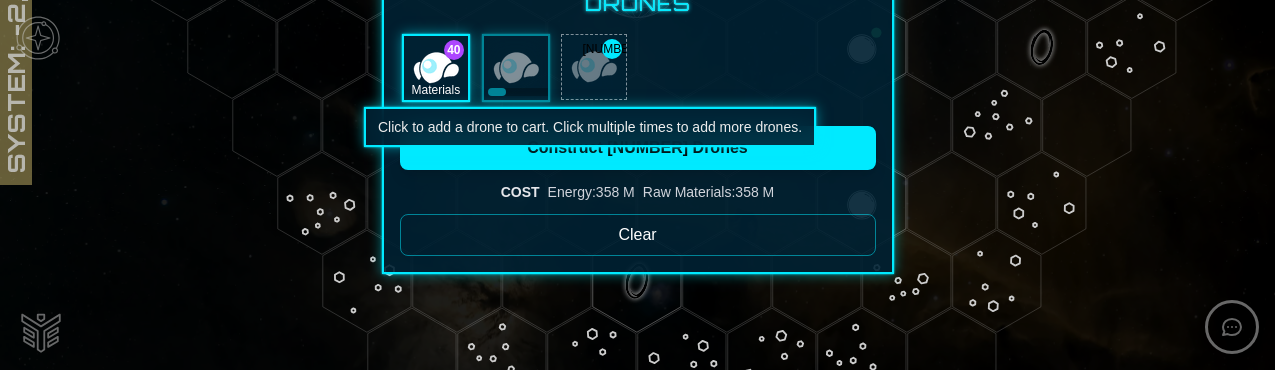 click at bounding box center (594, 67) 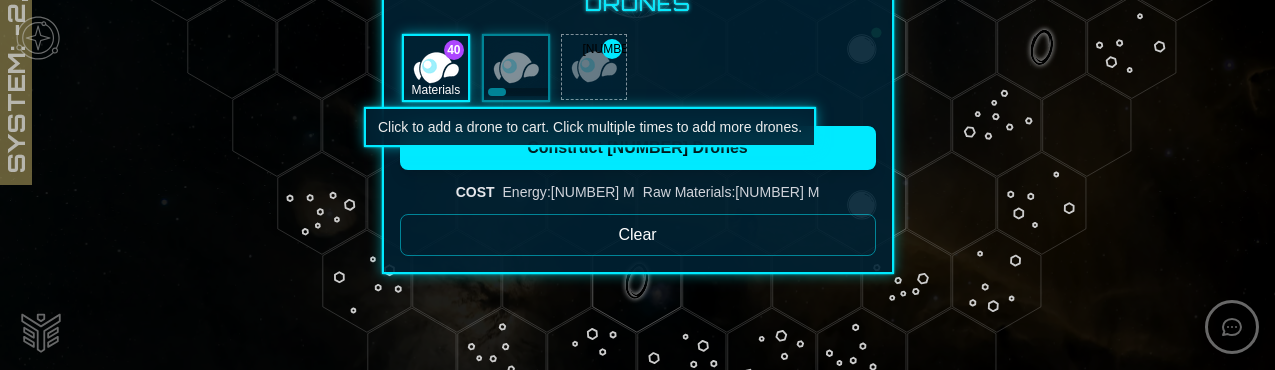 click at bounding box center [594, 67] 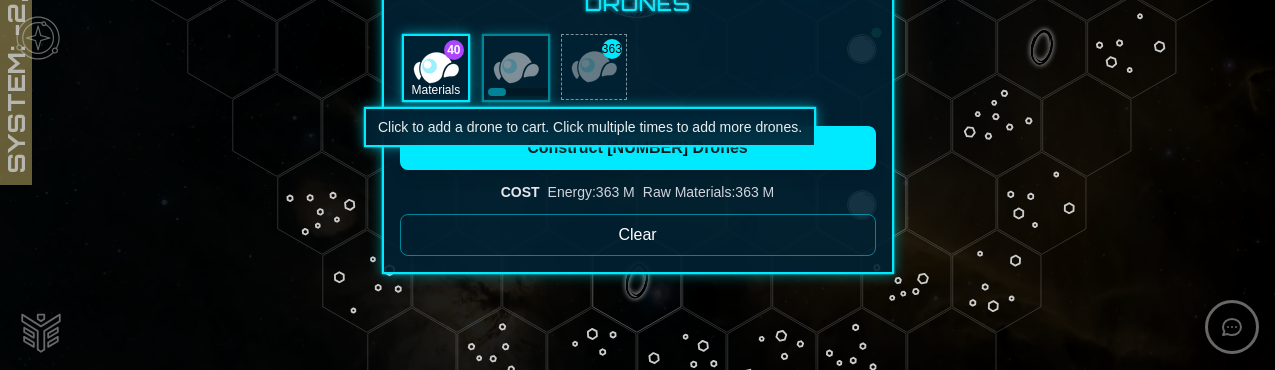 click at bounding box center [594, 67] 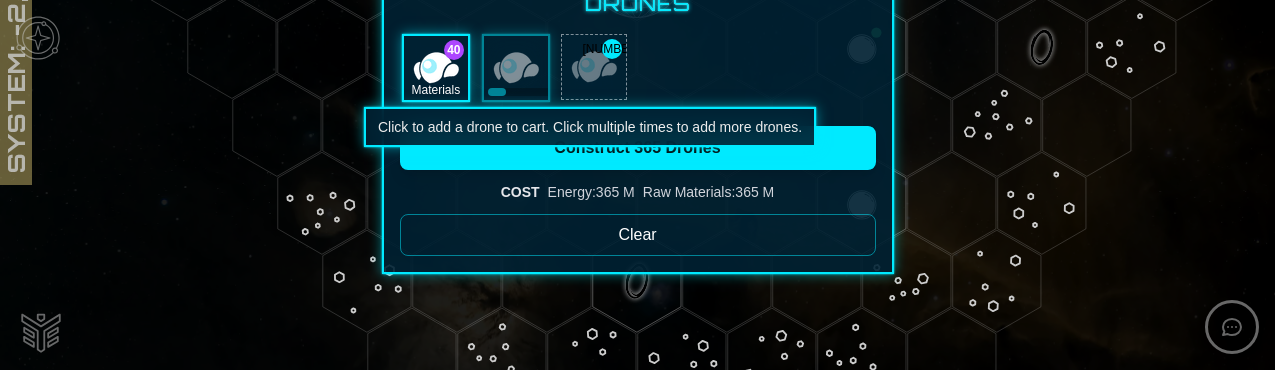 click at bounding box center (594, 67) 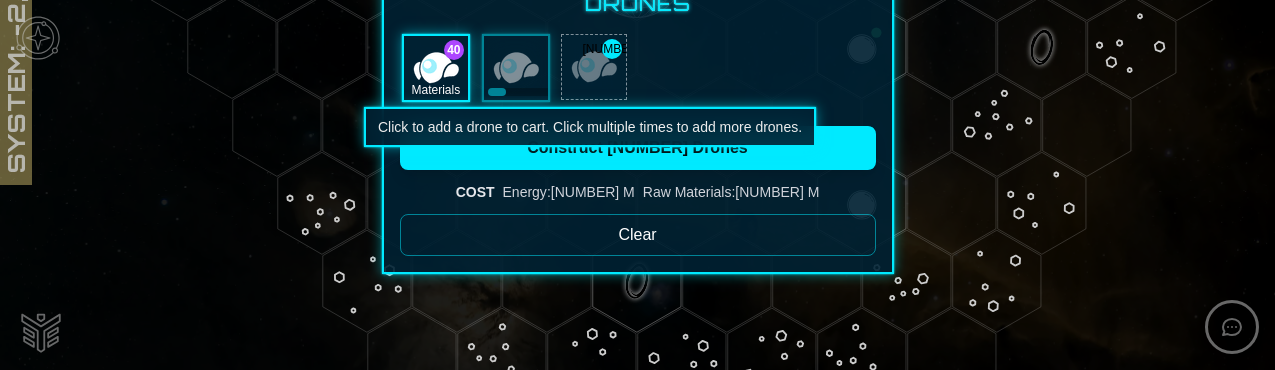 click at bounding box center (594, 67) 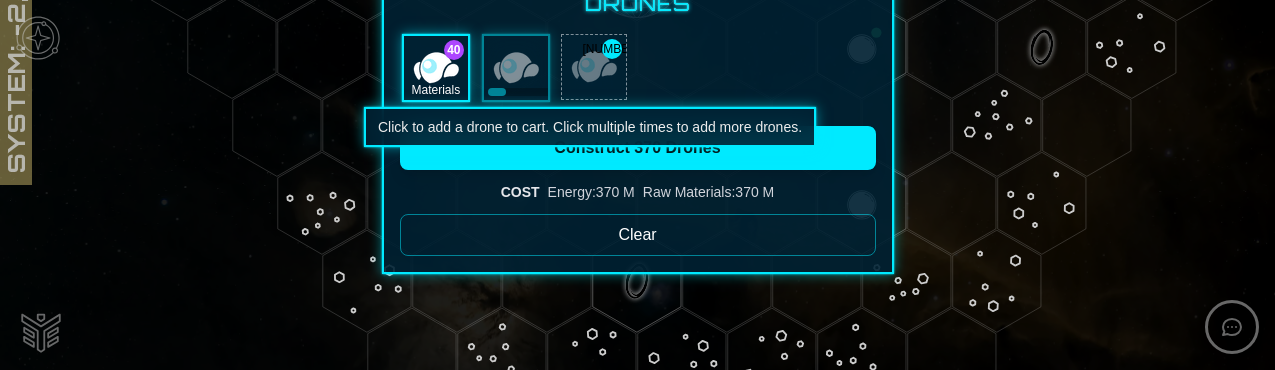 click at bounding box center (594, 67) 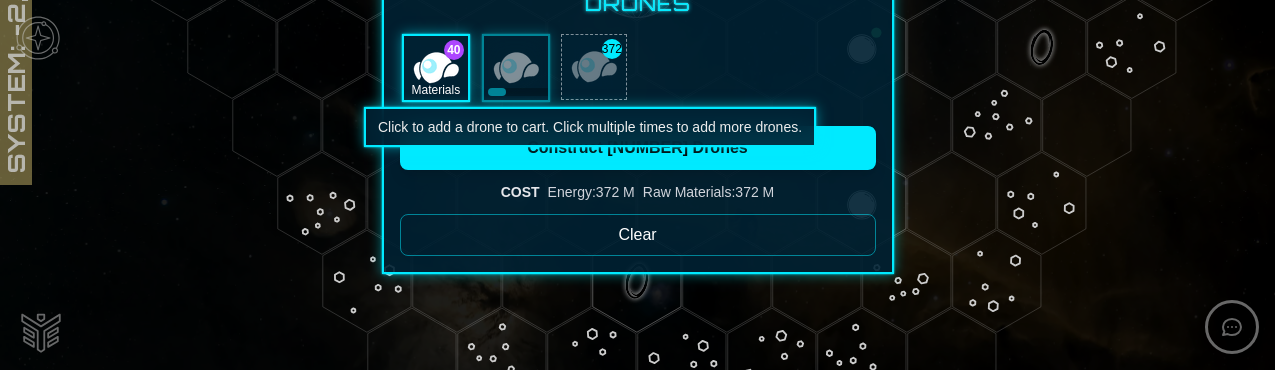 click at bounding box center [594, 67] 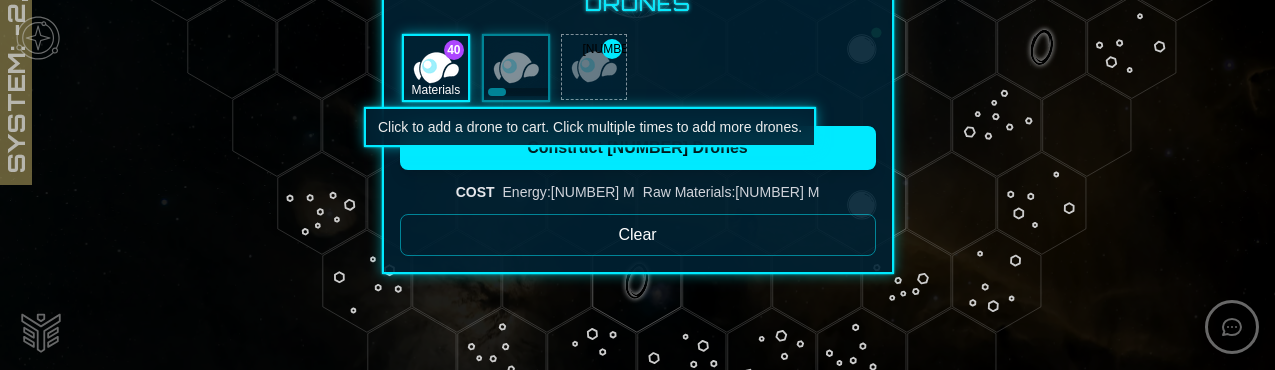 click at bounding box center [594, 67] 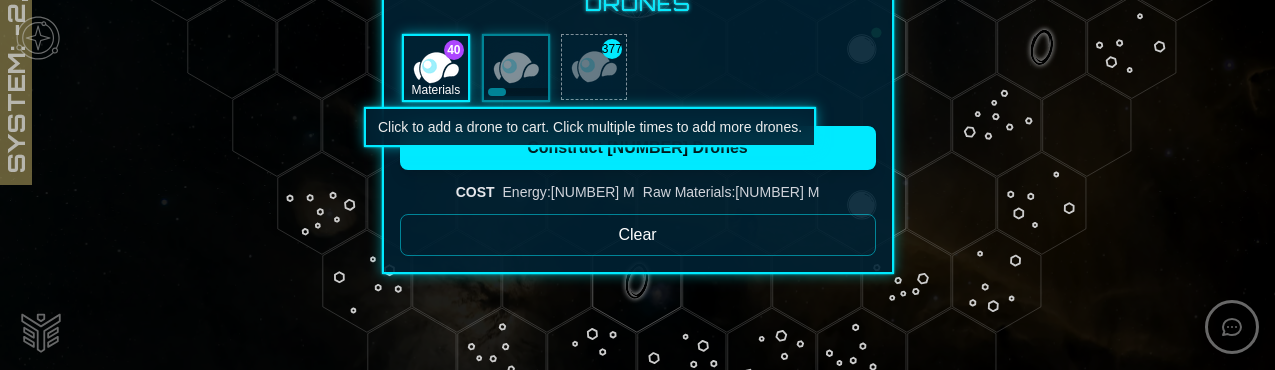 click at bounding box center (594, 67) 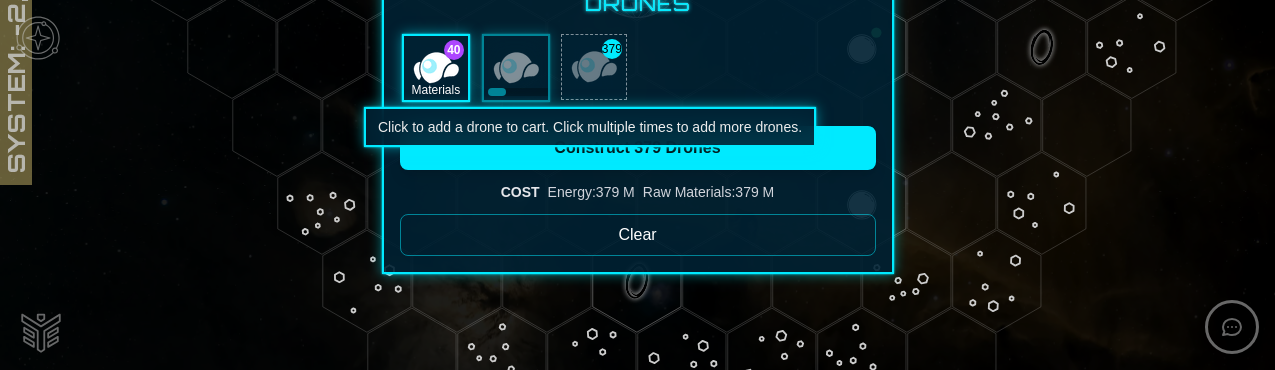 click at bounding box center (594, 67) 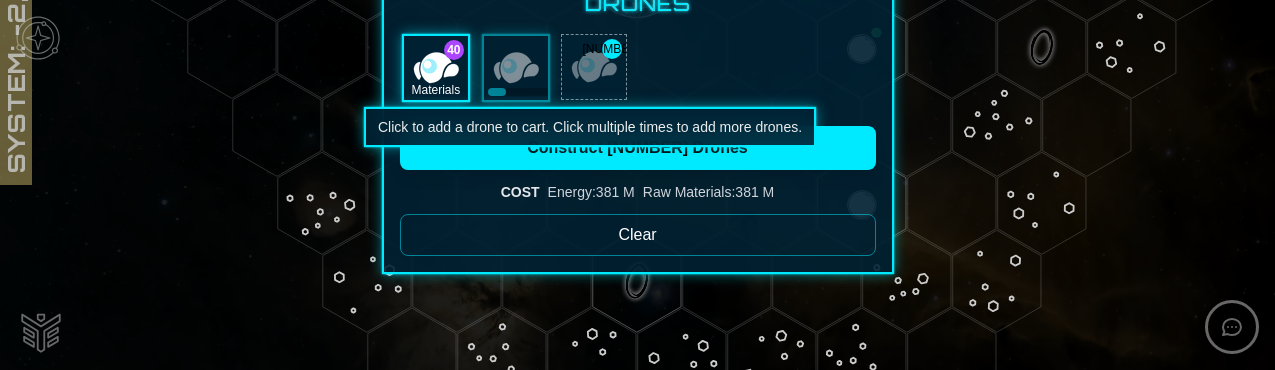 click at bounding box center (594, 67) 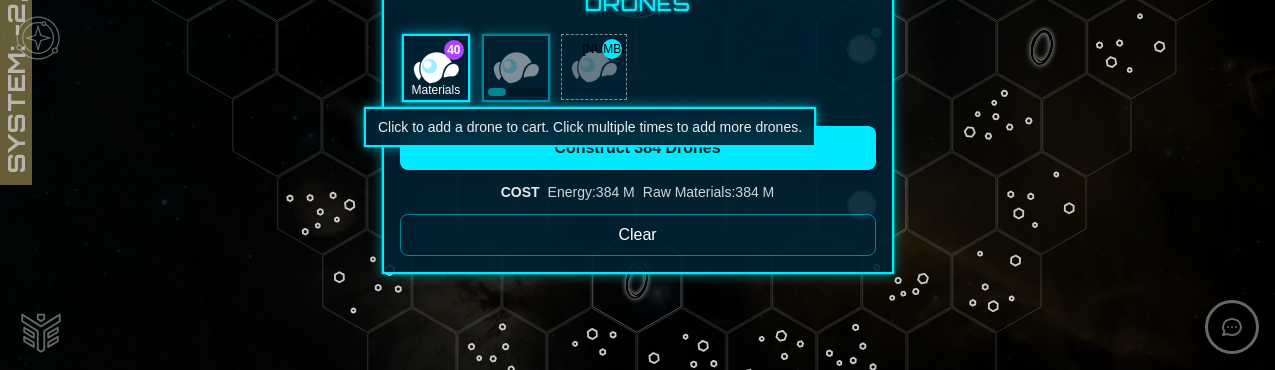 click at bounding box center [594, 67] 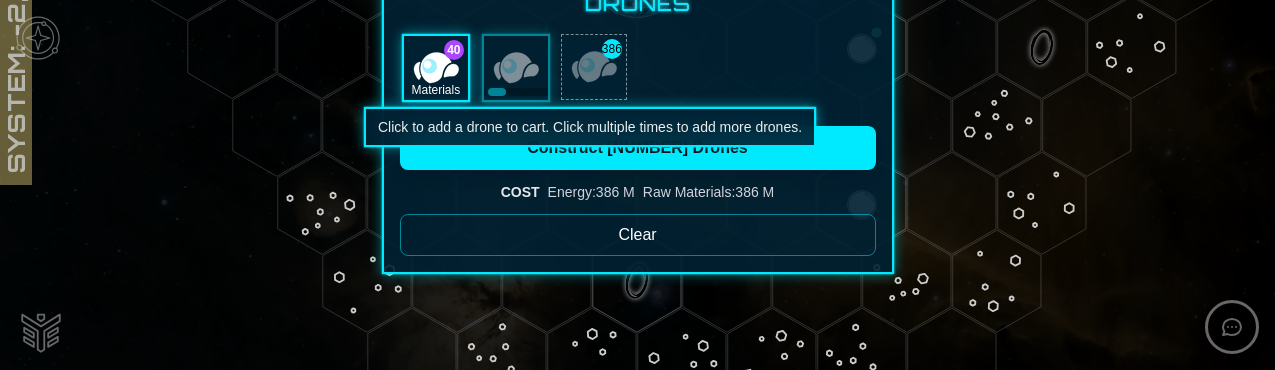 click at bounding box center [594, 67] 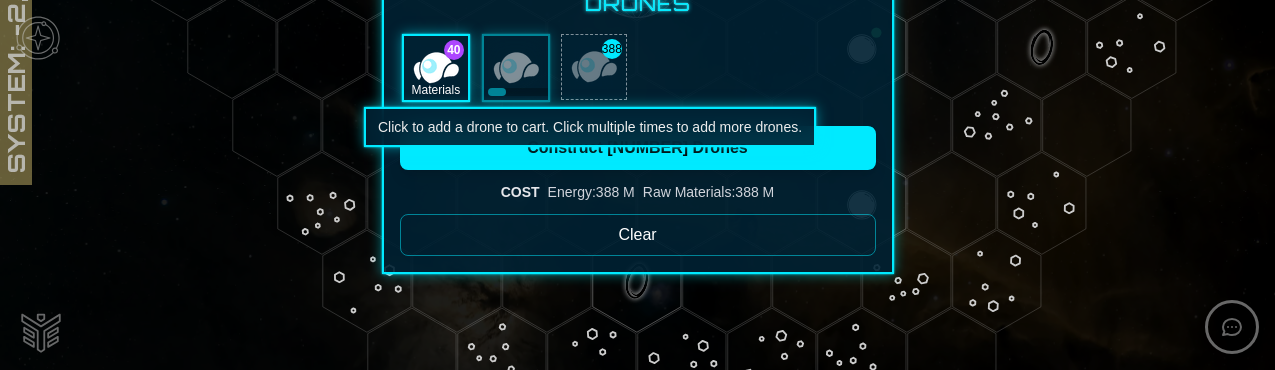 click at bounding box center (594, 67) 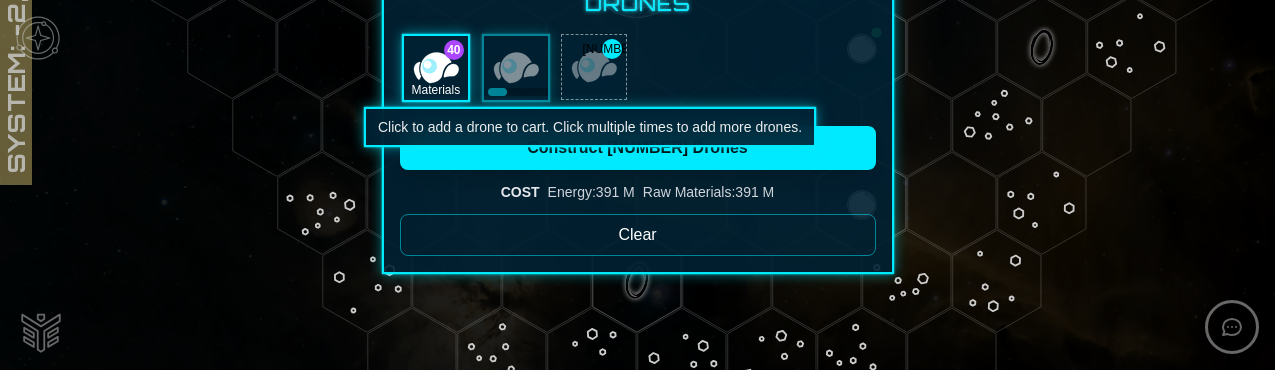 click at bounding box center (594, 67) 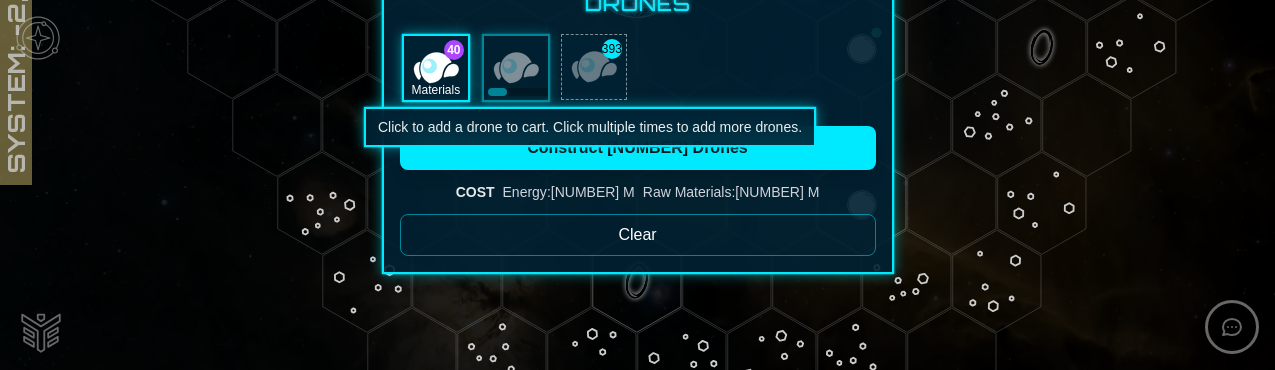 click at bounding box center (594, 67) 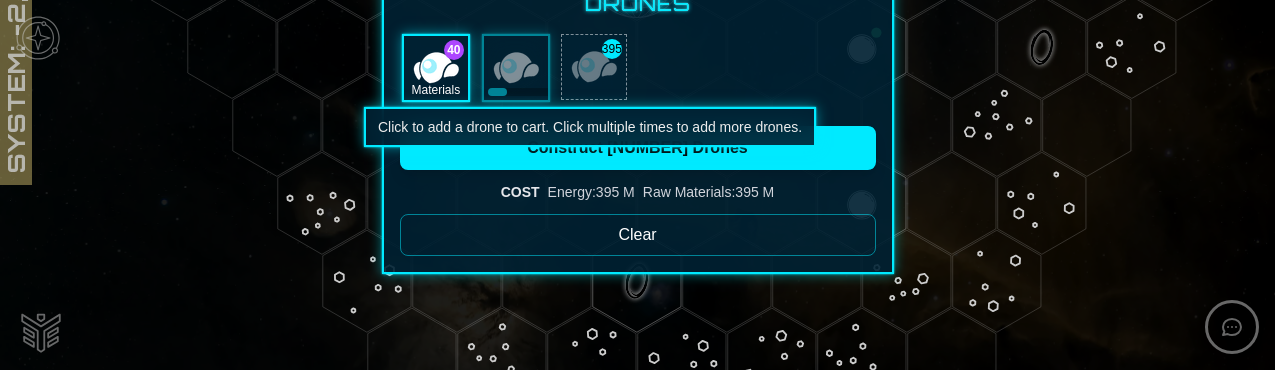 click at bounding box center [594, 67] 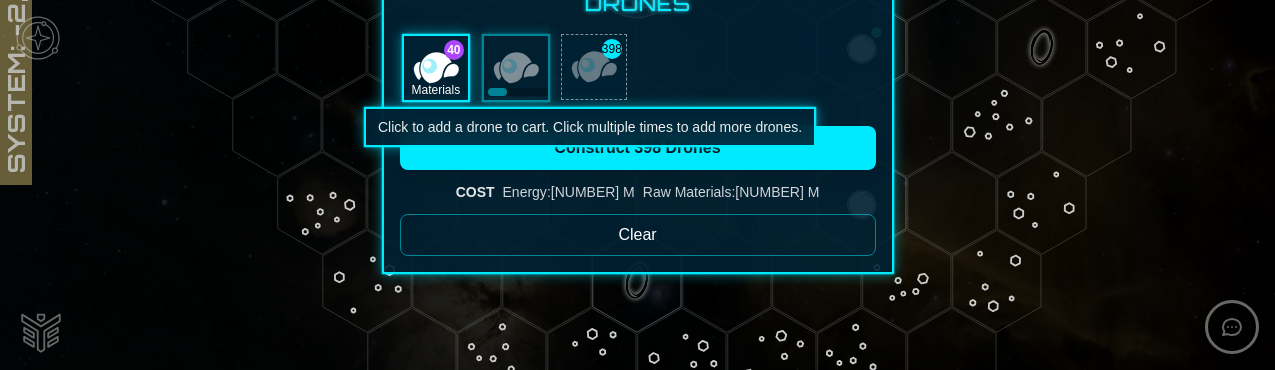 click at bounding box center (594, 67) 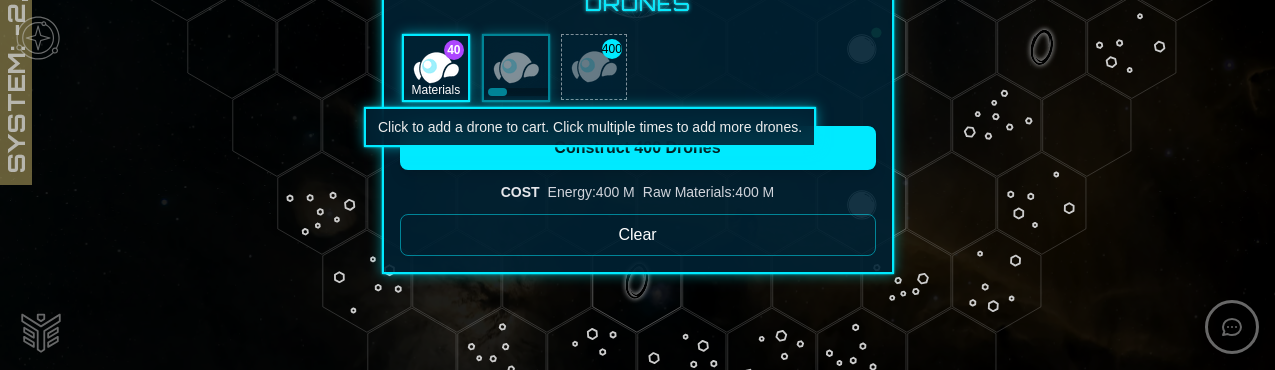 click at bounding box center (594, 67) 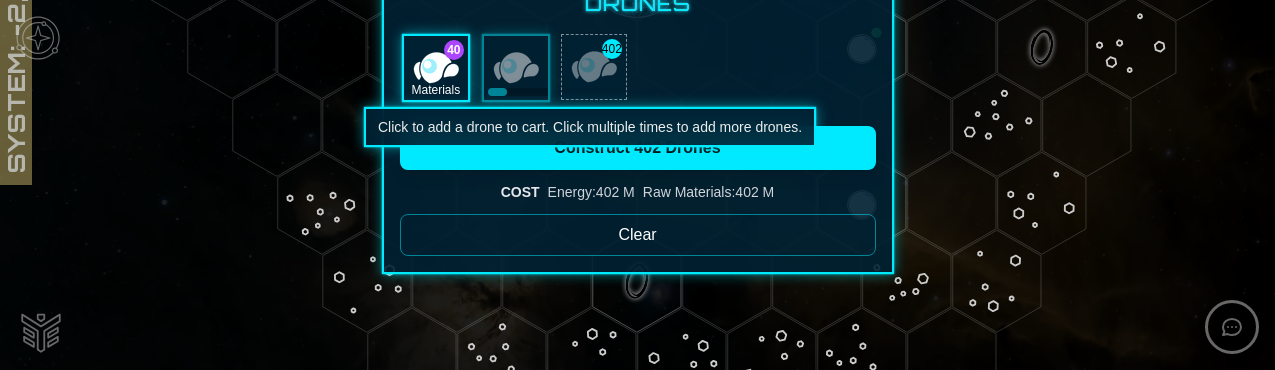 click at bounding box center (594, 67) 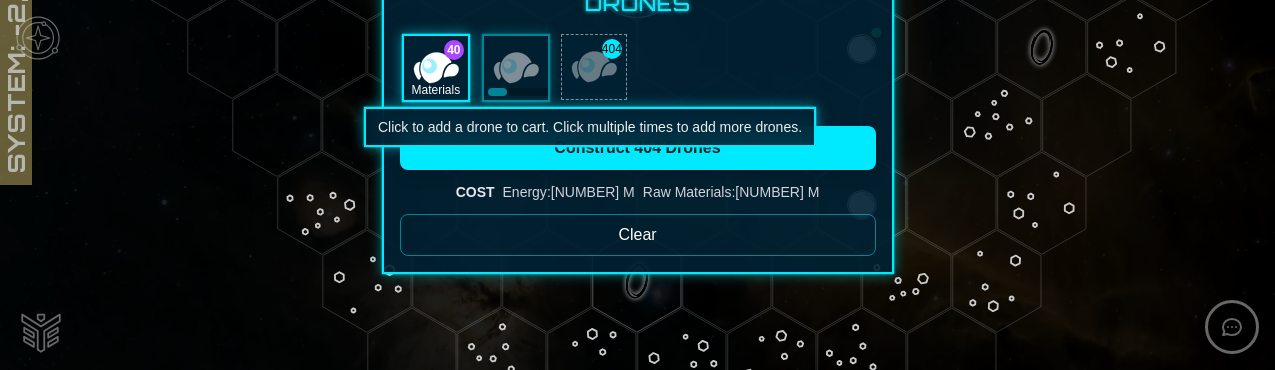 click at bounding box center [594, 67] 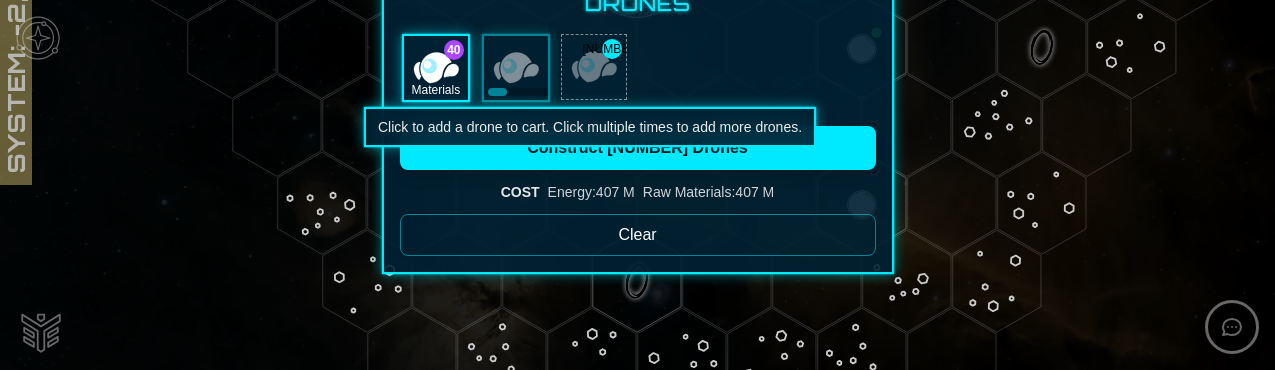 click at bounding box center [594, 67] 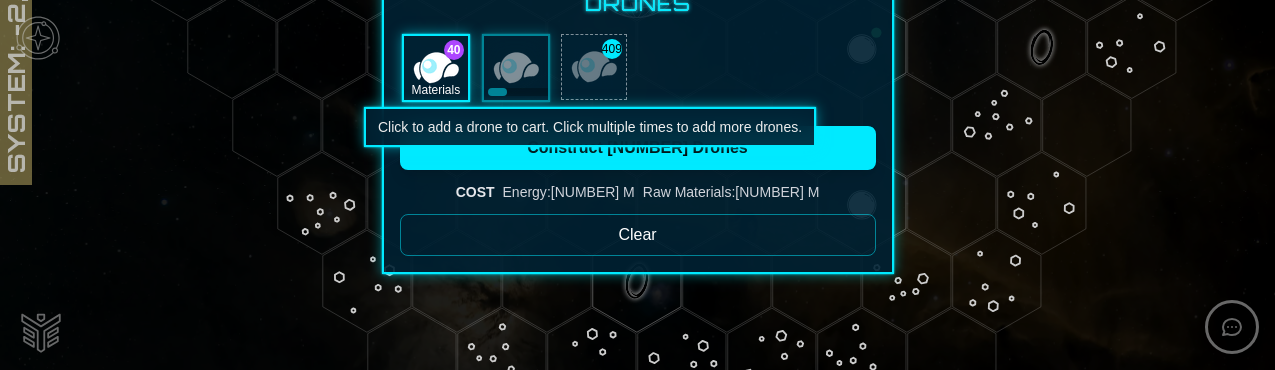 click at bounding box center [594, 67] 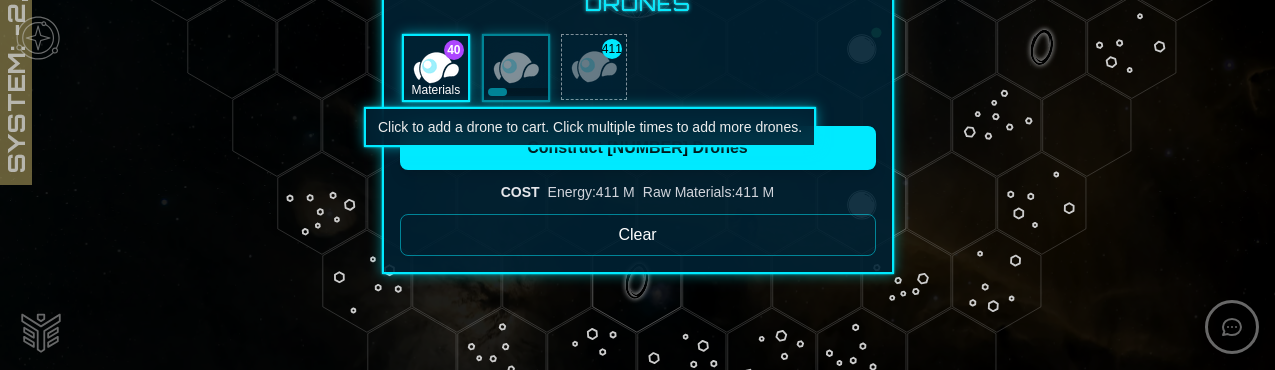click at bounding box center (594, 67) 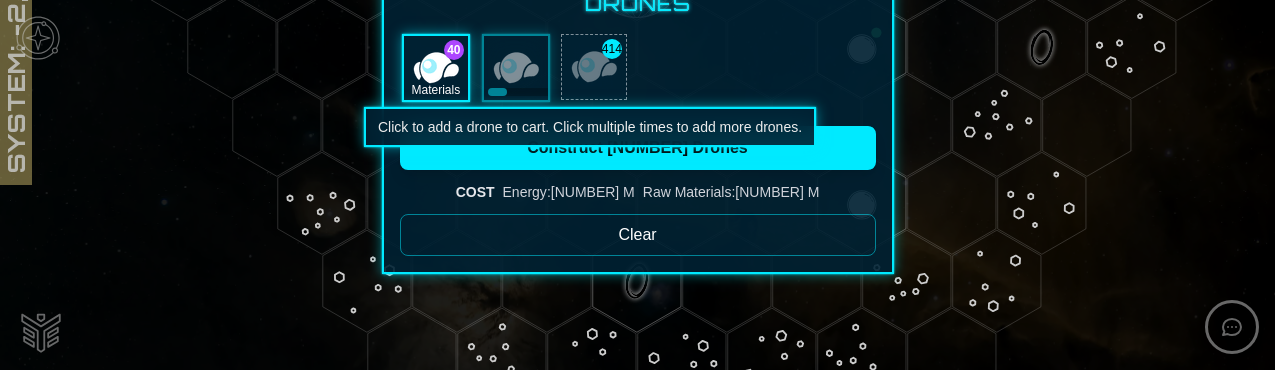 click at bounding box center (594, 67) 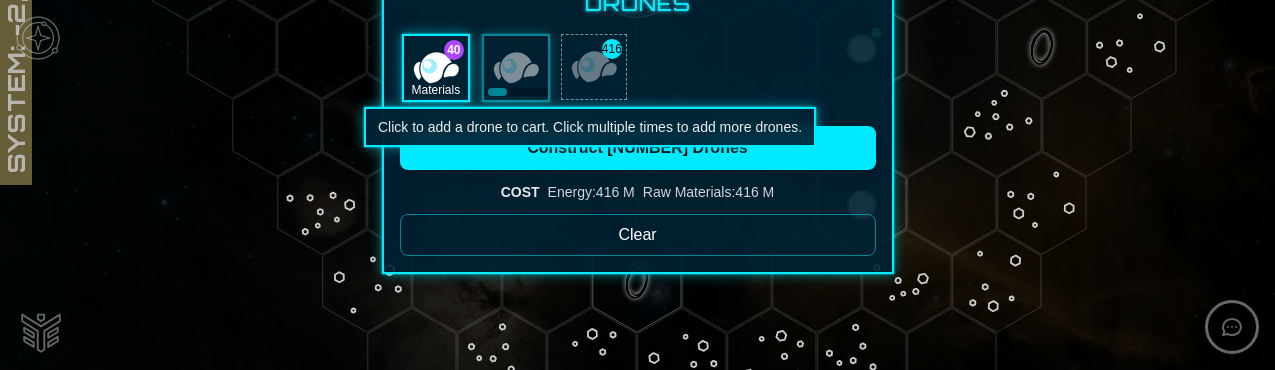 click at bounding box center (594, 67) 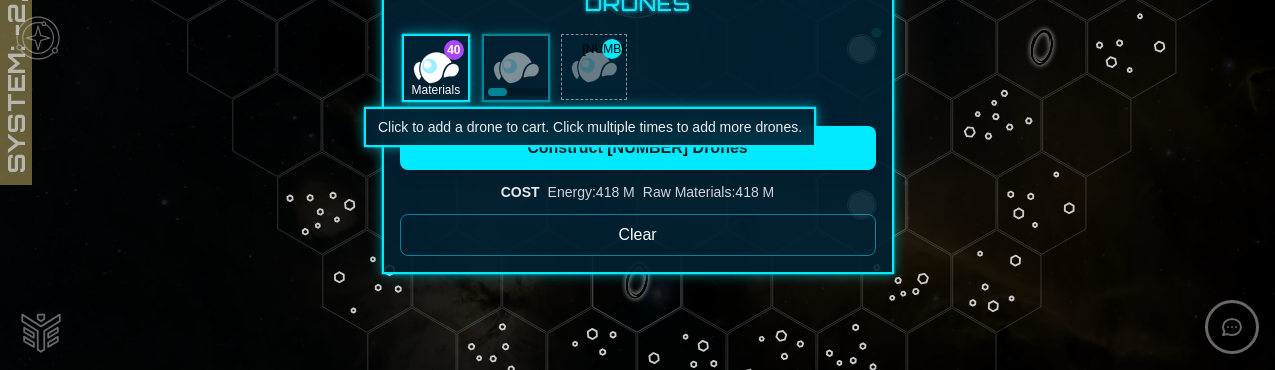click at bounding box center (594, 67) 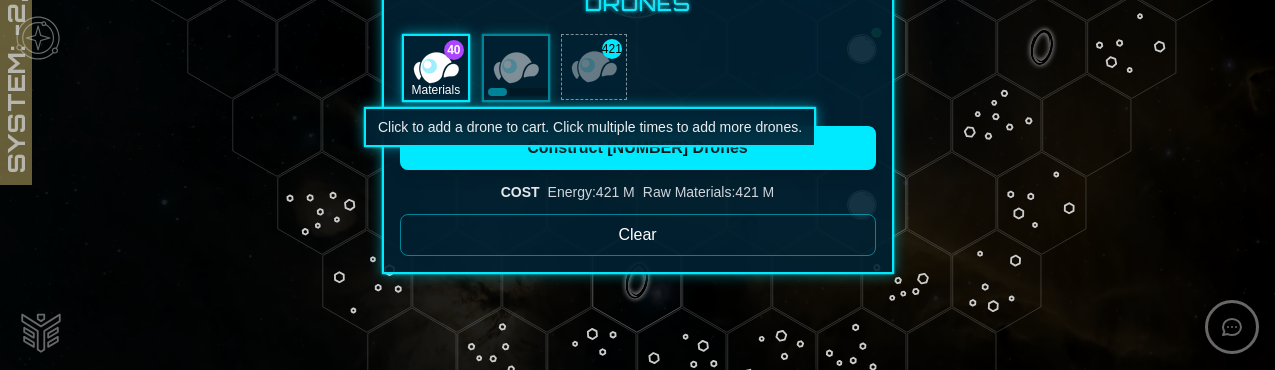 click at bounding box center (594, 67) 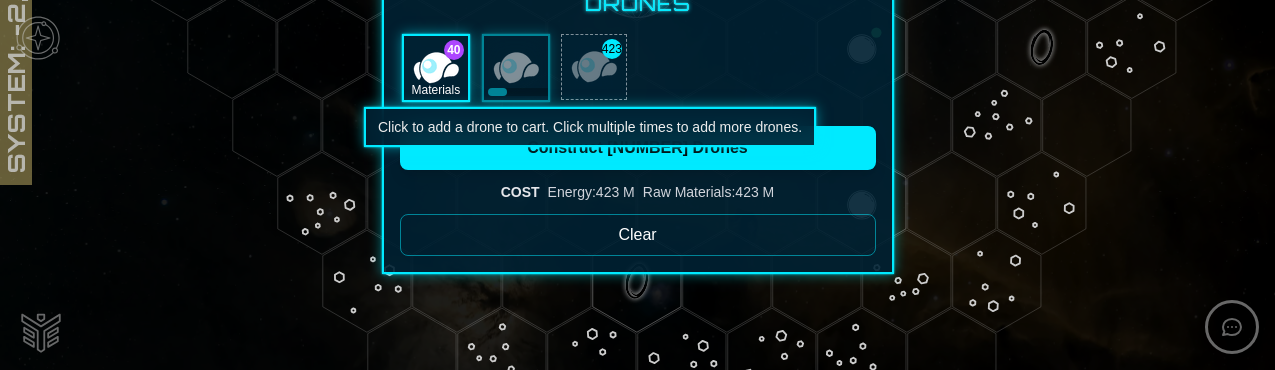 click at bounding box center (594, 67) 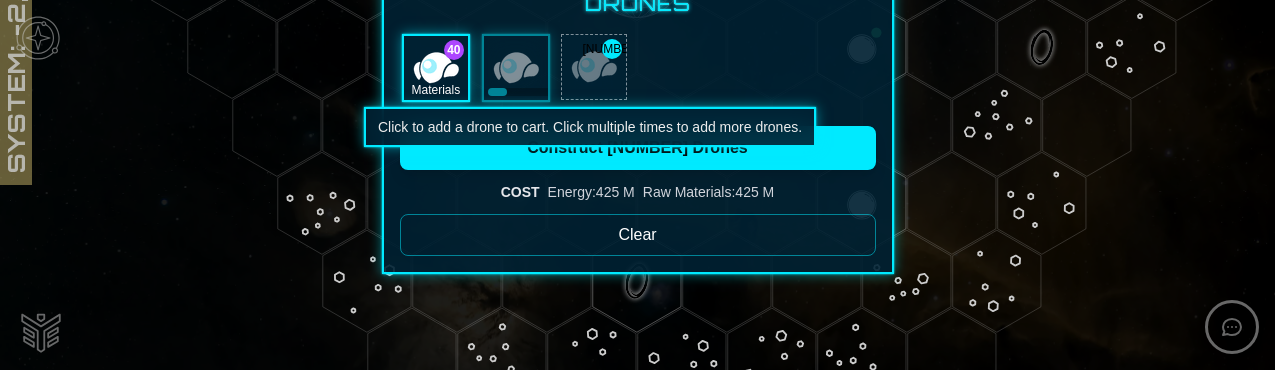 click at bounding box center (594, 67) 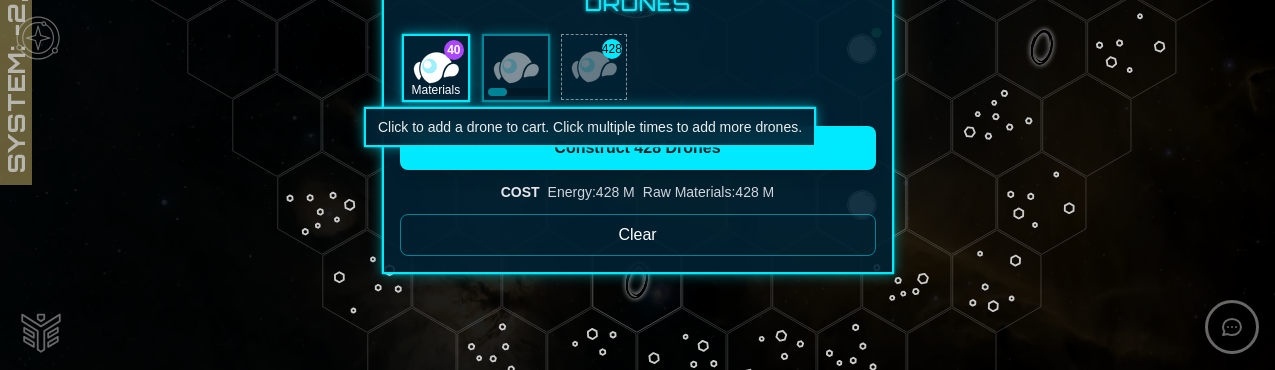 click at bounding box center [594, 67] 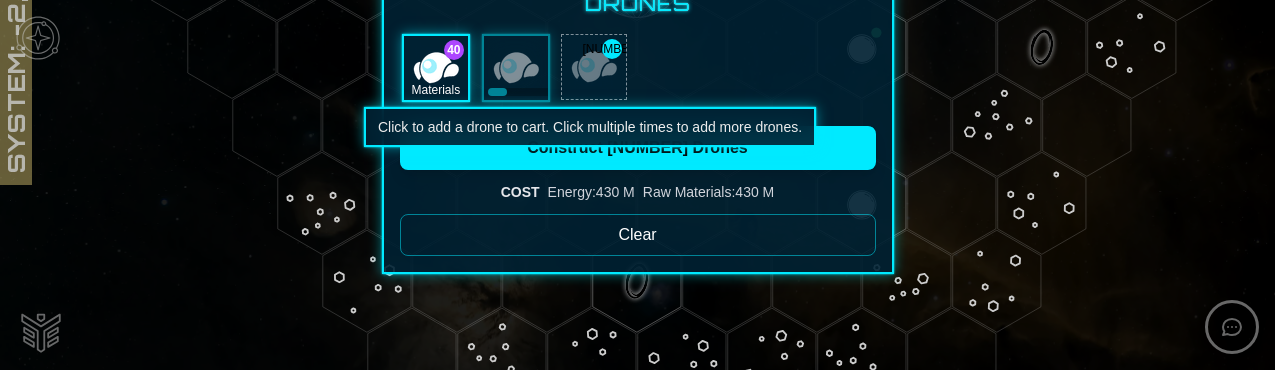 click at bounding box center [594, 67] 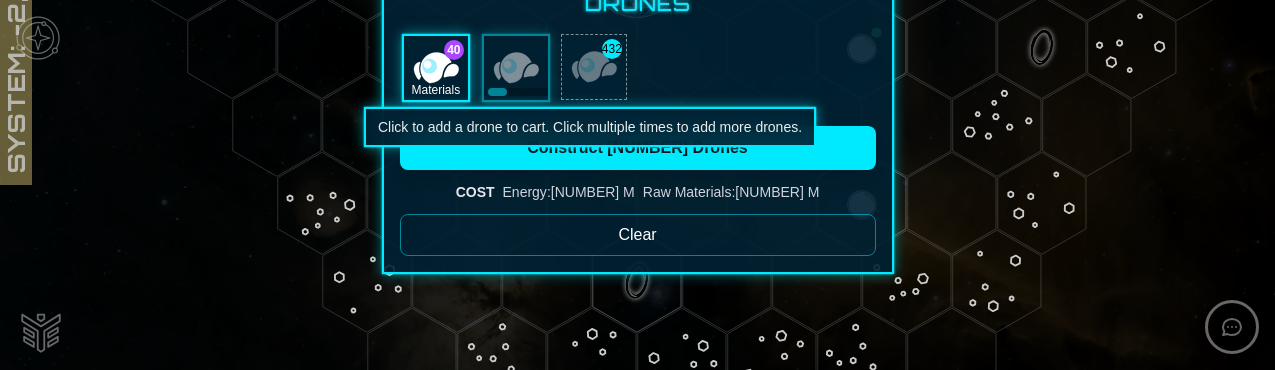 click at bounding box center (594, 67) 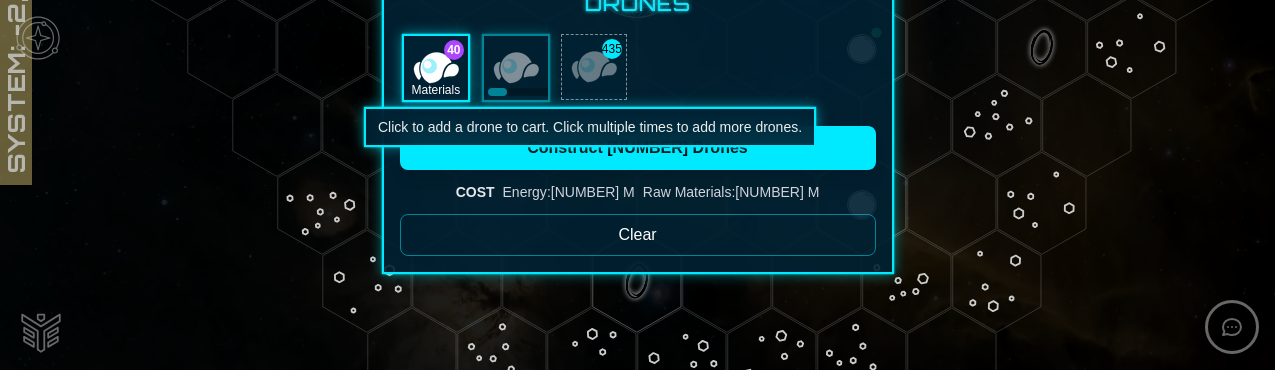 click at bounding box center (594, 67) 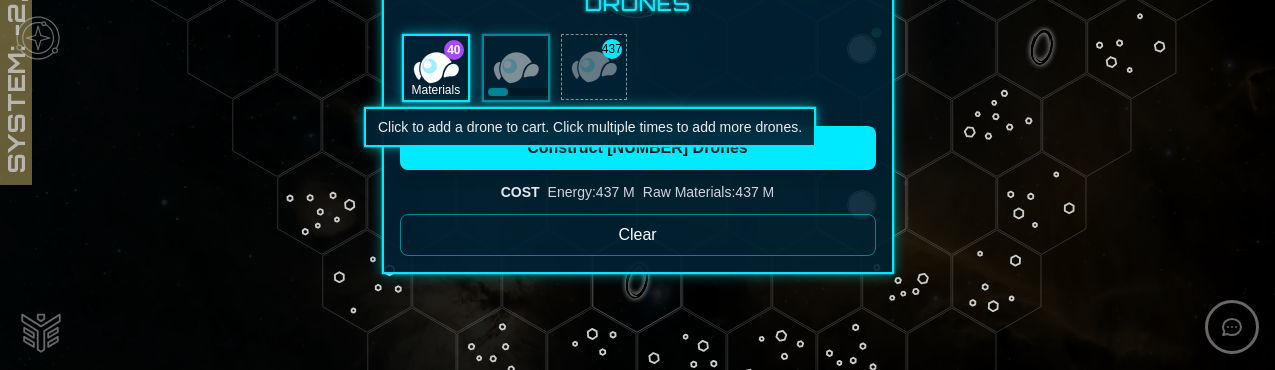 click at bounding box center [594, 67] 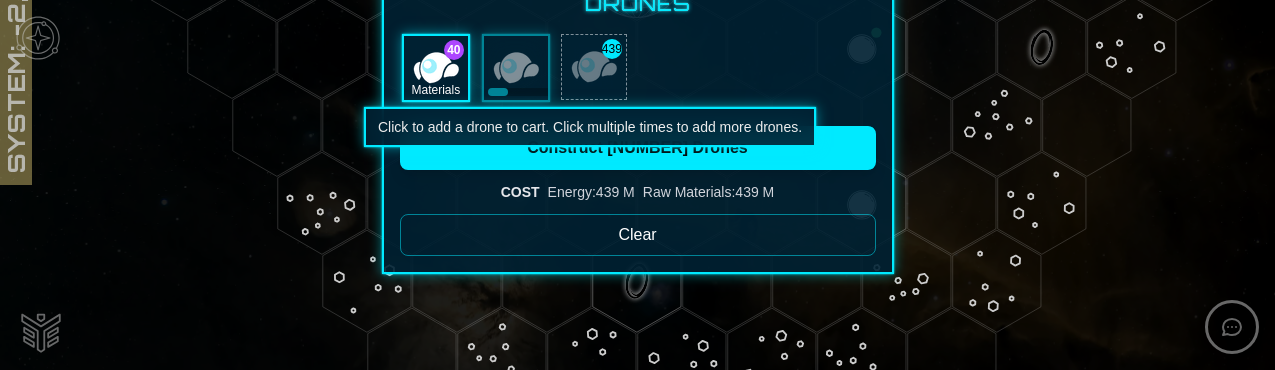 click at bounding box center (594, 67) 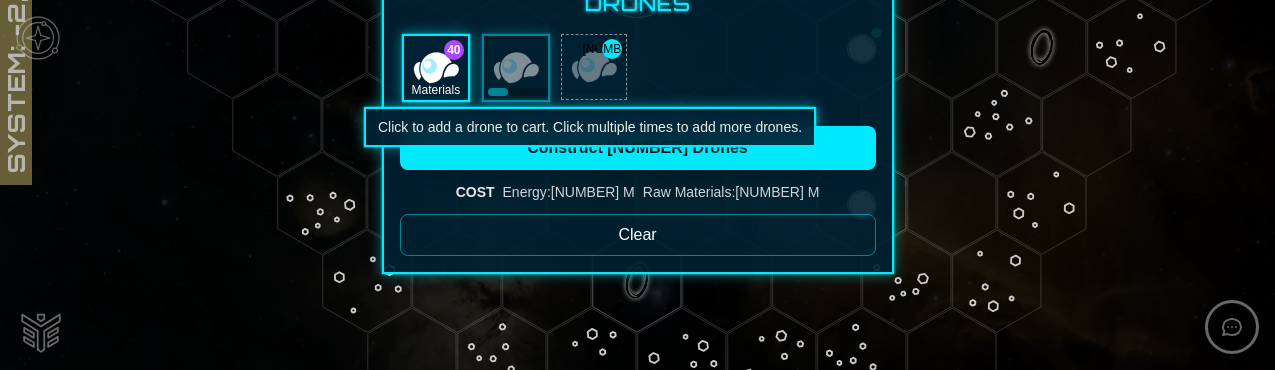 click at bounding box center [594, 67] 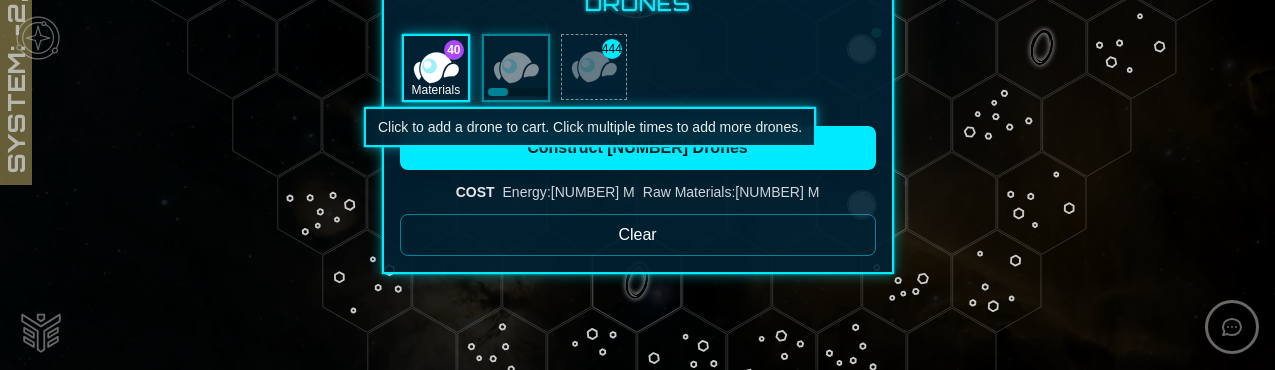 click at bounding box center [594, 67] 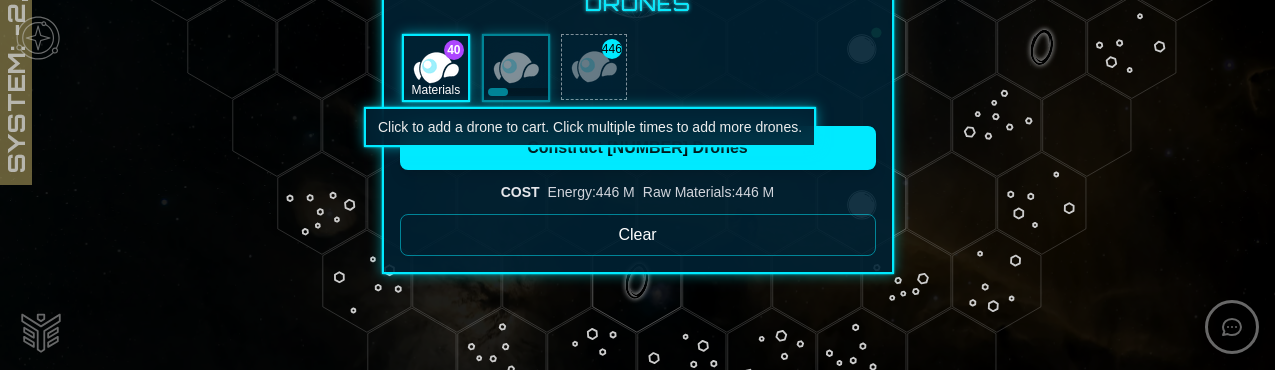 click at bounding box center [594, 67] 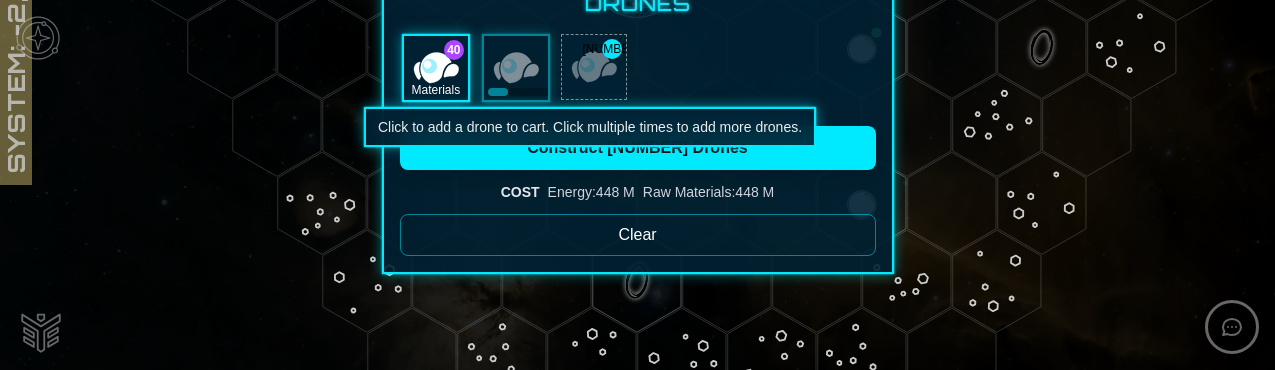 click at bounding box center (594, 67) 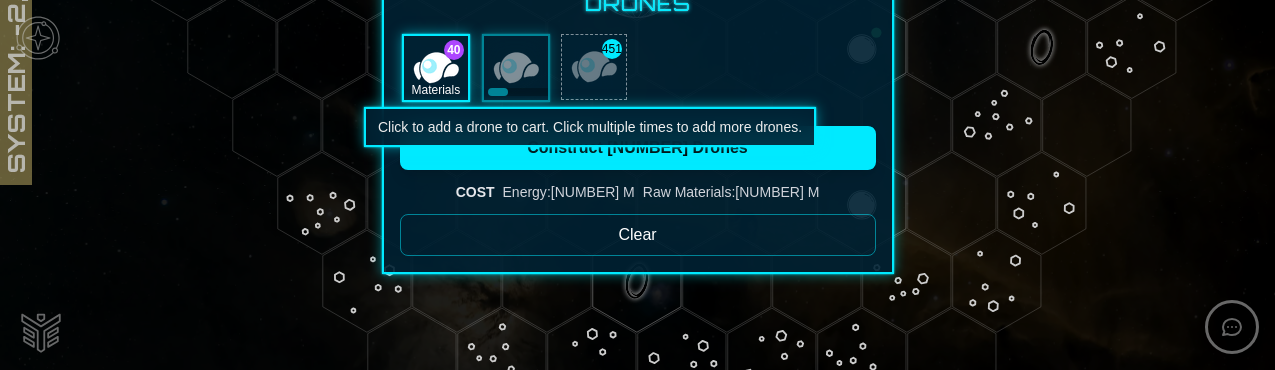 click at bounding box center [594, 67] 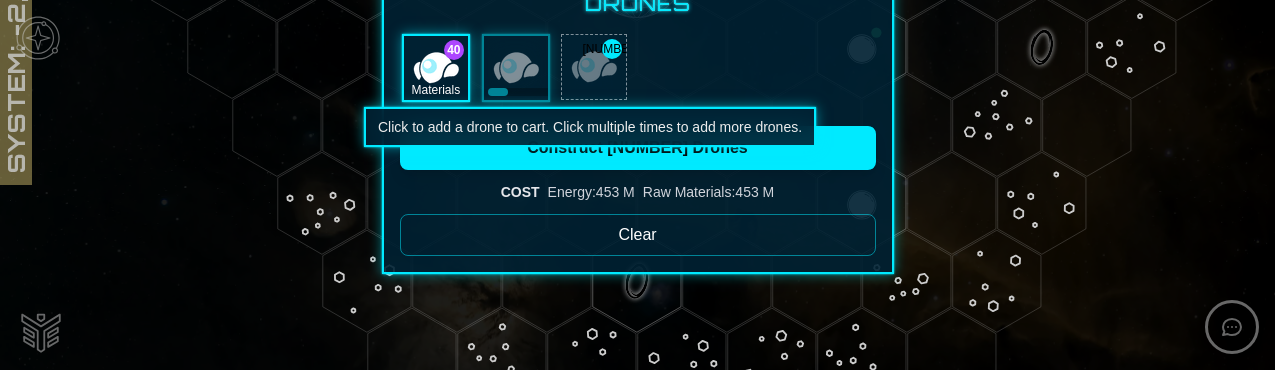 click at bounding box center [594, 67] 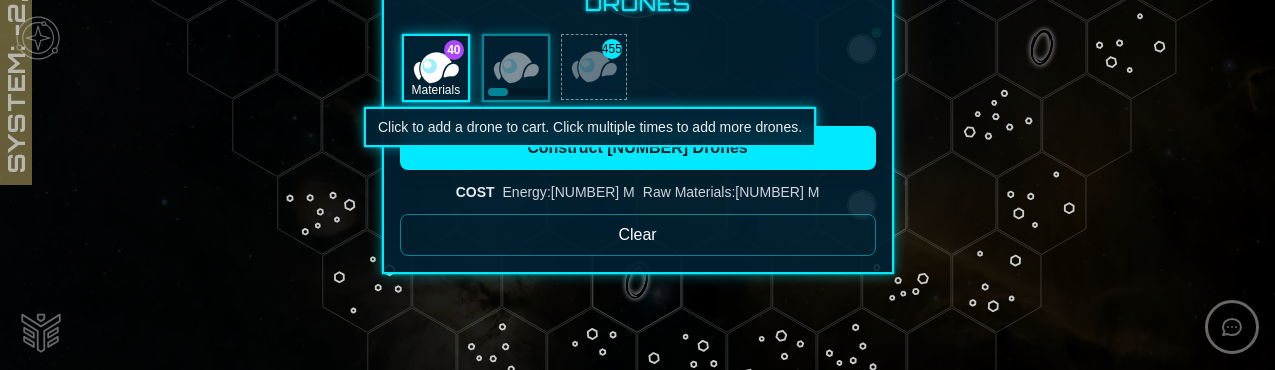 click at bounding box center (594, 67) 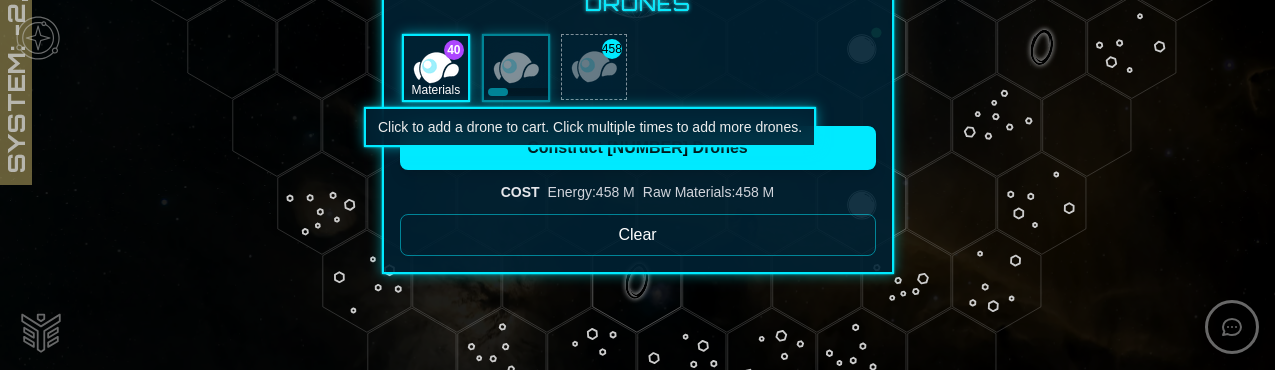 click at bounding box center (594, 67) 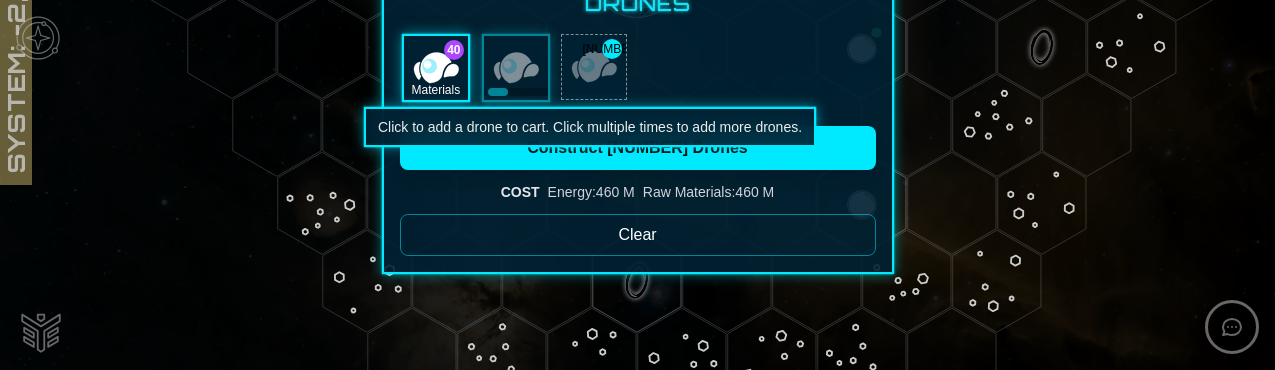 click at bounding box center (594, 67) 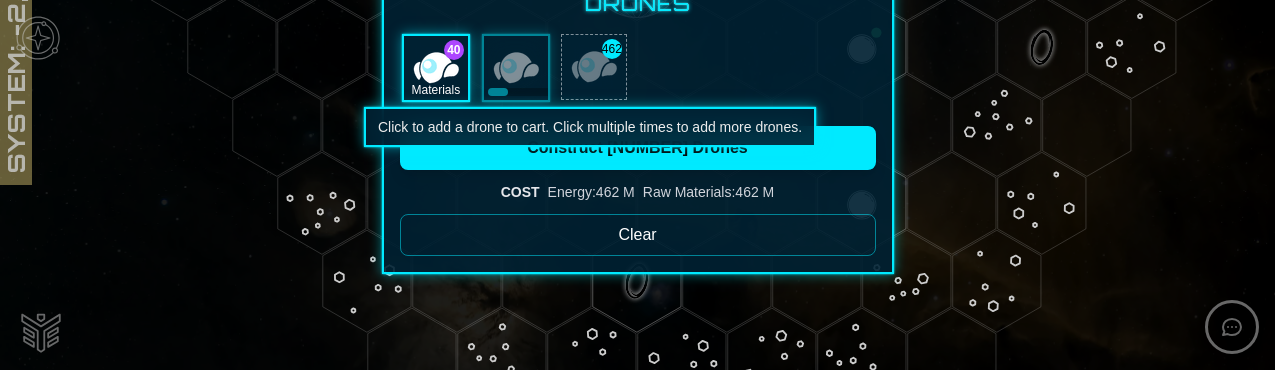 click at bounding box center [594, 67] 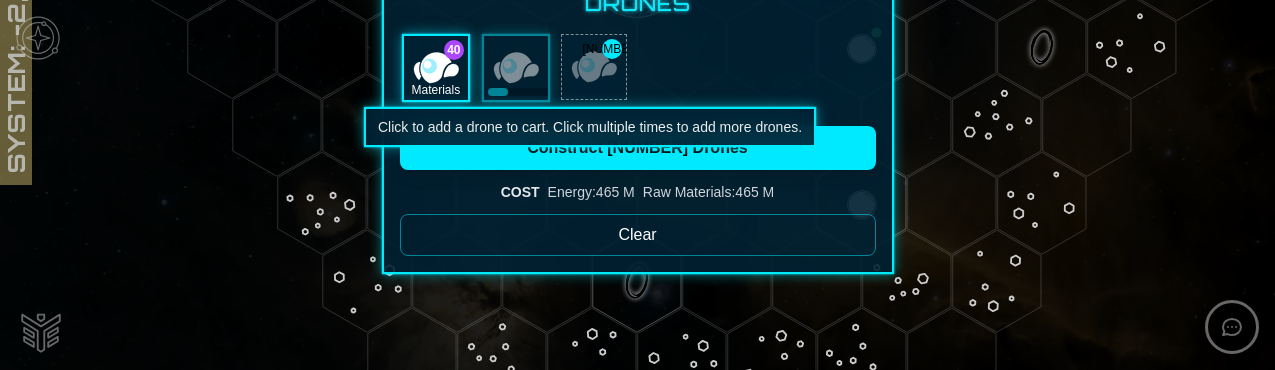 click at bounding box center (594, 67) 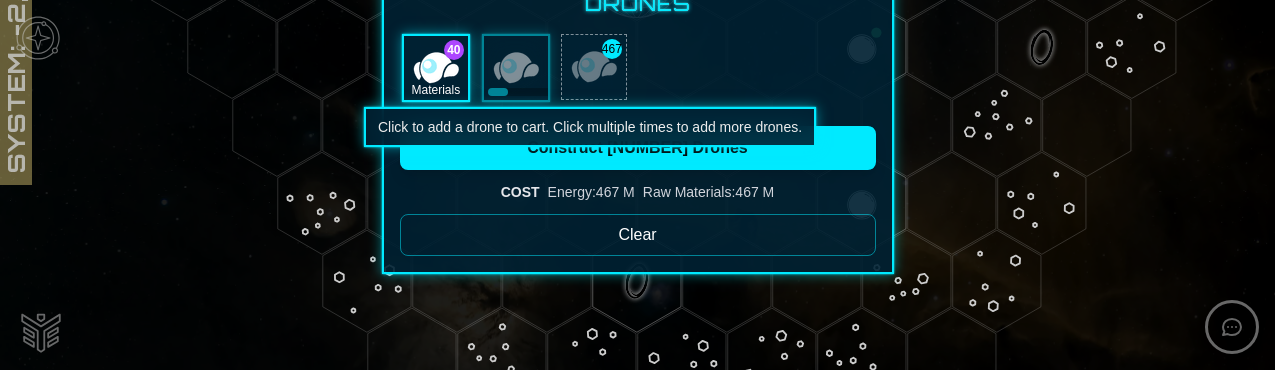 click at bounding box center (594, 67) 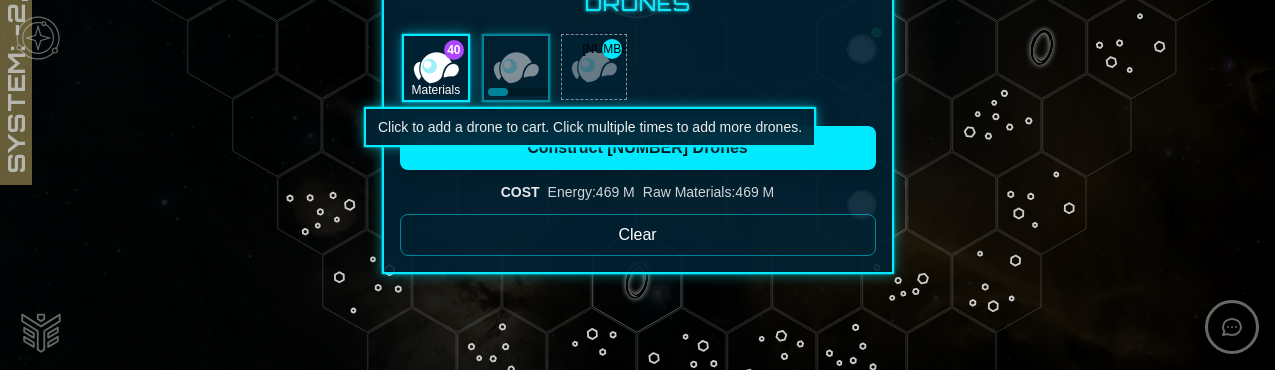 click at bounding box center [594, 67] 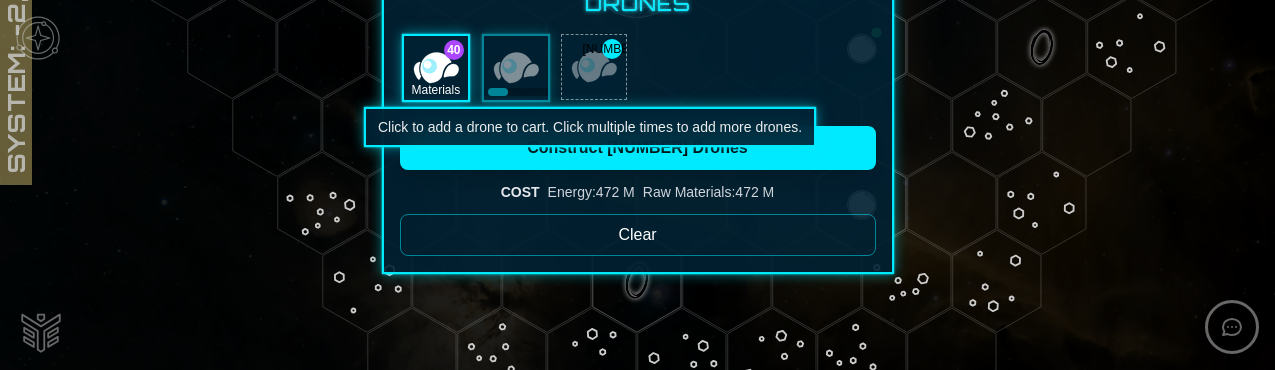 click at bounding box center [594, 67] 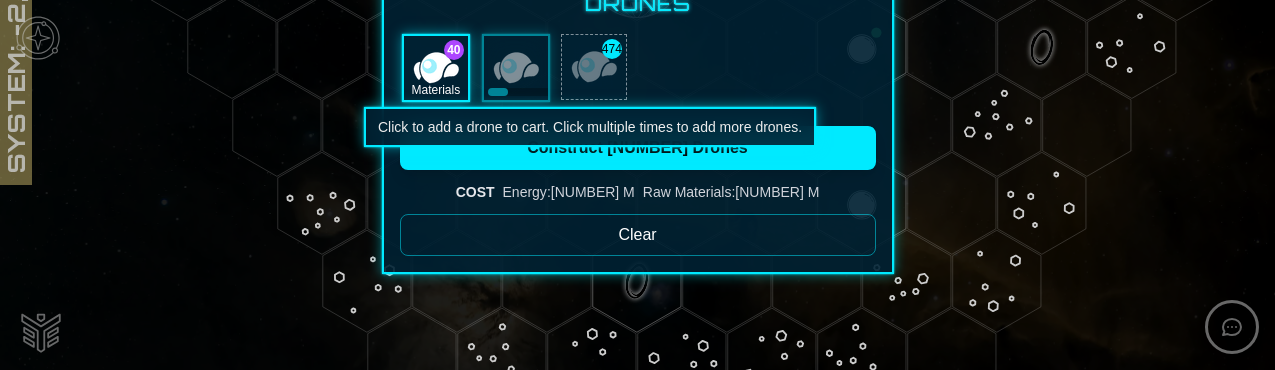 click at bounding box center (594, 67) 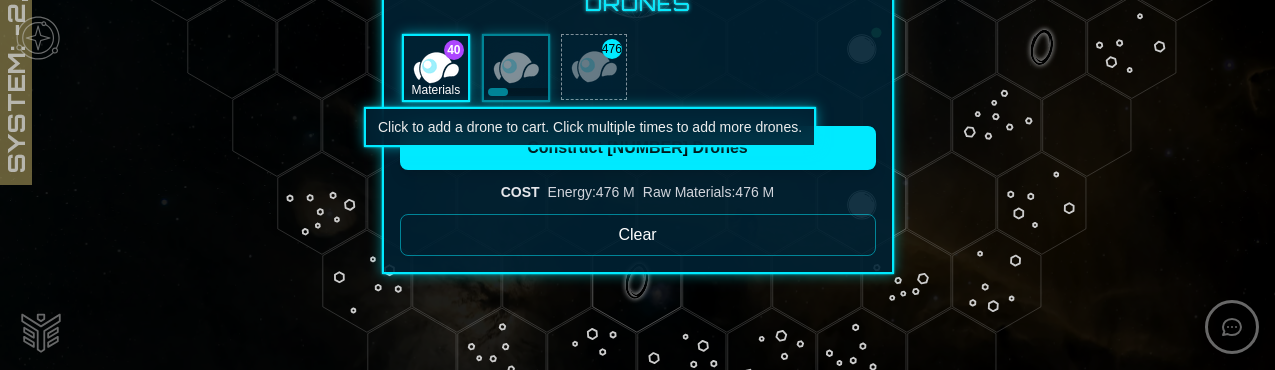 click at bounding box center (594, 67) 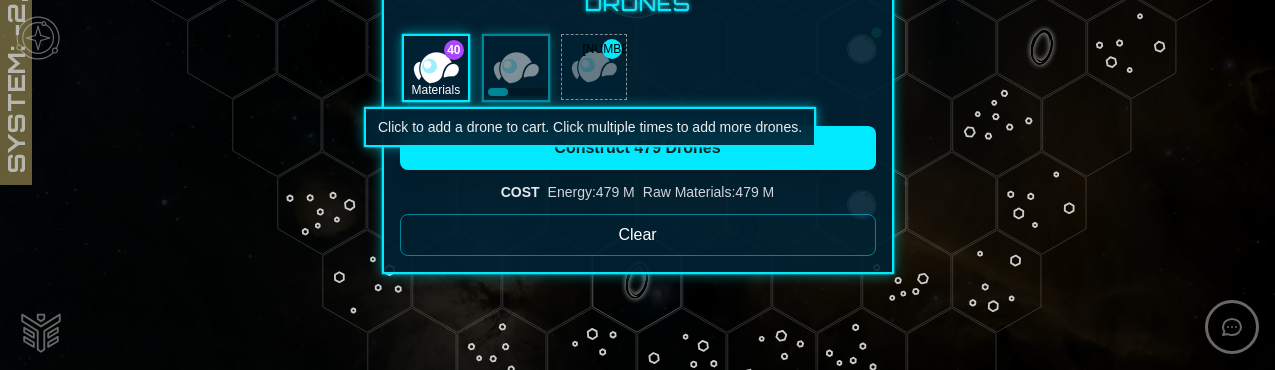 click at bounding box center [594, 67] 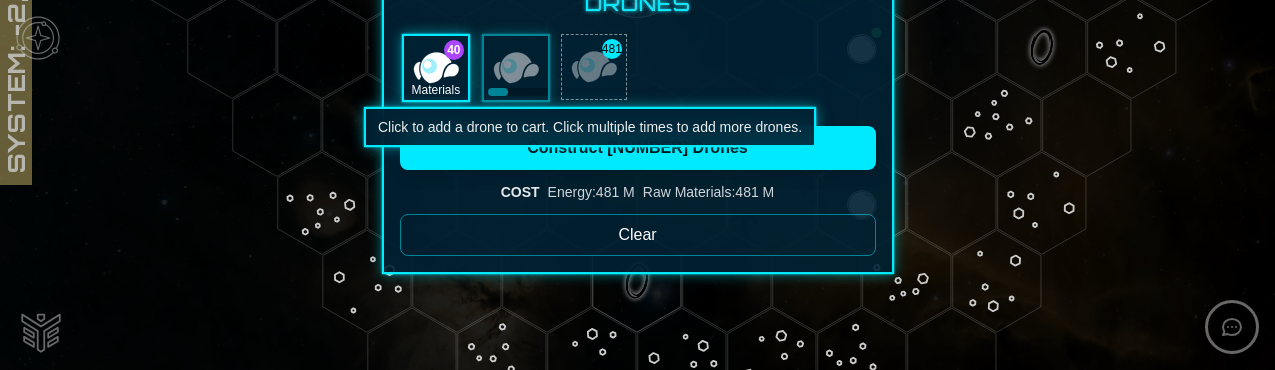 click at bounding box center (594, 67) 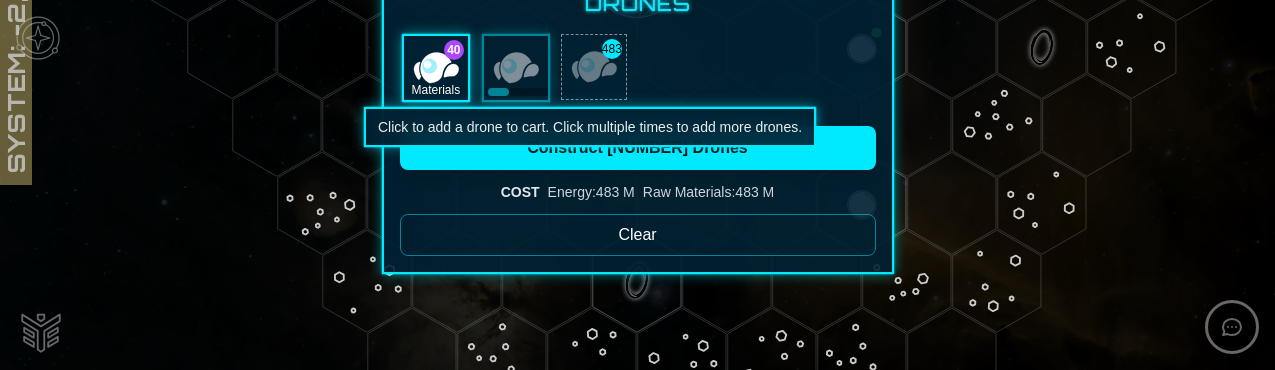 click at bounding box center [594, 67] 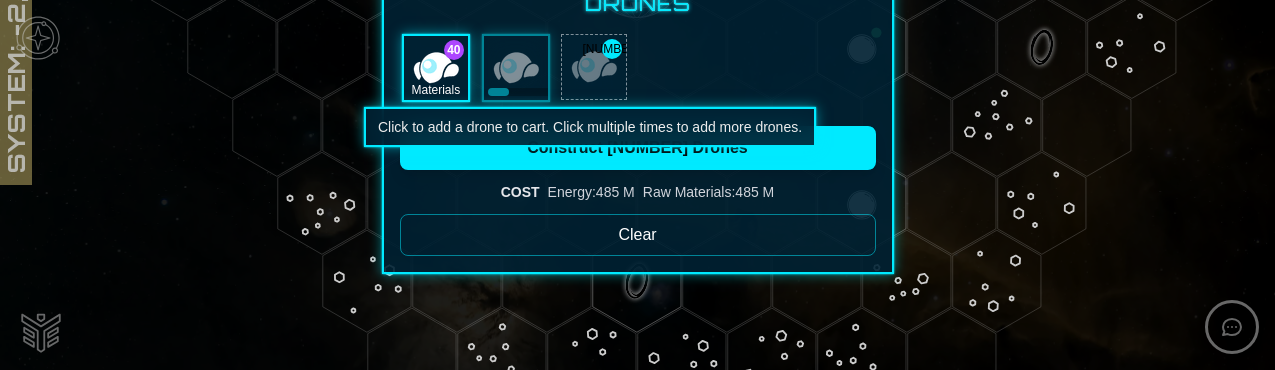 click at bounding box center (594, 67) 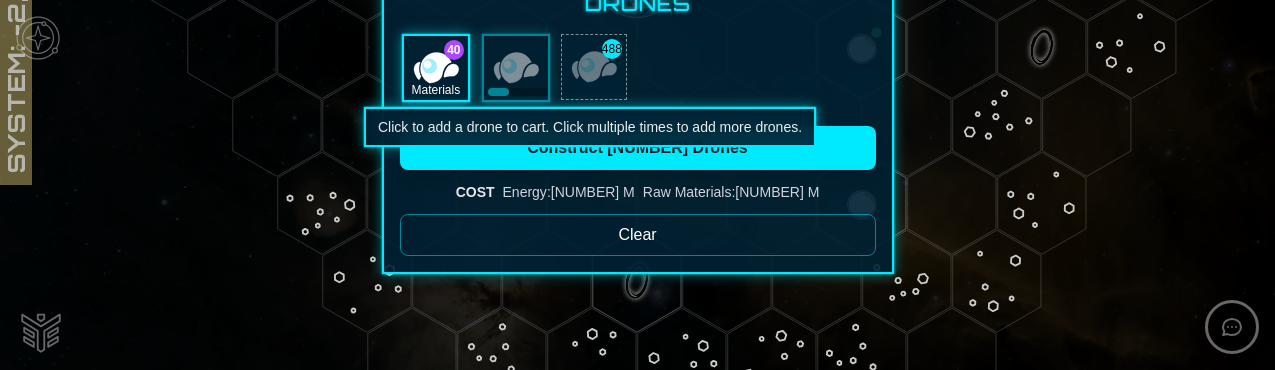 click at bounding box center (594, 67) 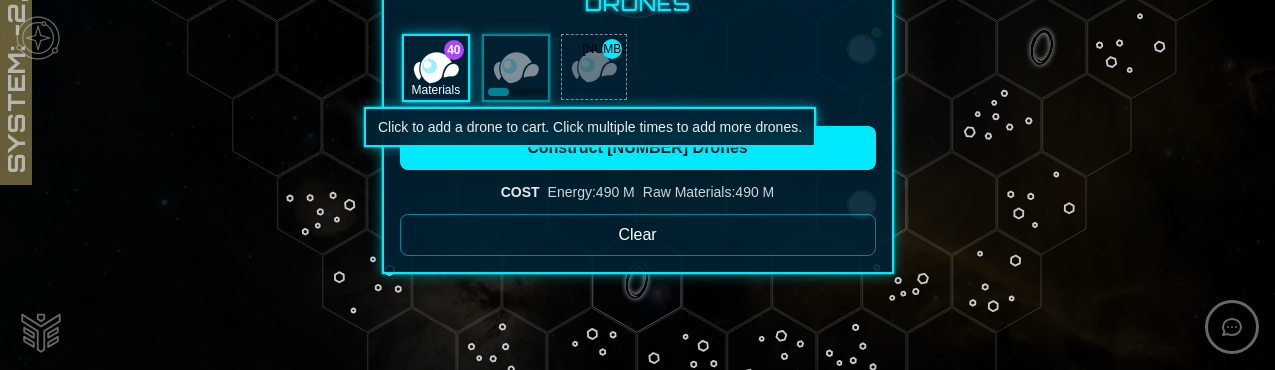 click at bounding box center [594, 67] 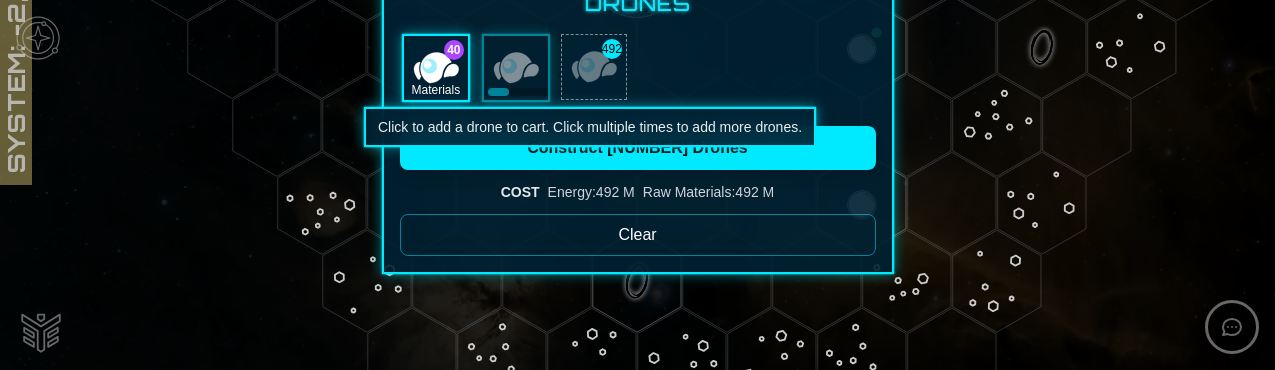click at bounding box center [594, 67] 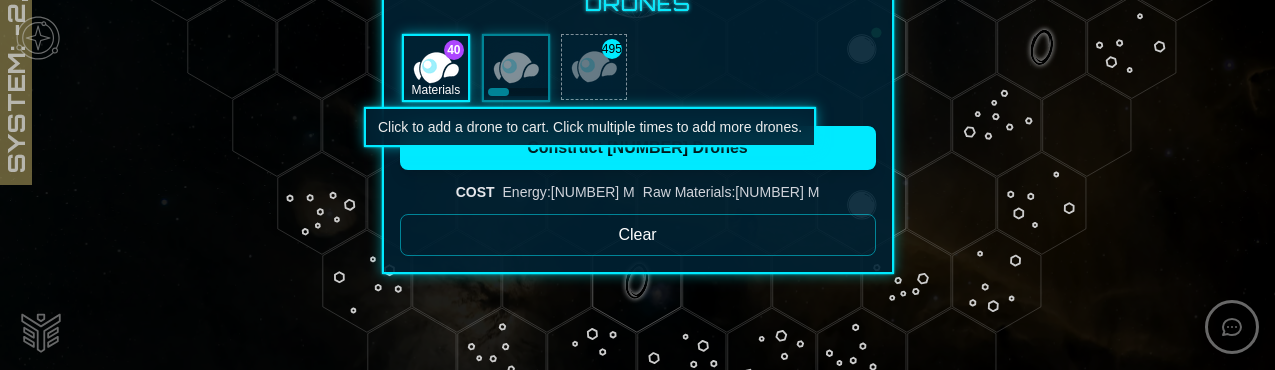click at bounding box center (594, 67) 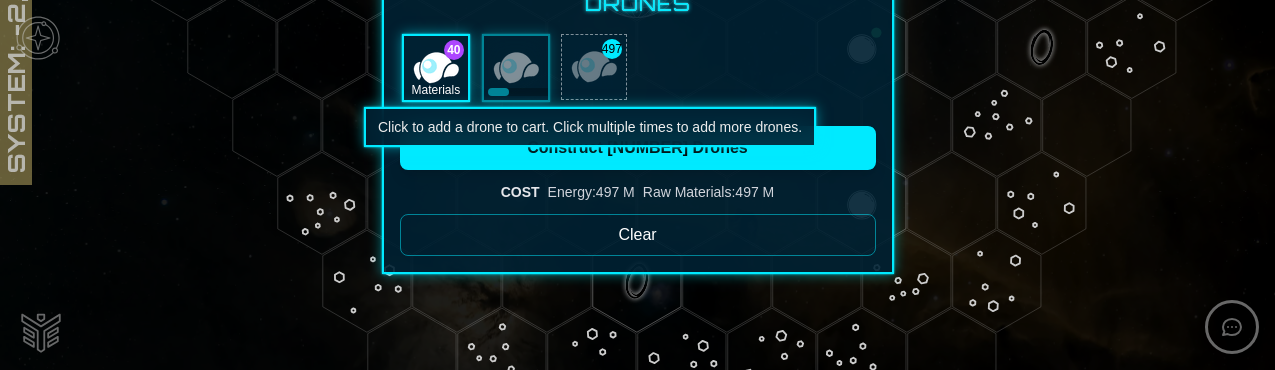 click at bounding box center [594, 67] 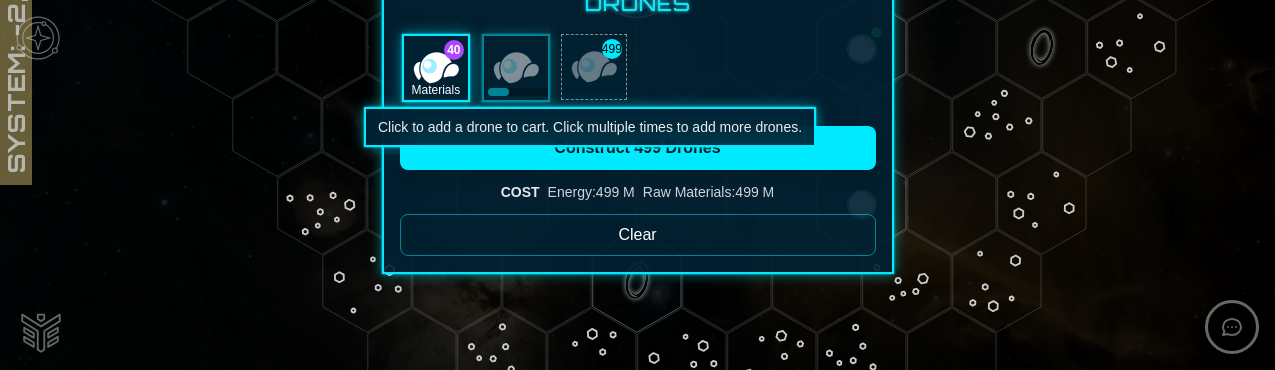 click at bounding box center (594, 67) 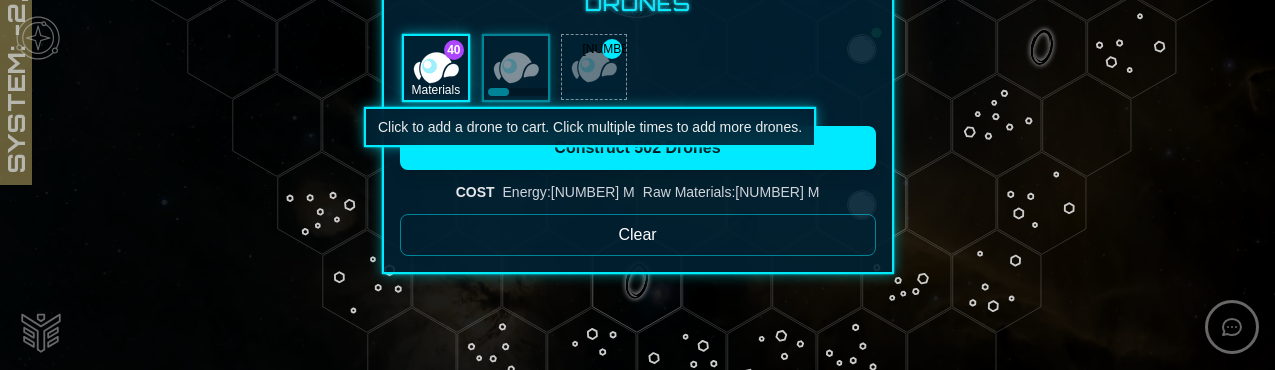 click at bounding box center [594, 67] 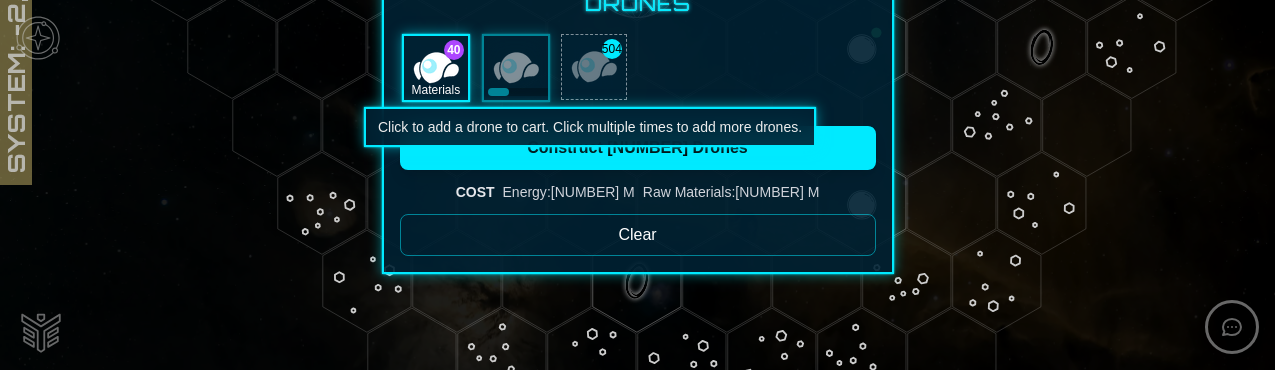 click at bounding box center [594, 67] 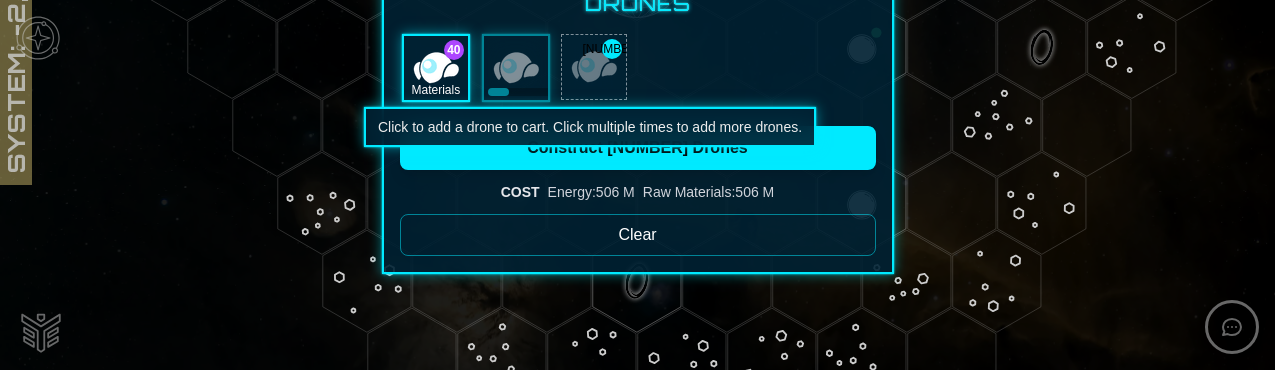 click at bounding box center [594, 67] 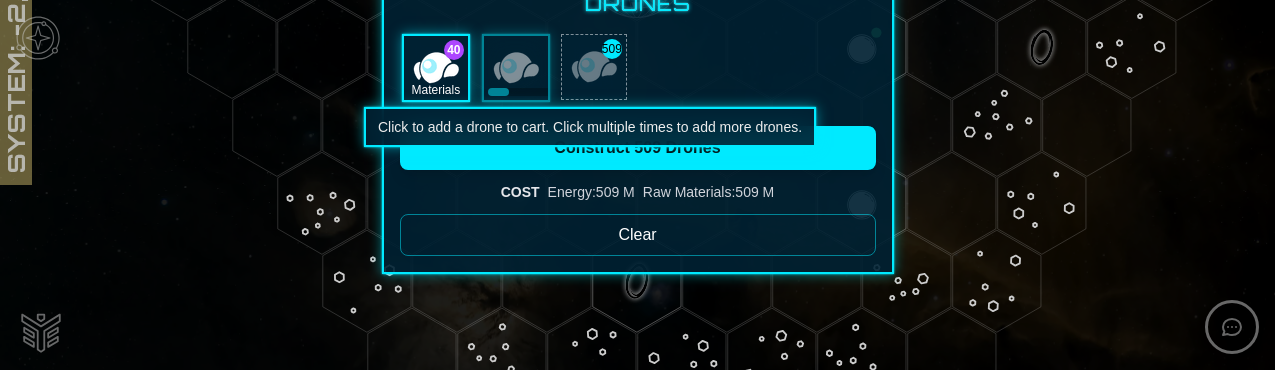click at bounding box center [594, 67] 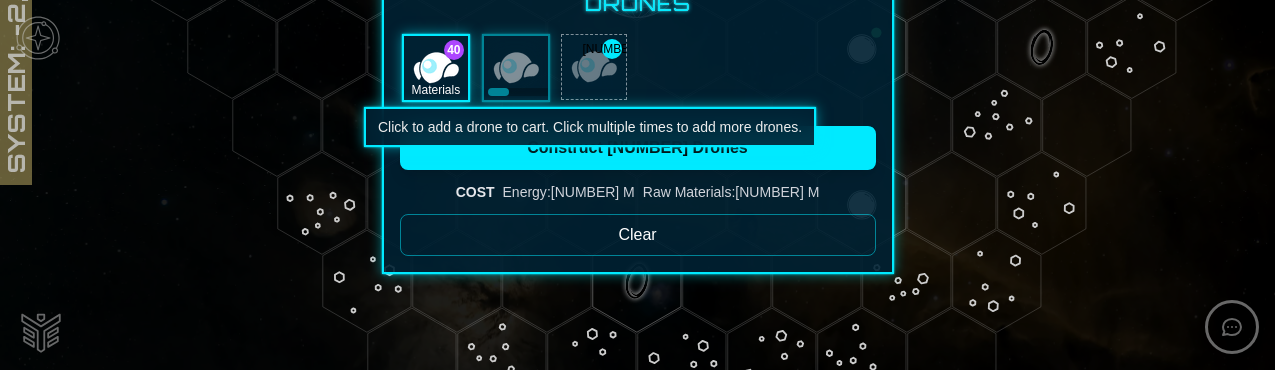 click at bounding box center [594, 67] 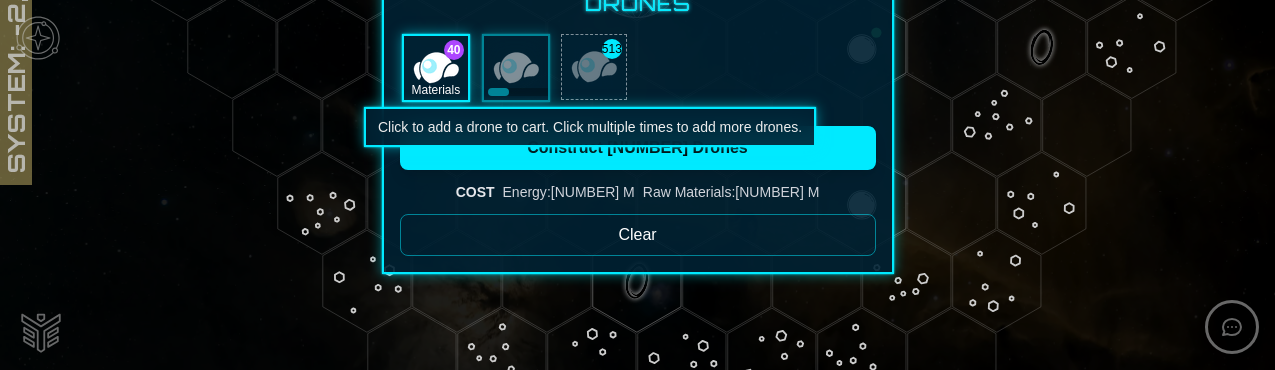 click at bounding box center (594, 67) 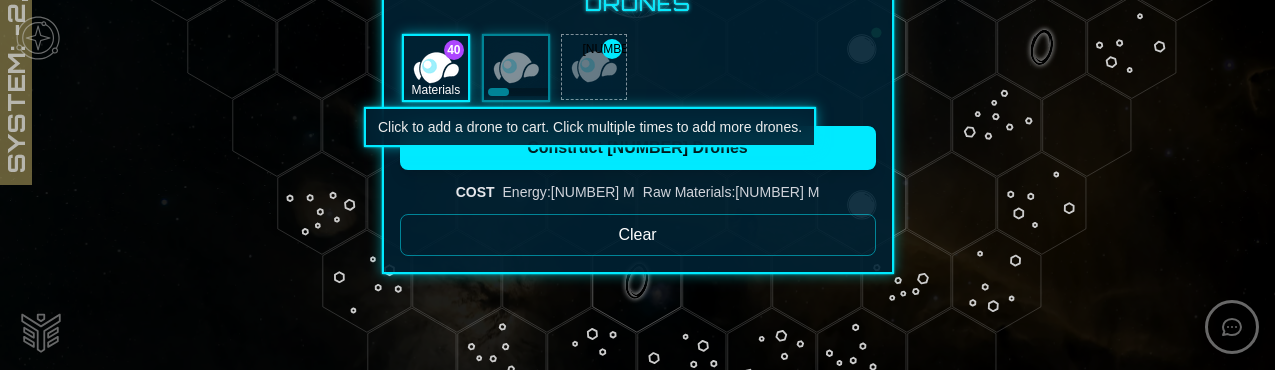 click at bounding box center [594, 67] 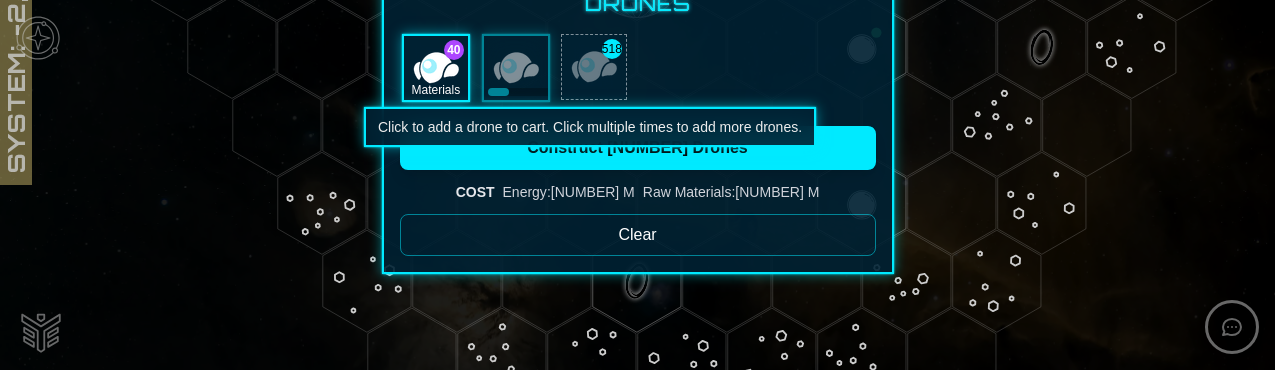 click at bounding box center [594, 67] 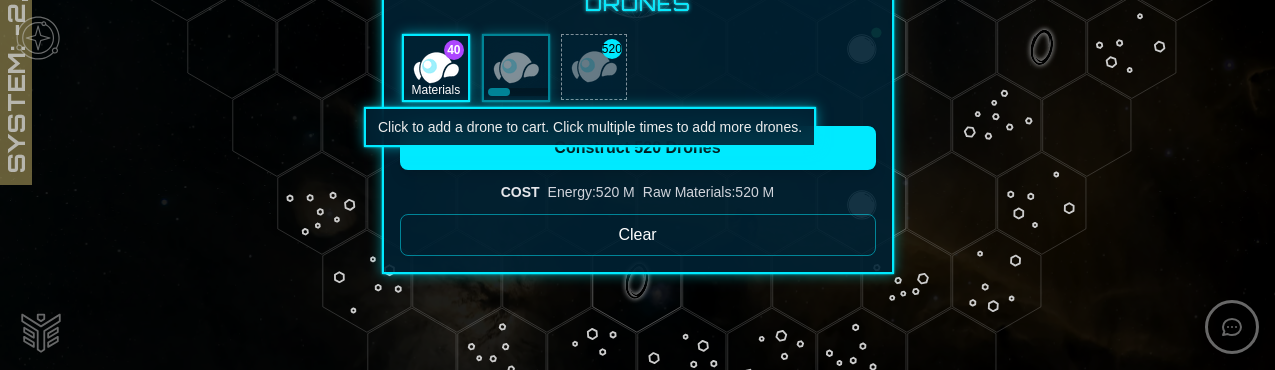 click at bounding box center (594, 67) 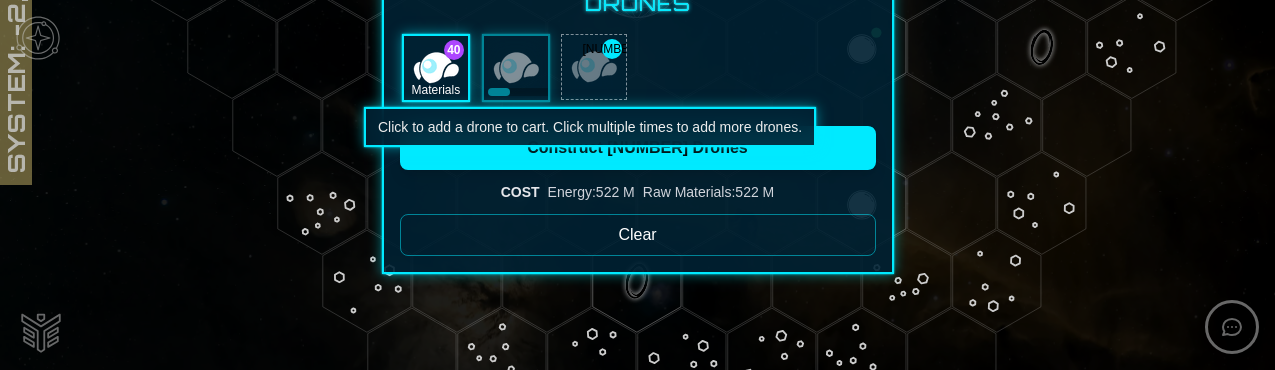 click at bounding box center (594, 67) 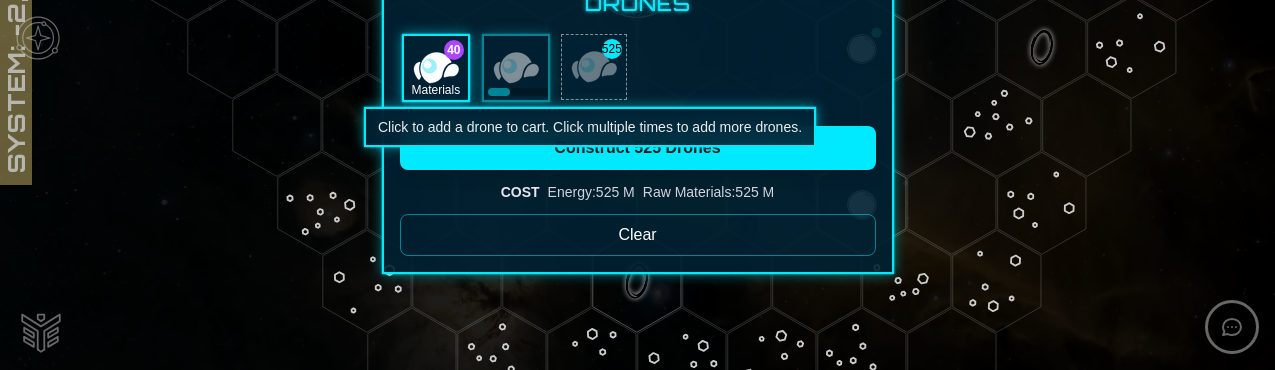 click at bounding box center (594, 67) 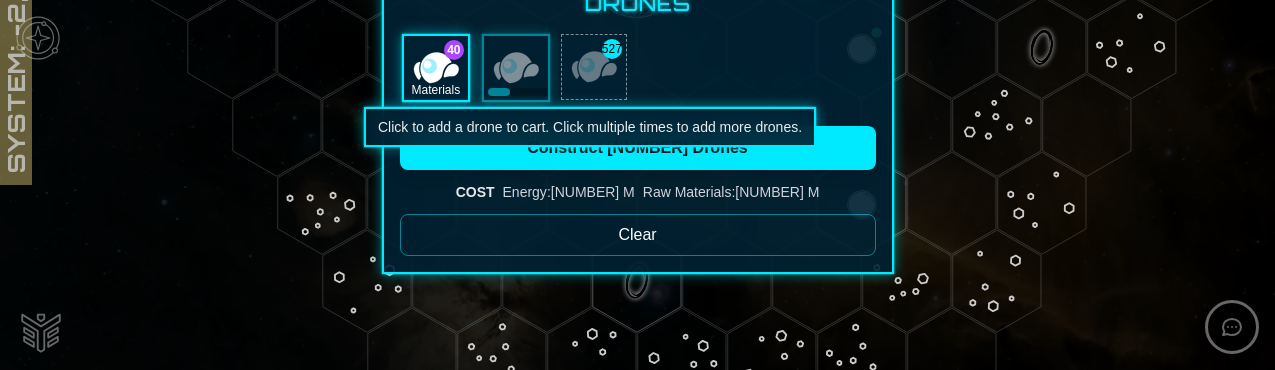 click at bounding box center [594, 67] 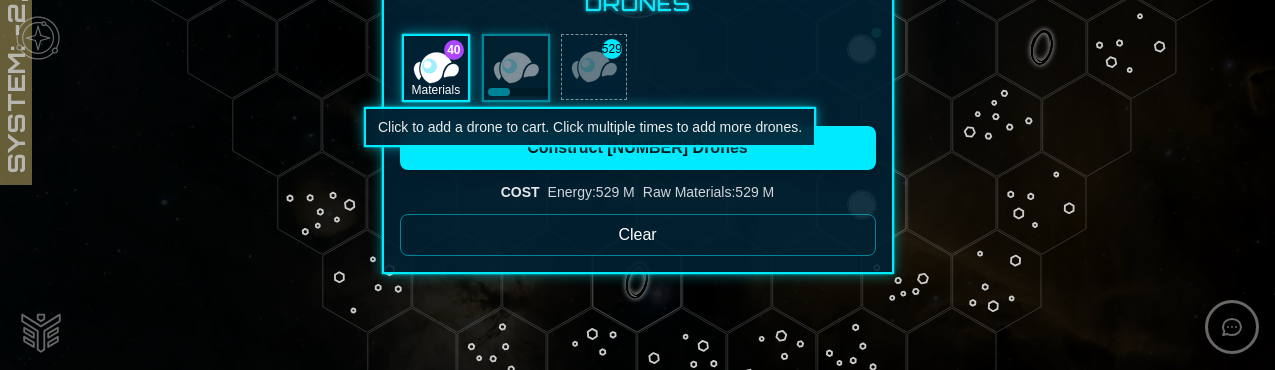 click at bounding box center [594, 67] 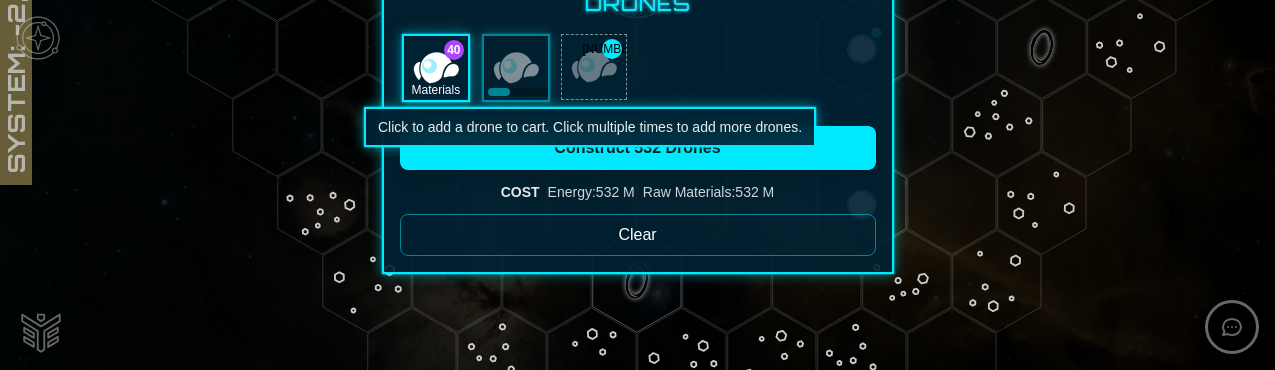 click at bounding box center [594, 67] 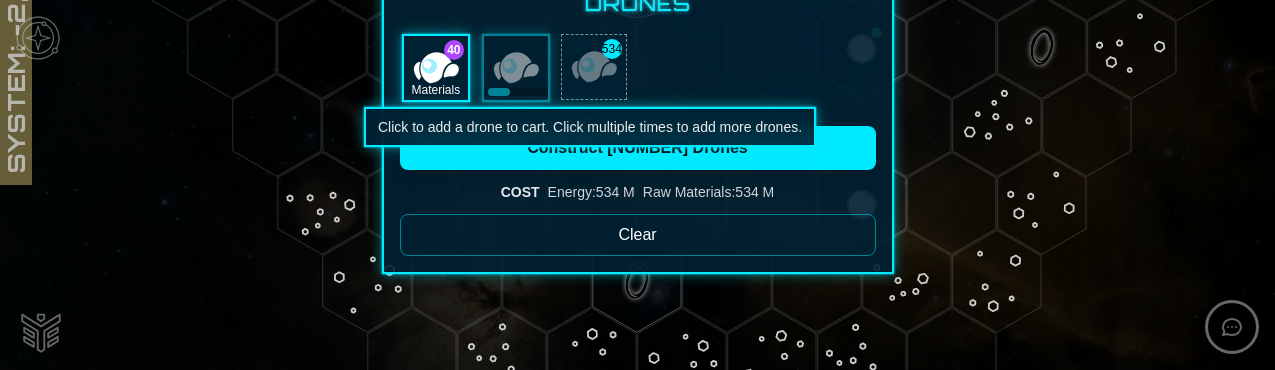 click at bounding box center (594, 67) 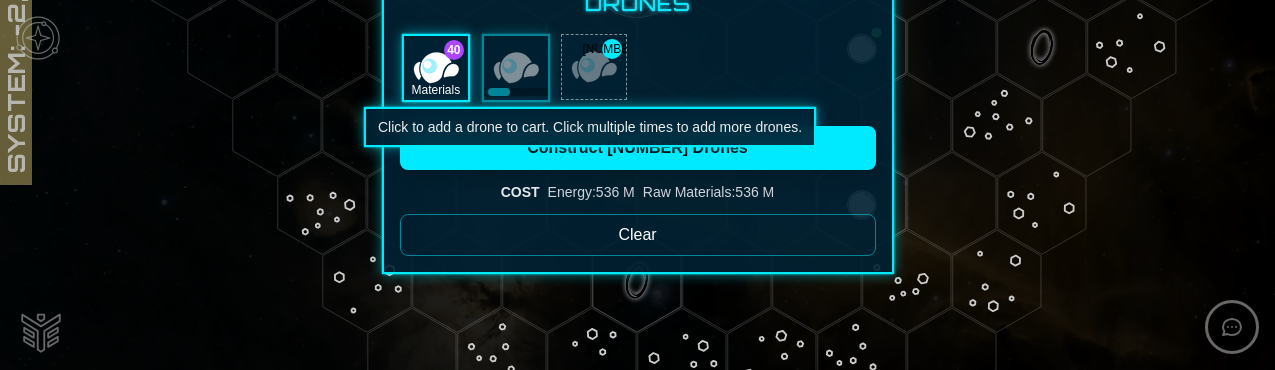 click at bounding box center (594, 67) 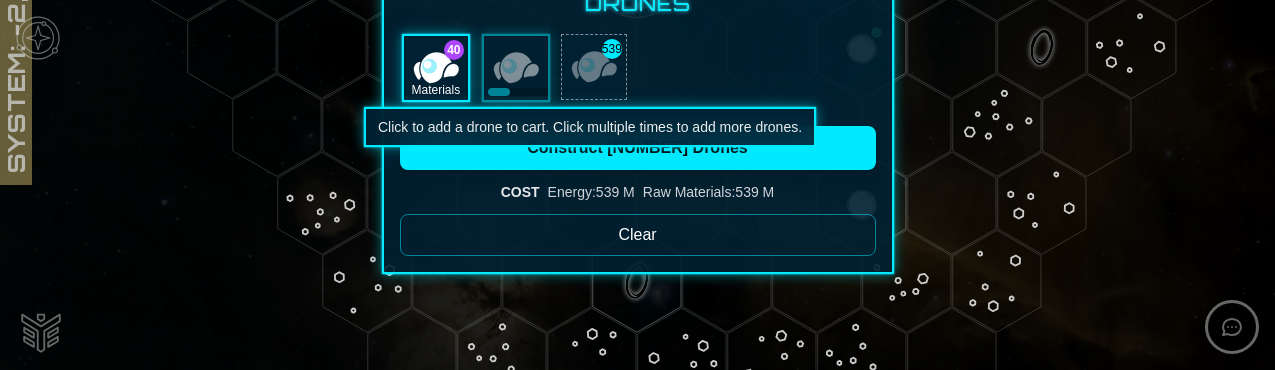 click at bounding box center [594, 67] 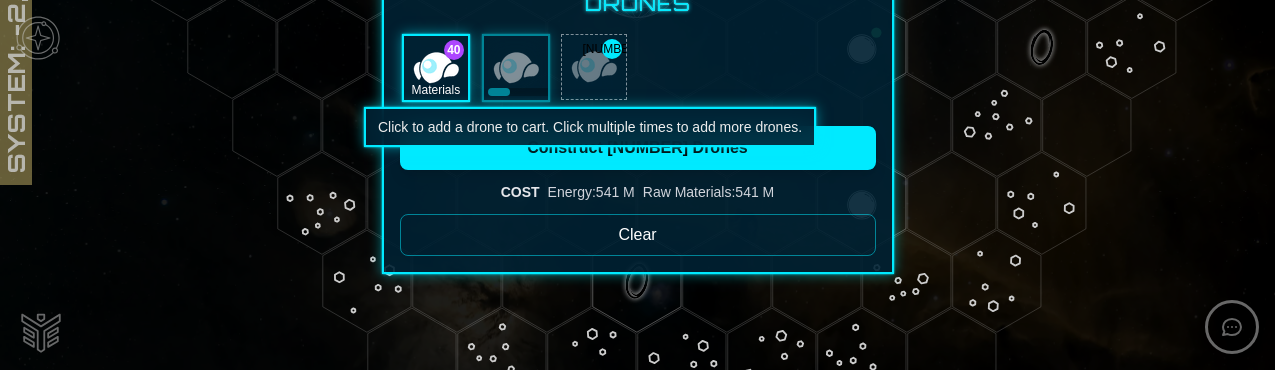 click at bounding box center (594, 67) 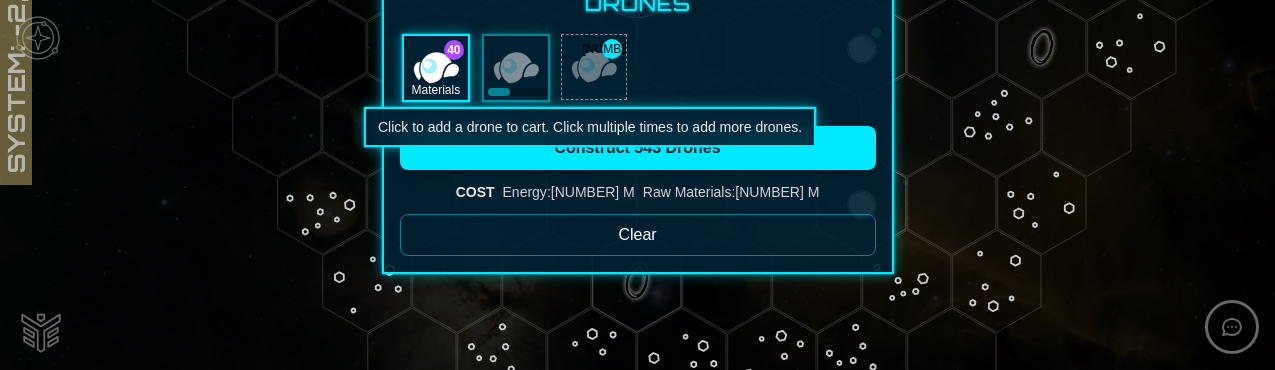 click at bounding box center (594, 67) 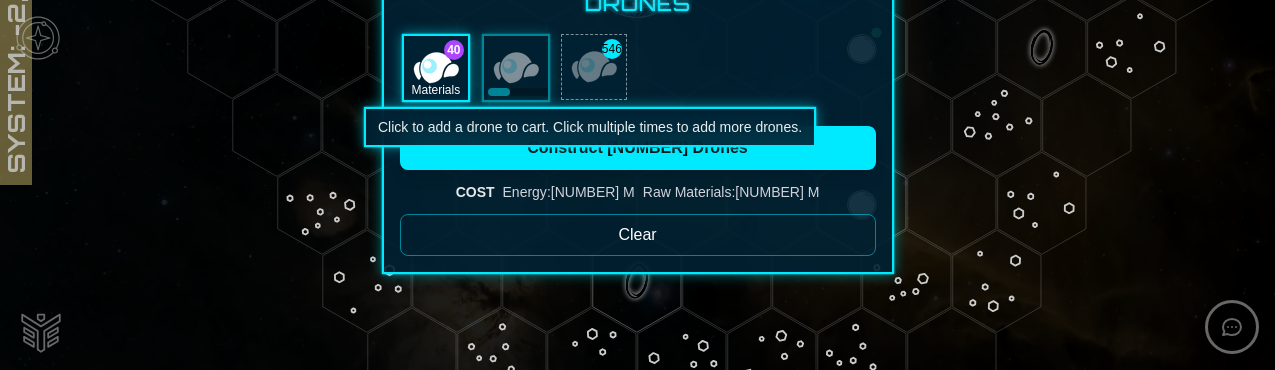 click at bounding box center (594, 67) 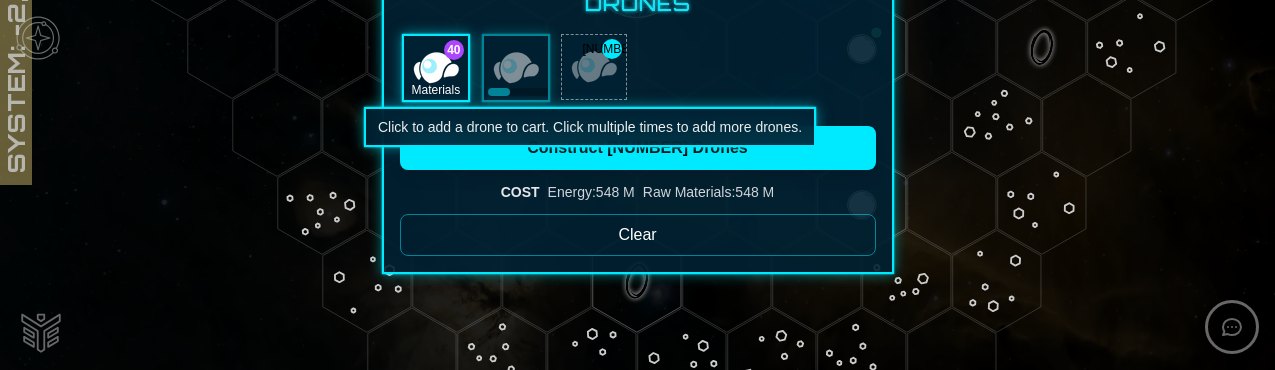 click at bounding box center [594, 67] 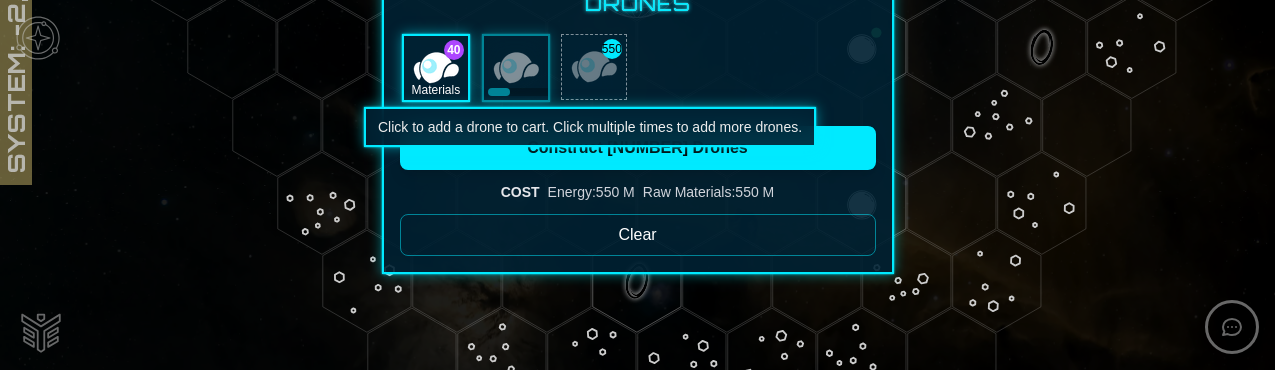click at bounding box center (594, 67) 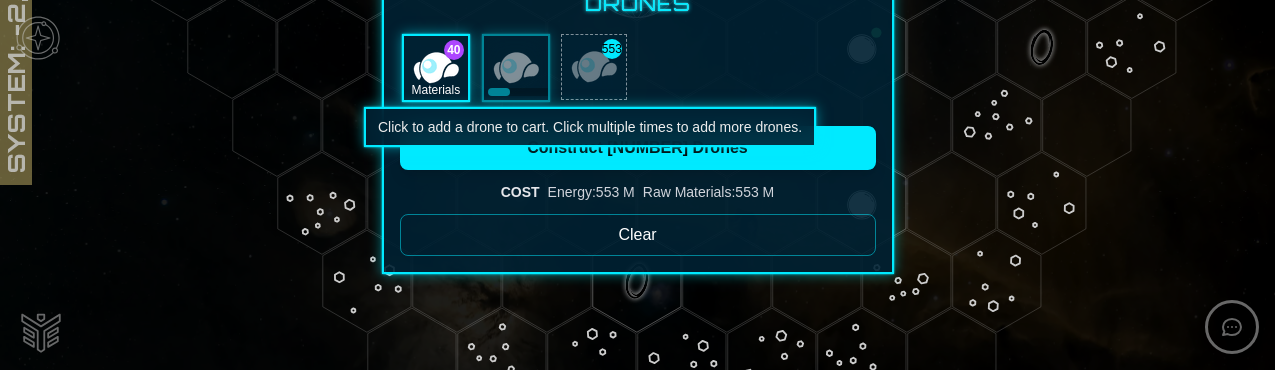 click at bounding box center [594, 67] 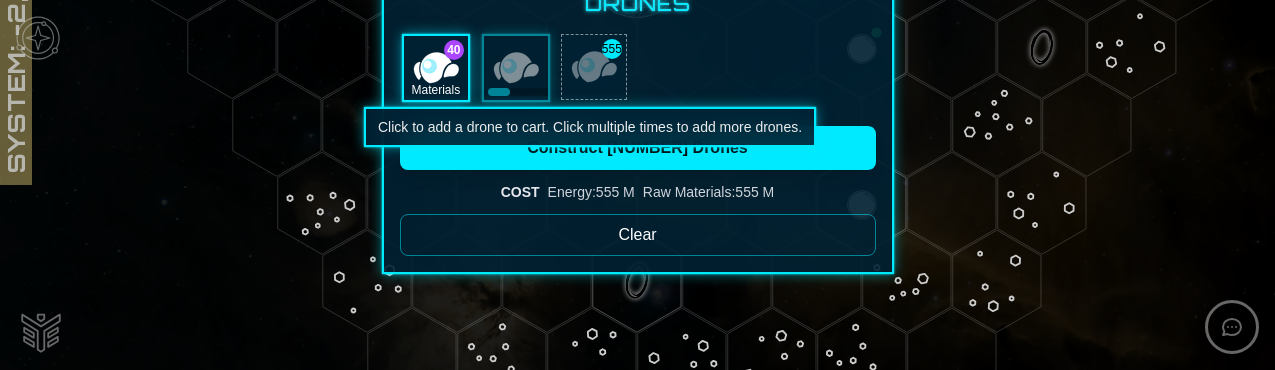 click at bounding box center (594, 67) 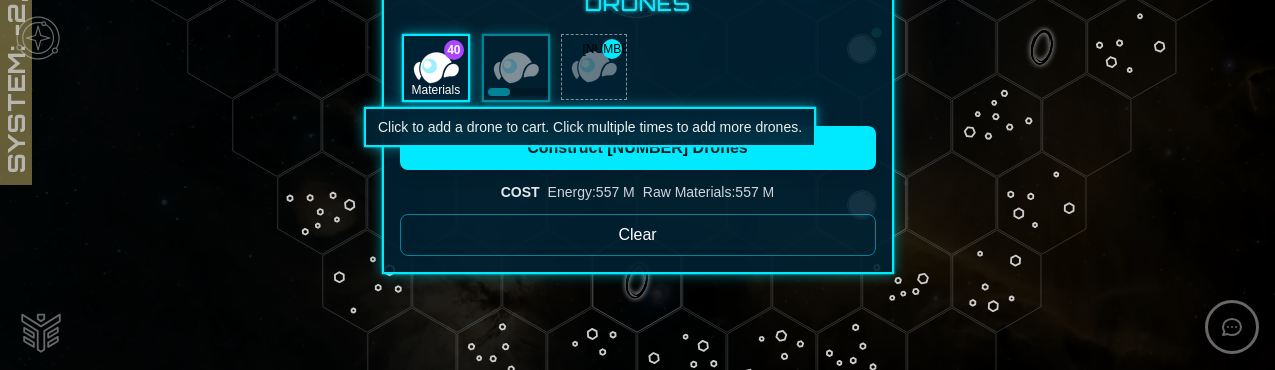 click at bounding box center (594, 67) 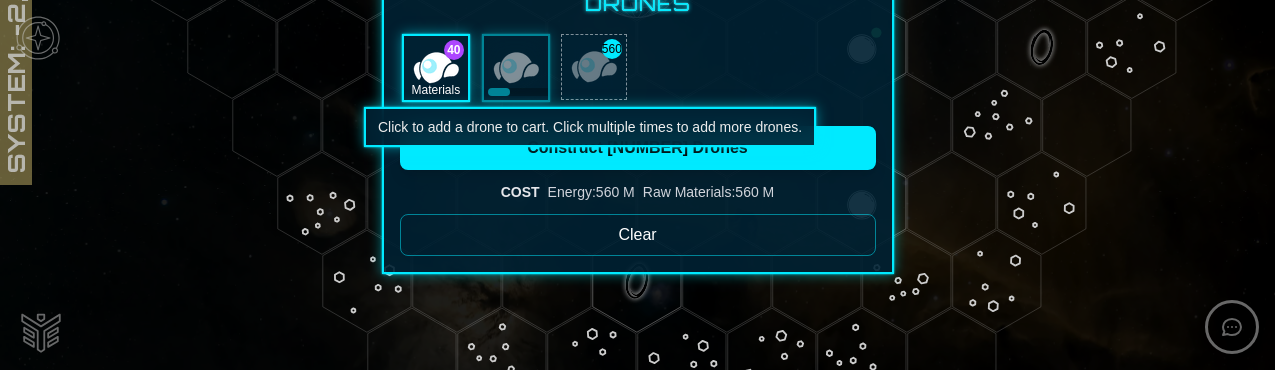 click at bounding box center [594, 67] 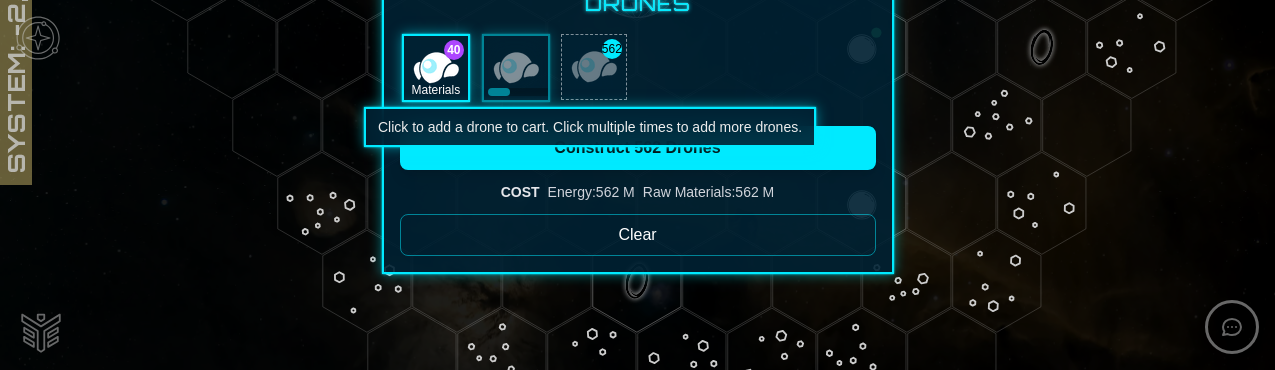 click at bounding box center (594, 67) 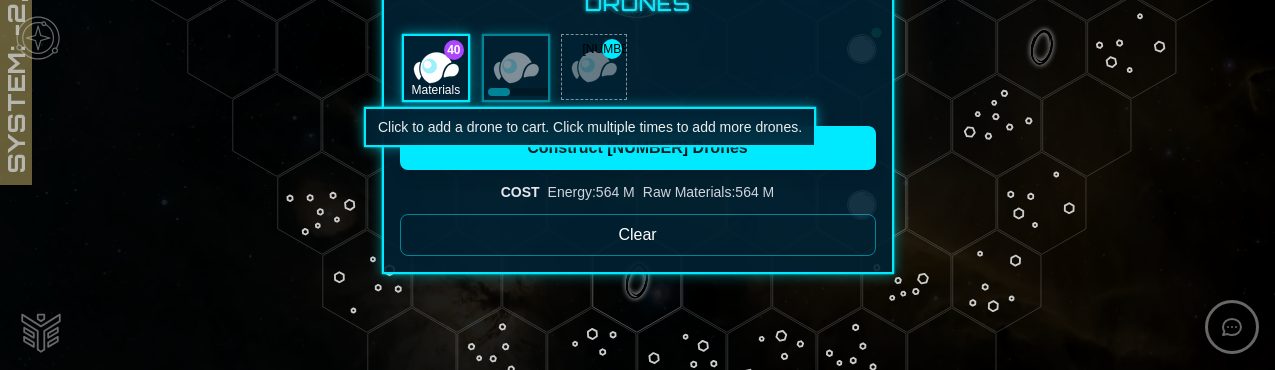 click at bounding box center [594, 67] 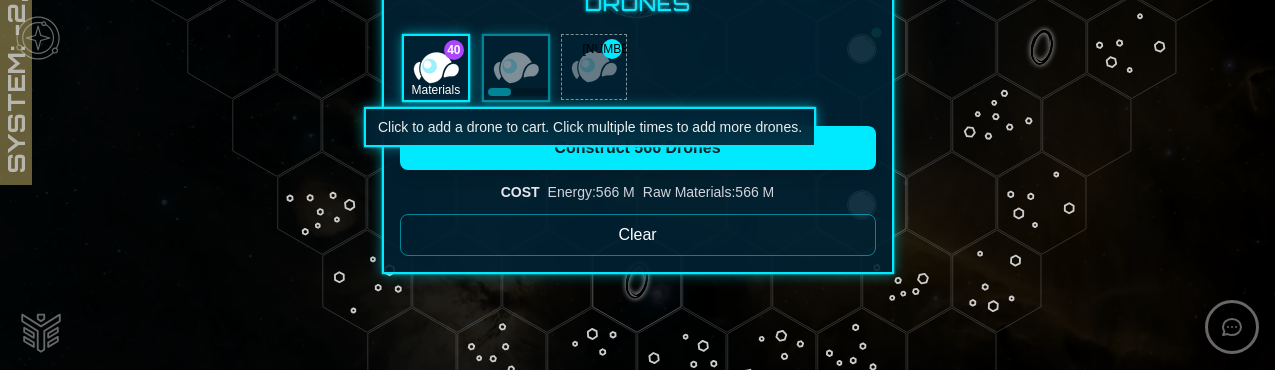 click at bounding box center (594, 67) 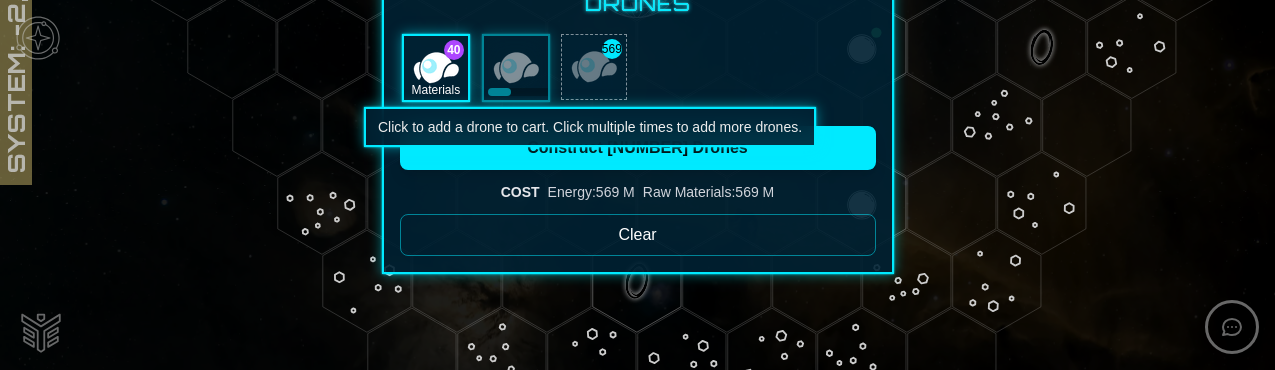 click at bounding box center (594, 67) 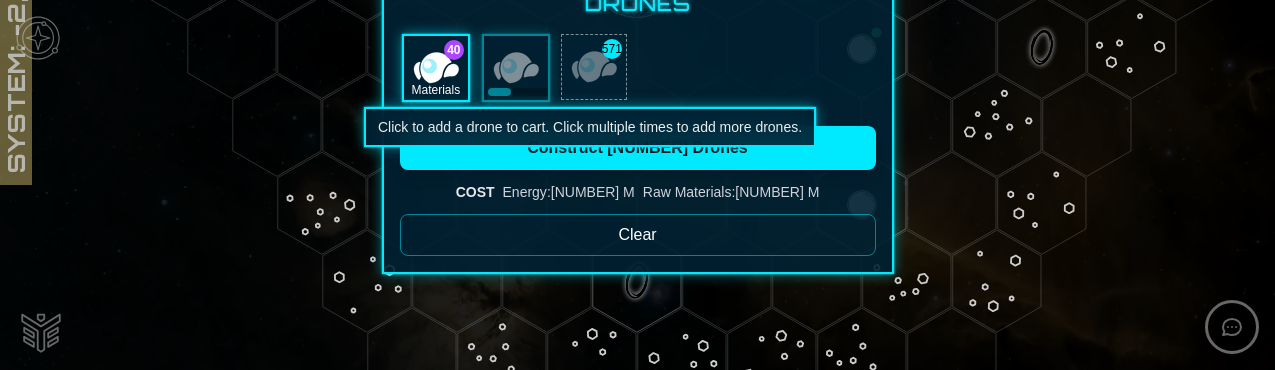 click at bounding box center [594, 67] 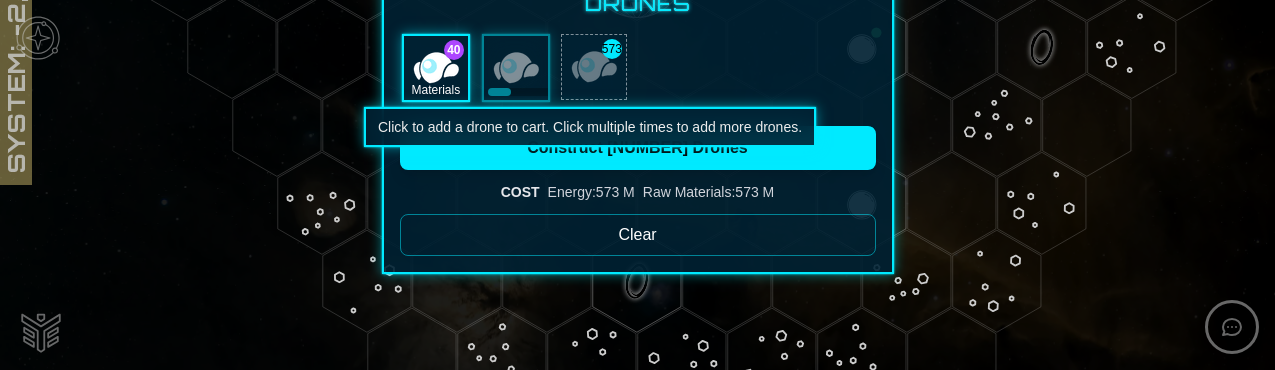 click at bounding box center [594, 67] 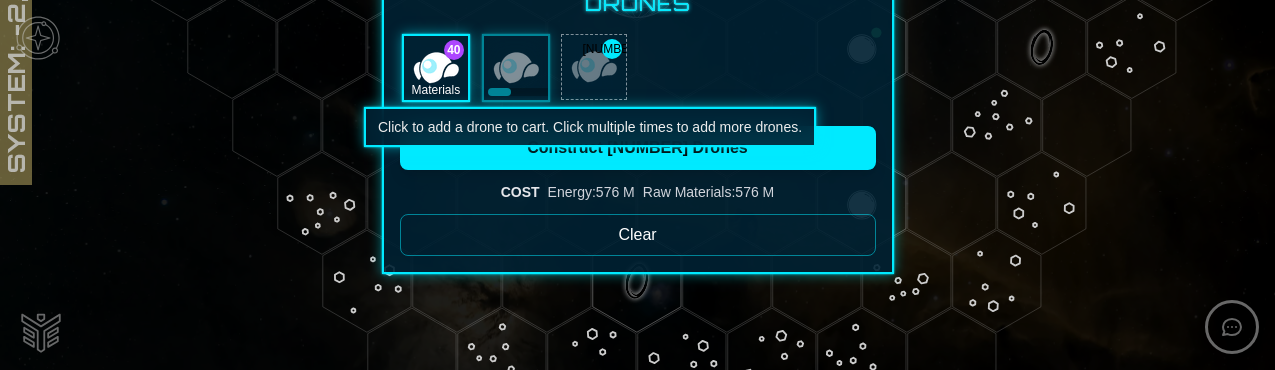 click at bounding box center [594, 67] 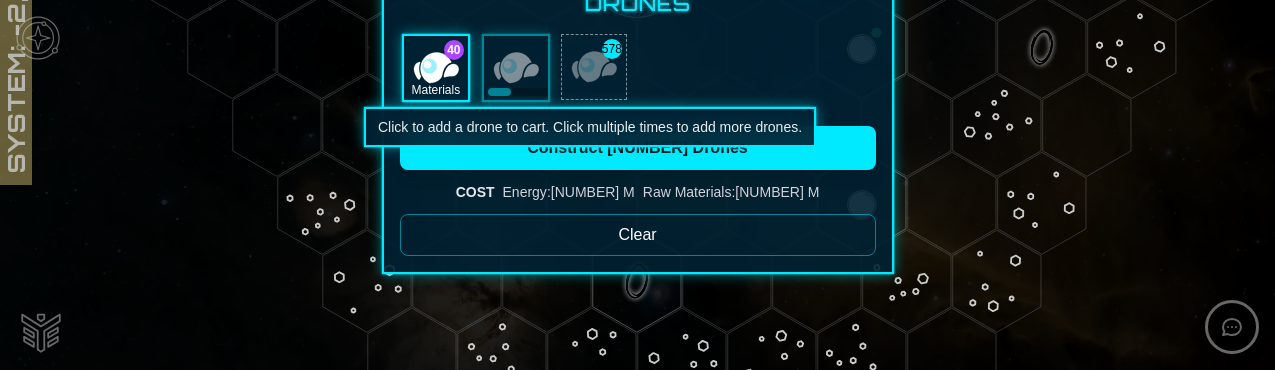click at bounding box center (594, 67) 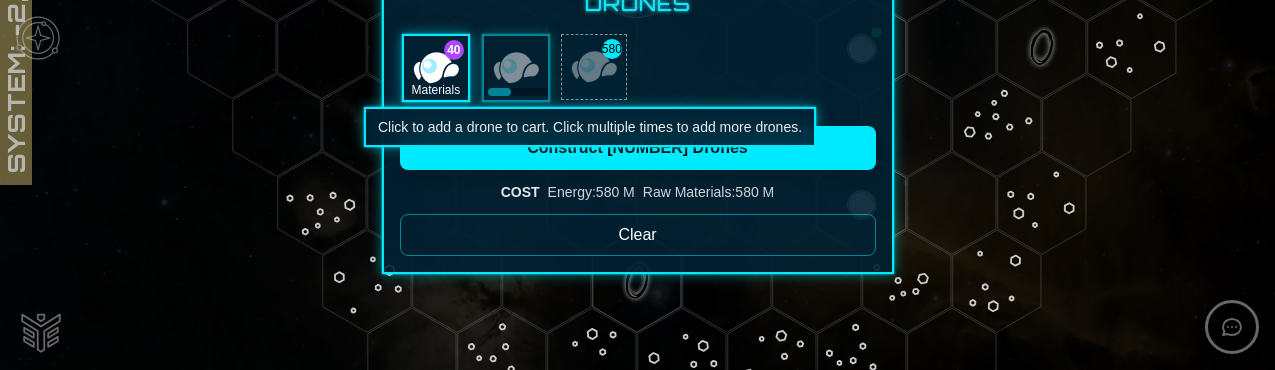 click at bounding box center (594, 67) 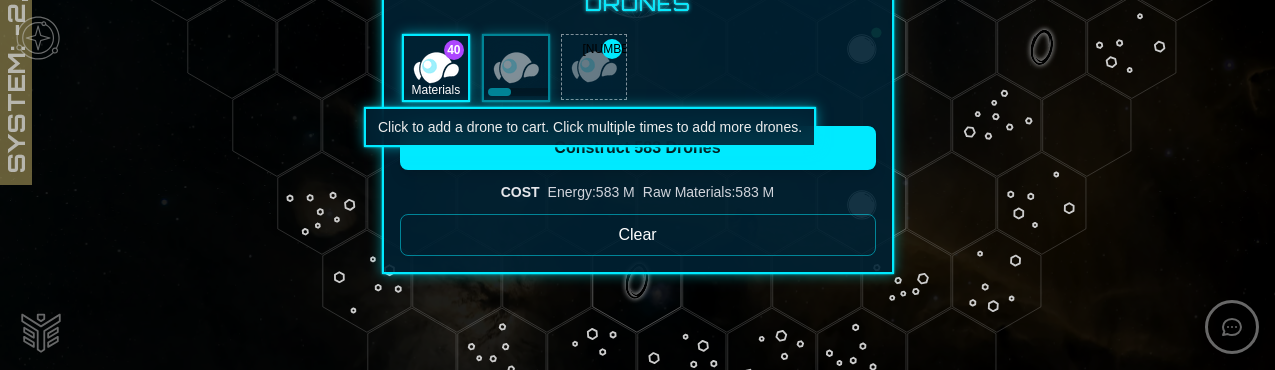 click at bounding box center (594, 67) 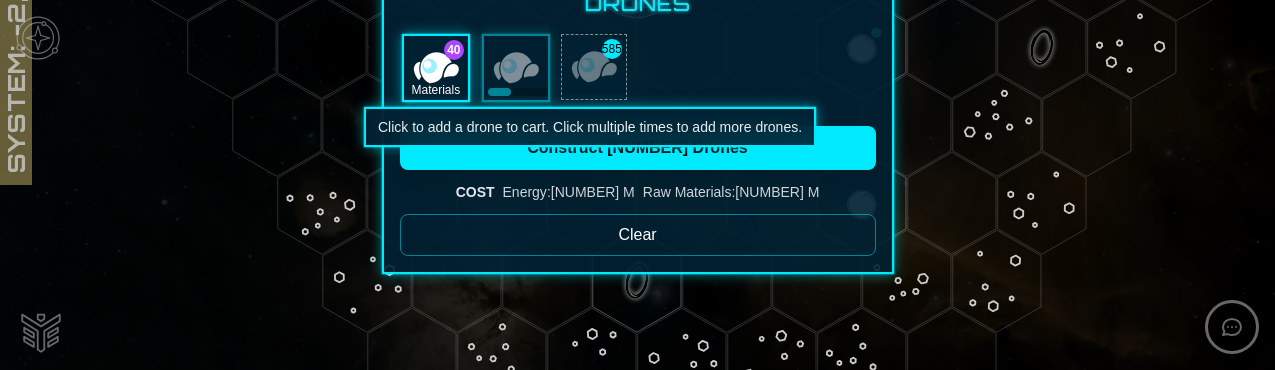 click at bounding box center [594, 67] 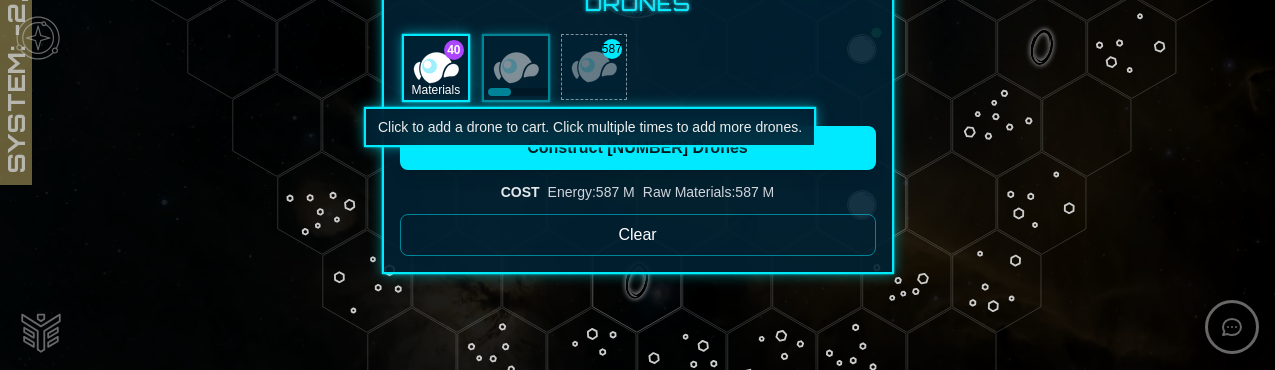 click at bounding box center (594, 67) 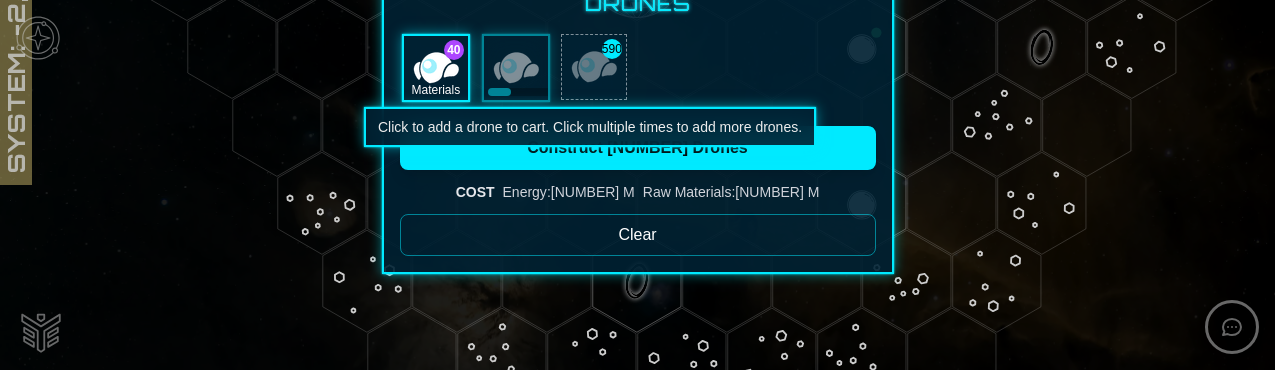 click at bounding box center [594, 67] 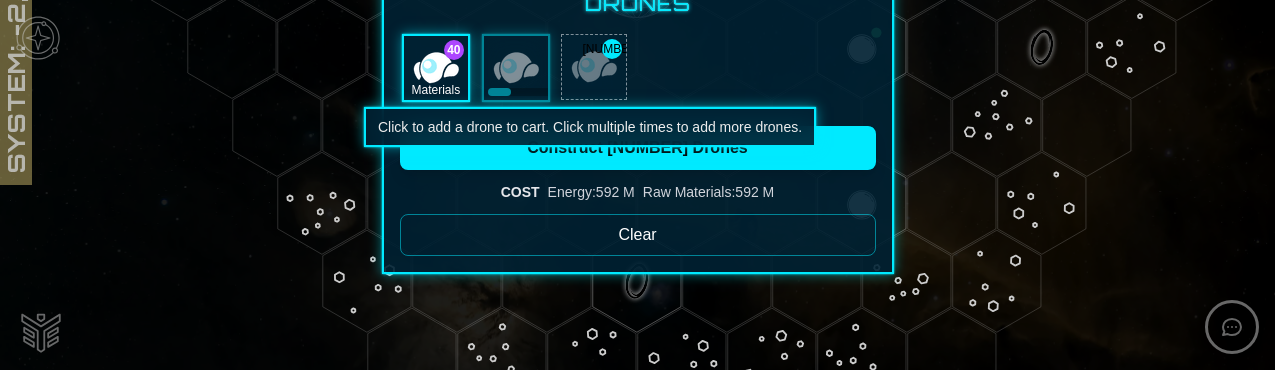 click at bounding box center (594, 67) 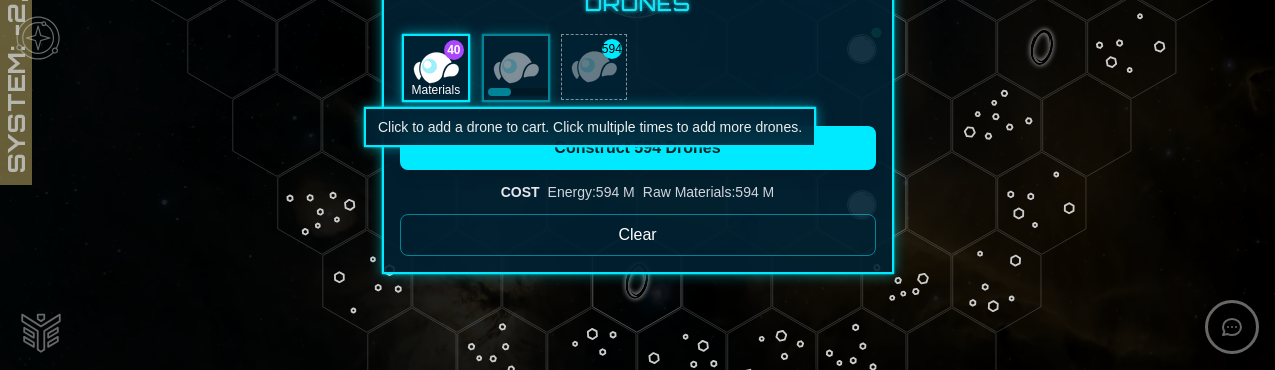 click at bounding box center (594, 67) 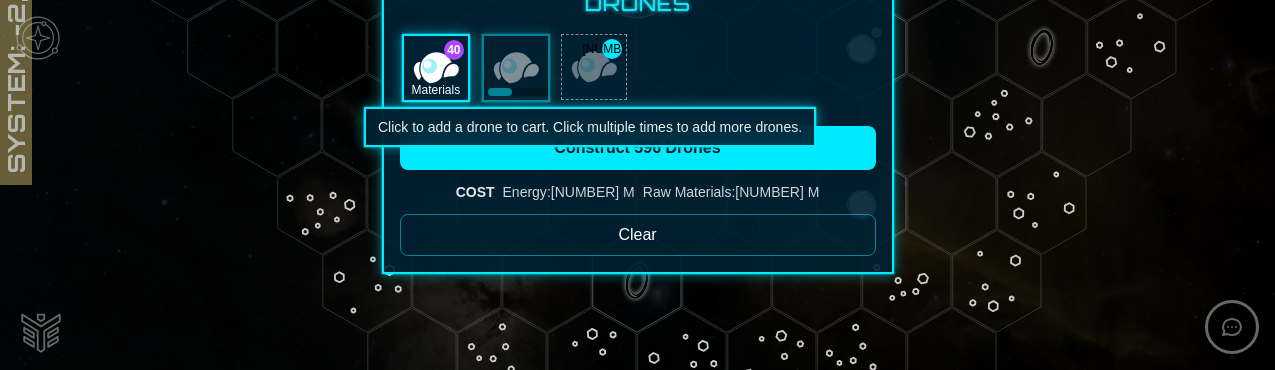 click at bounding box center (594, 67) 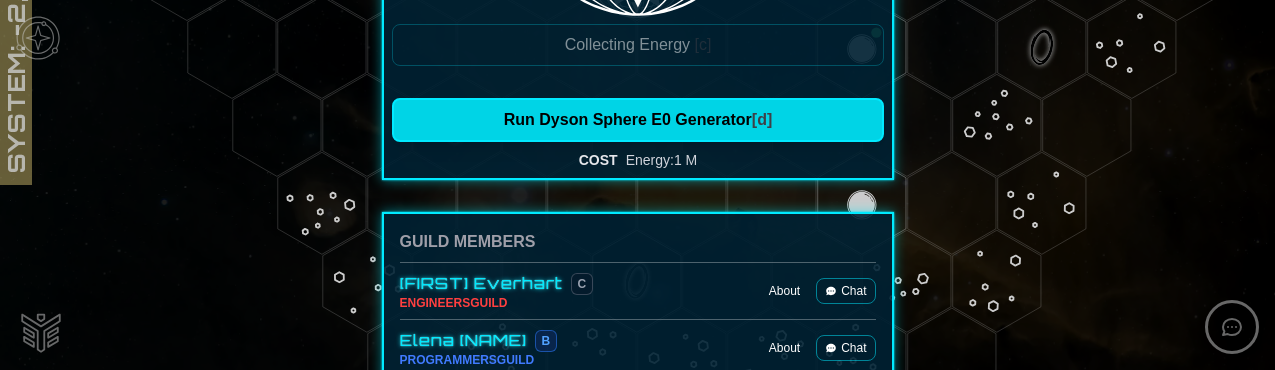 scroll, scrollTop: 779, scrollLeft: 0, axis: vertical 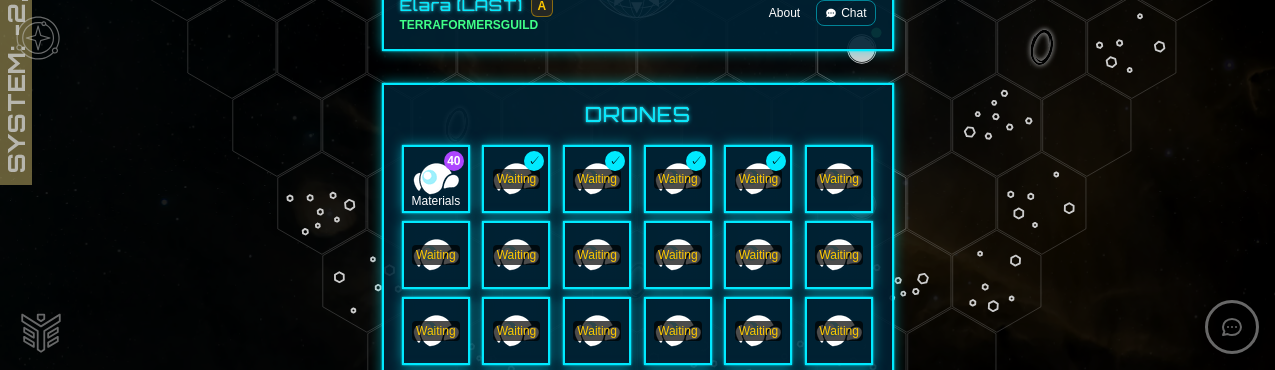 drag, startPoint x: 807, startPoint y: 194, endPoint x: 748, endPoint y: 283, distance: 106.78015 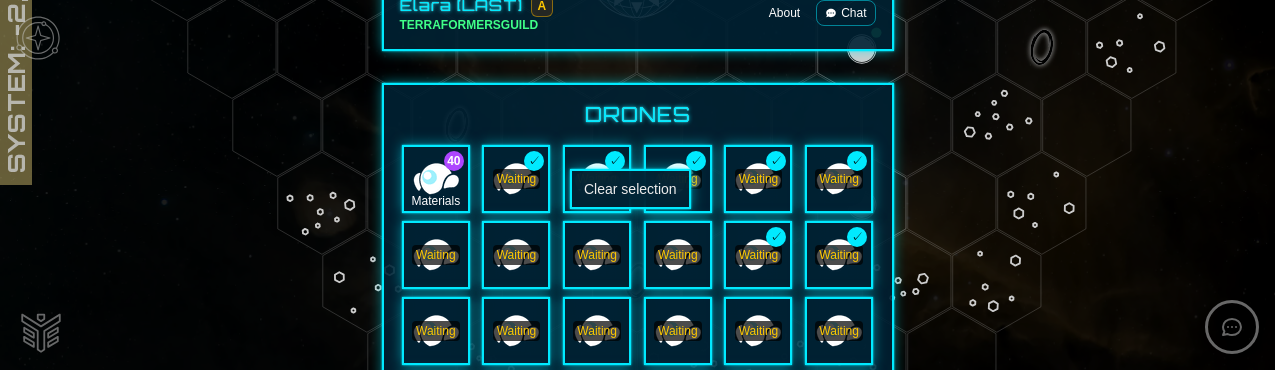 scroll, scrollTop: 11156, scrollLeft: 0, axis: vertical 